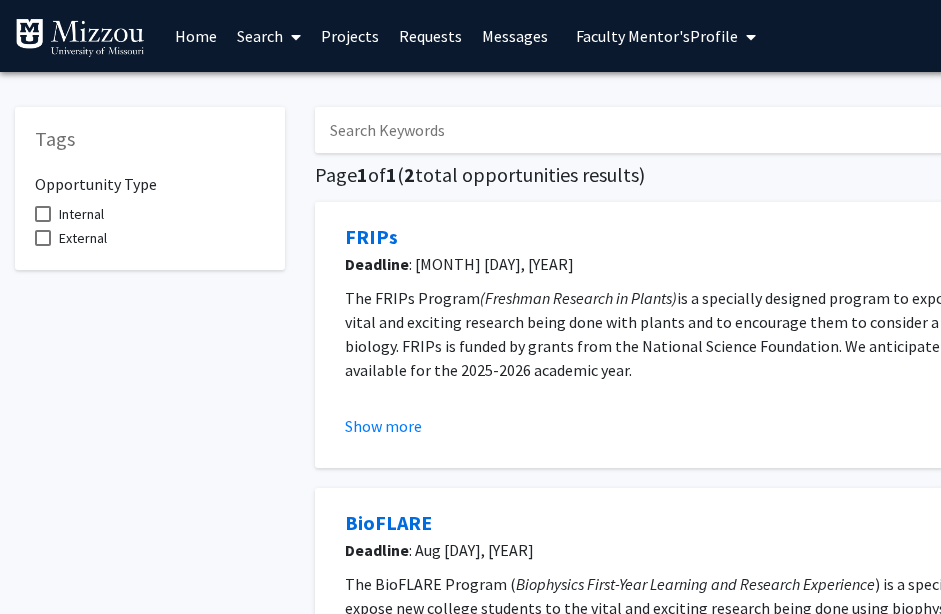scroll, scrollTop: 0, scrollLeft: 0, axis: both 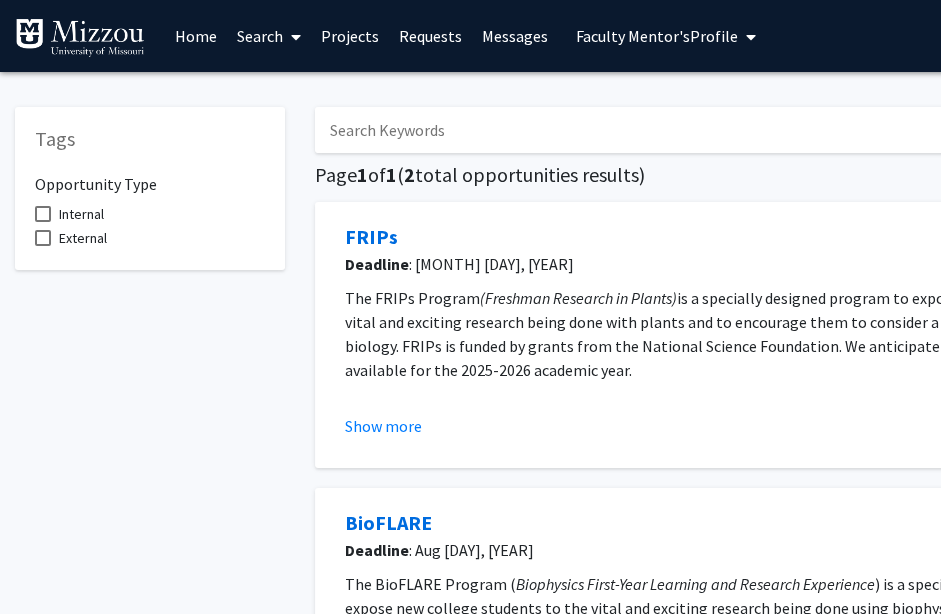 click on "Faculty Mentor's   Profile" at bounding box center [657, 36] 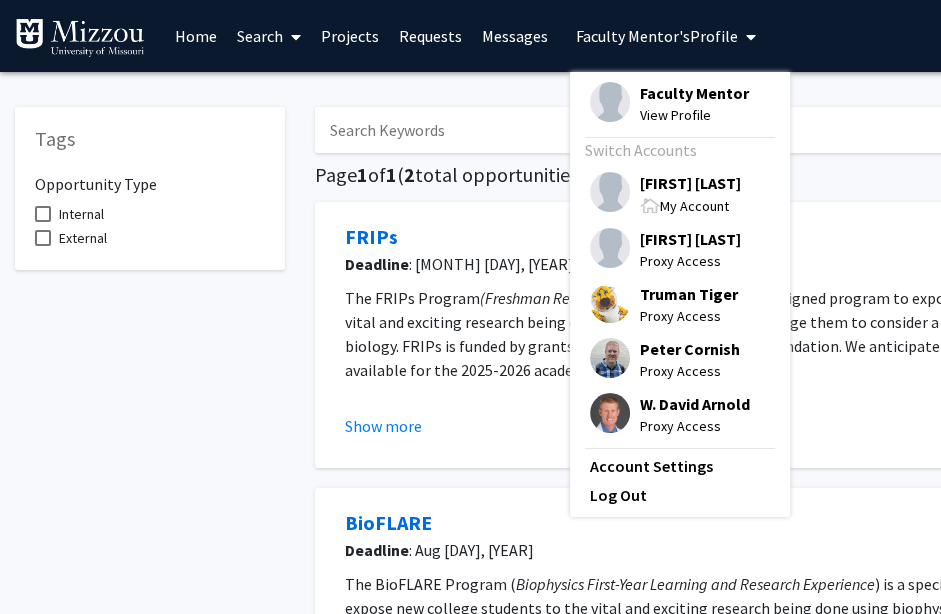 click on "Faculty Mentor" at bounding box center (694, 93) 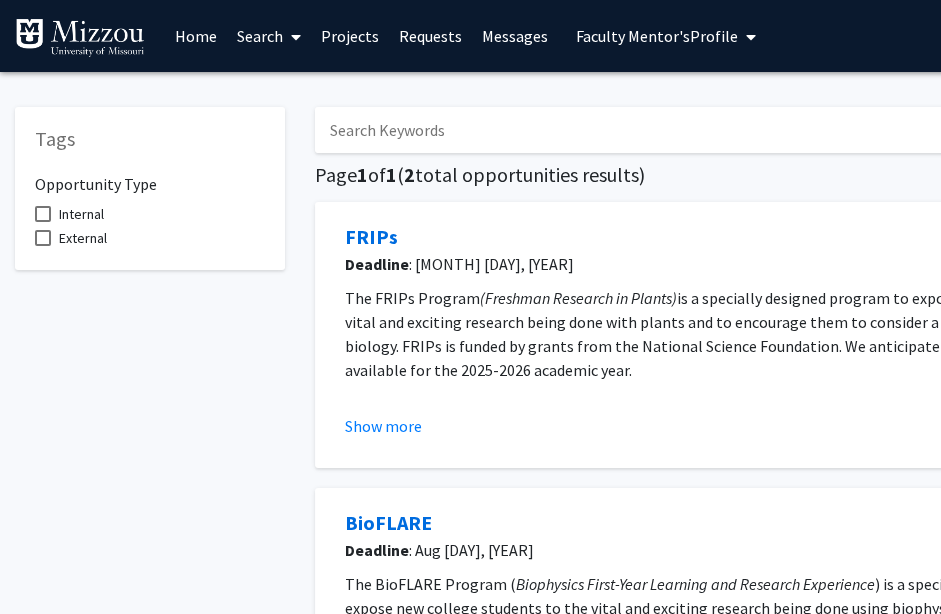 click on "Faculty Mentor's   Profile" at bounding box center [666, 36] 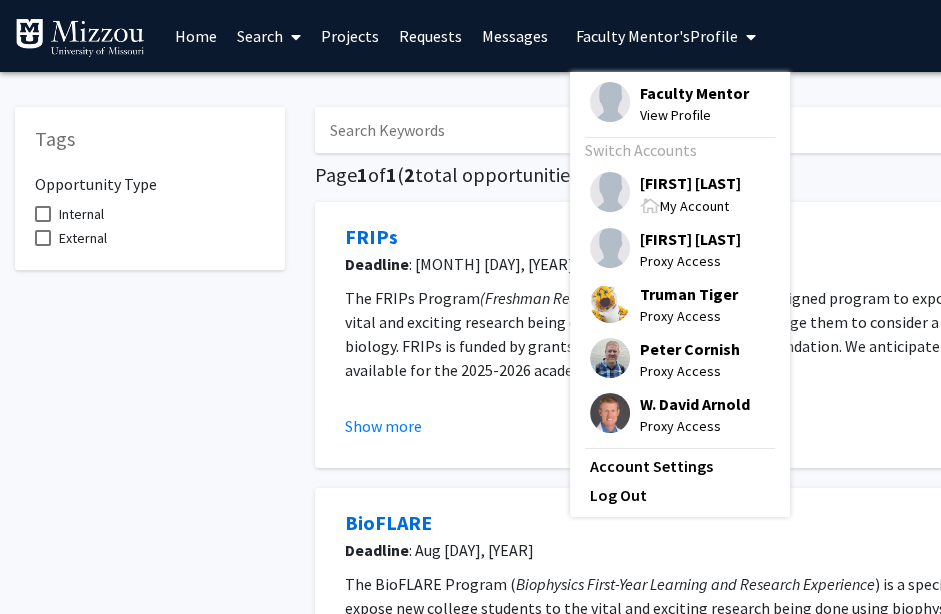 click on "View Profile" at bounding box center [694, 115] 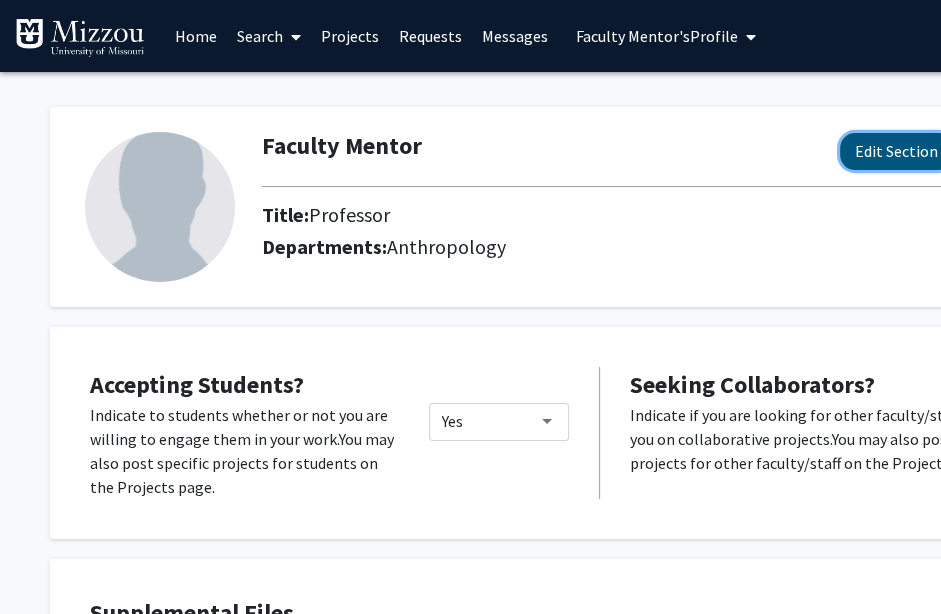 click on "Edit Section" 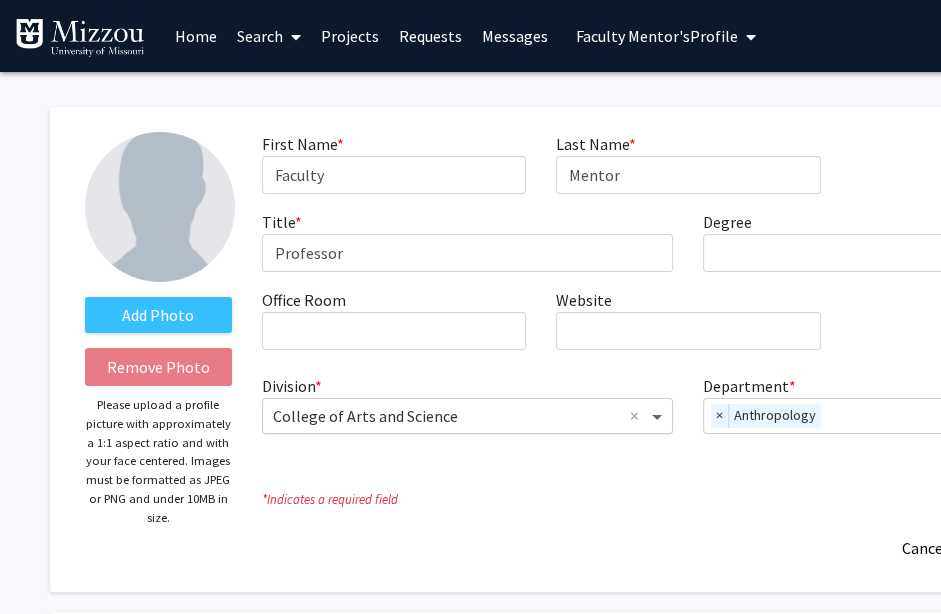 click 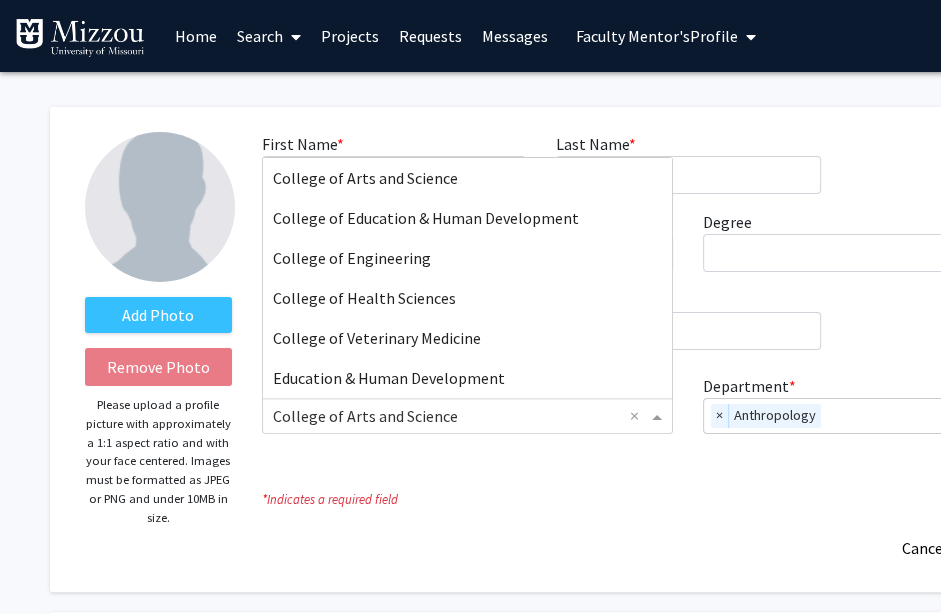 scroll, scrollTop: 80, scrollLeft: 0, axis: vertical 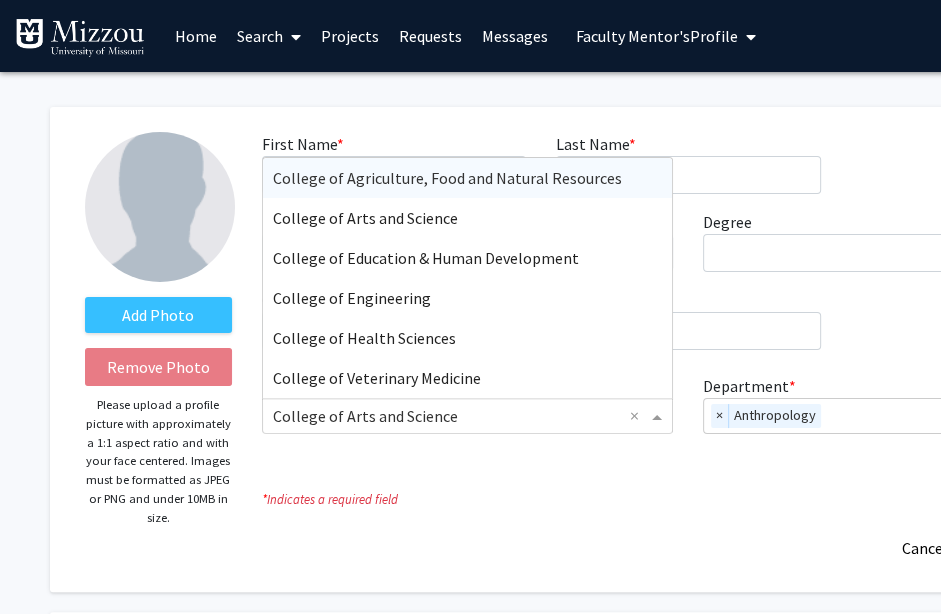 click on "First Name  * required Faculty  Last Name  * required Mentor  Title  * required Professor  Degree  required  Office Room  required  Website  required  Division  * × College of Arts and Science × College of Agriculture, Food and Natural Resources College of Arts and Science College of Education   Human Development College of Engineering College of Health Sciences College of Veterinary Medicine Education   Human Development Ext Agriculture   Natural Res Ext Health   Human Sciences Ext Youth Development Graduate School Honors College Medicine Missouri School of Journalism Other Provost School of Law School of Medicine Sinclair School of Nursing Trulaske College of Business University of Missouri Libraries Veterinary Medicine  Department  * × Anthropology × Add *  Indicates a required field  Save Profile   Cancel Edits" 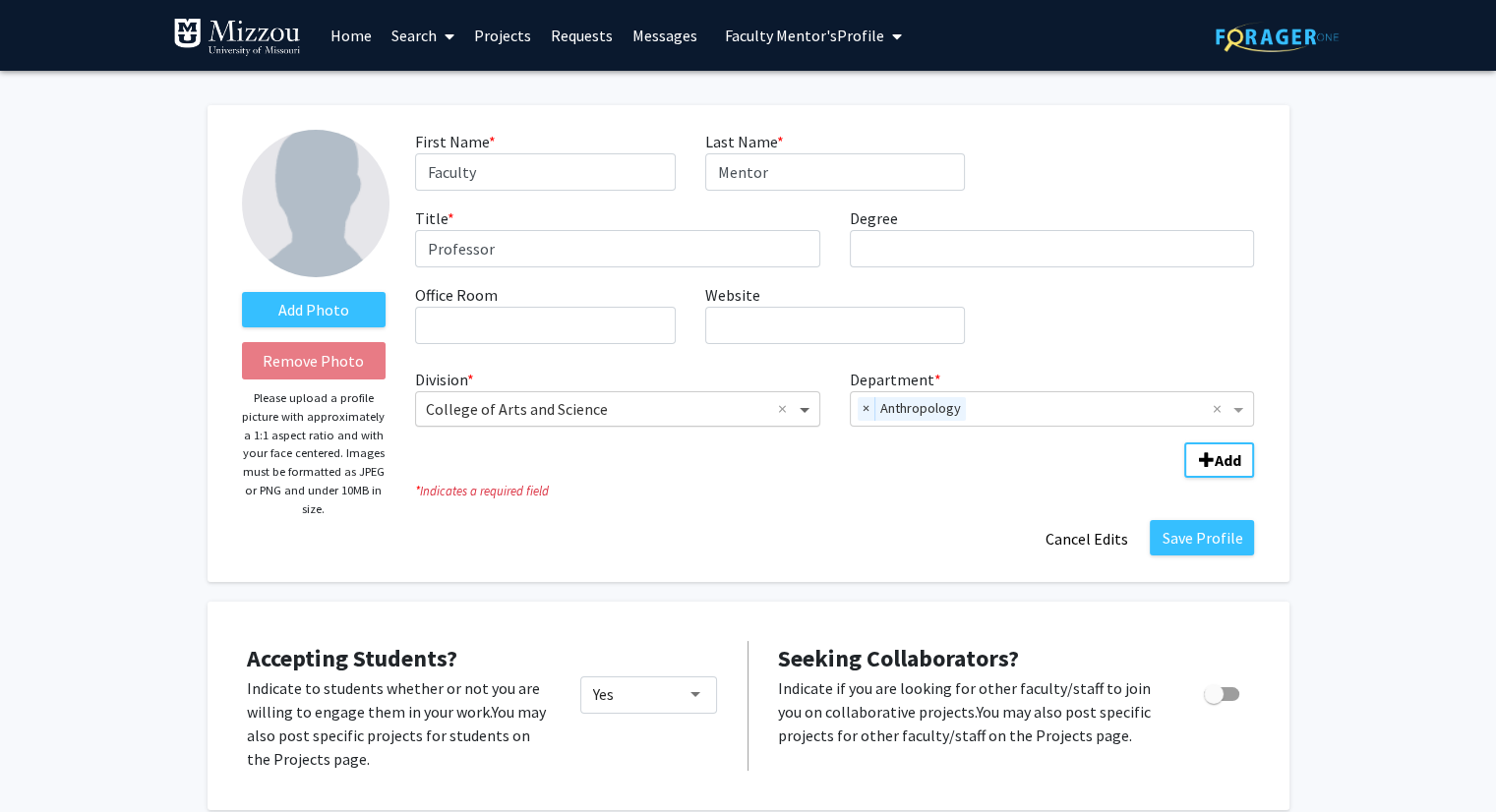 click 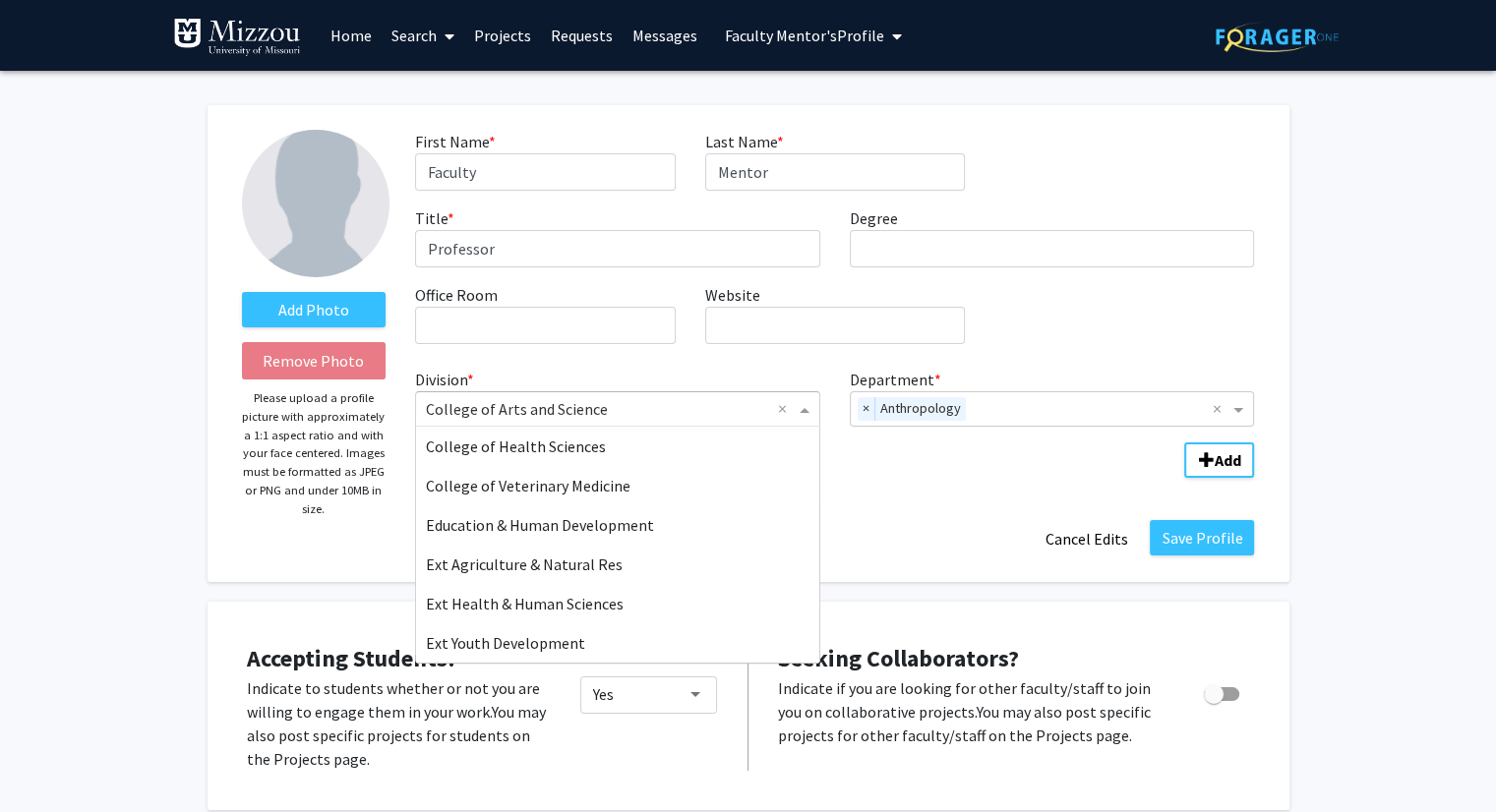 scroll, scrollTop: 197, scrollLeft: 0, axis: vertical 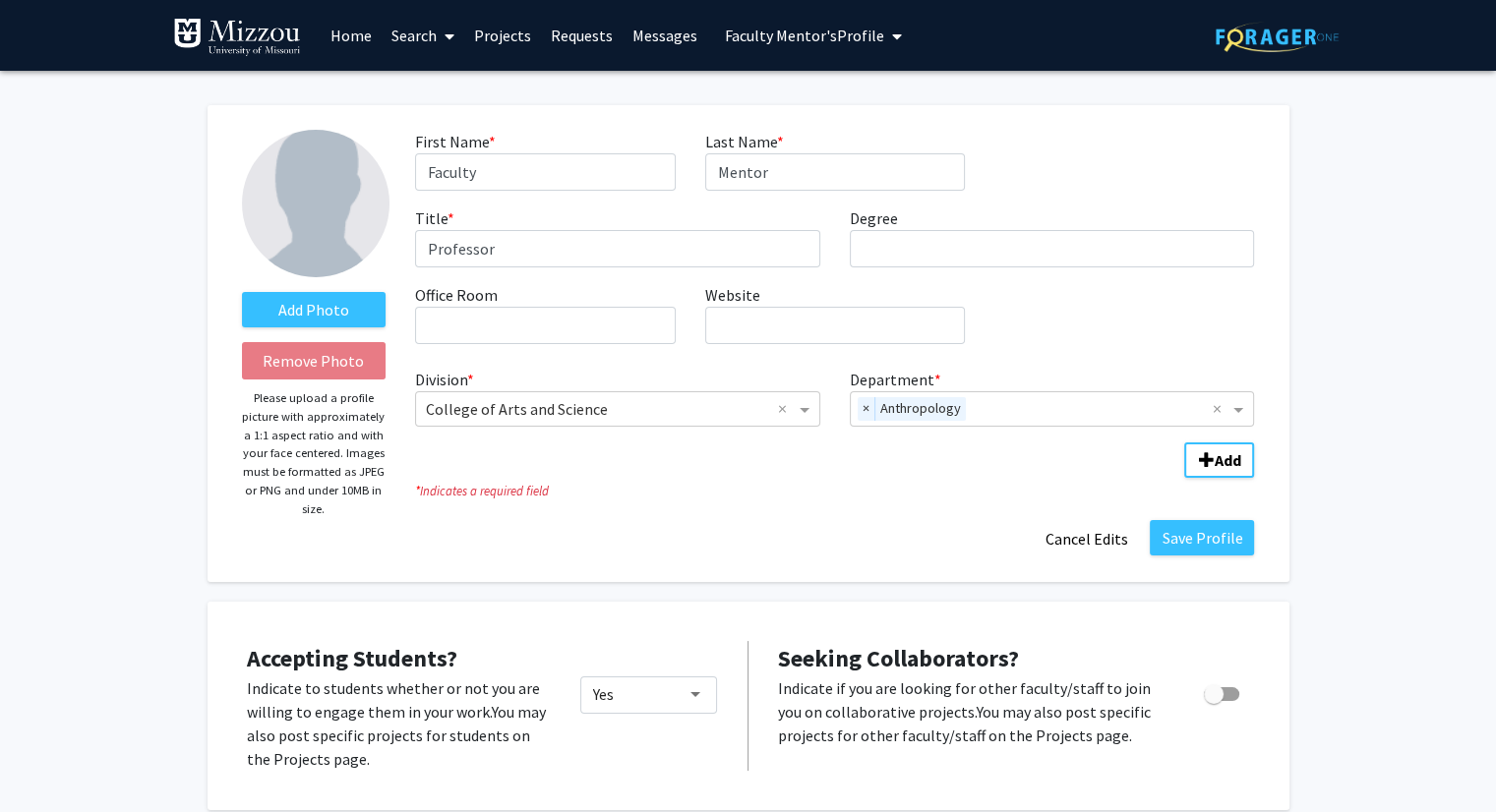 drag, startPoint x: 918, startPoint y: 492, endPoint x: 1361, endPoint y: 426, distance: 447.8895 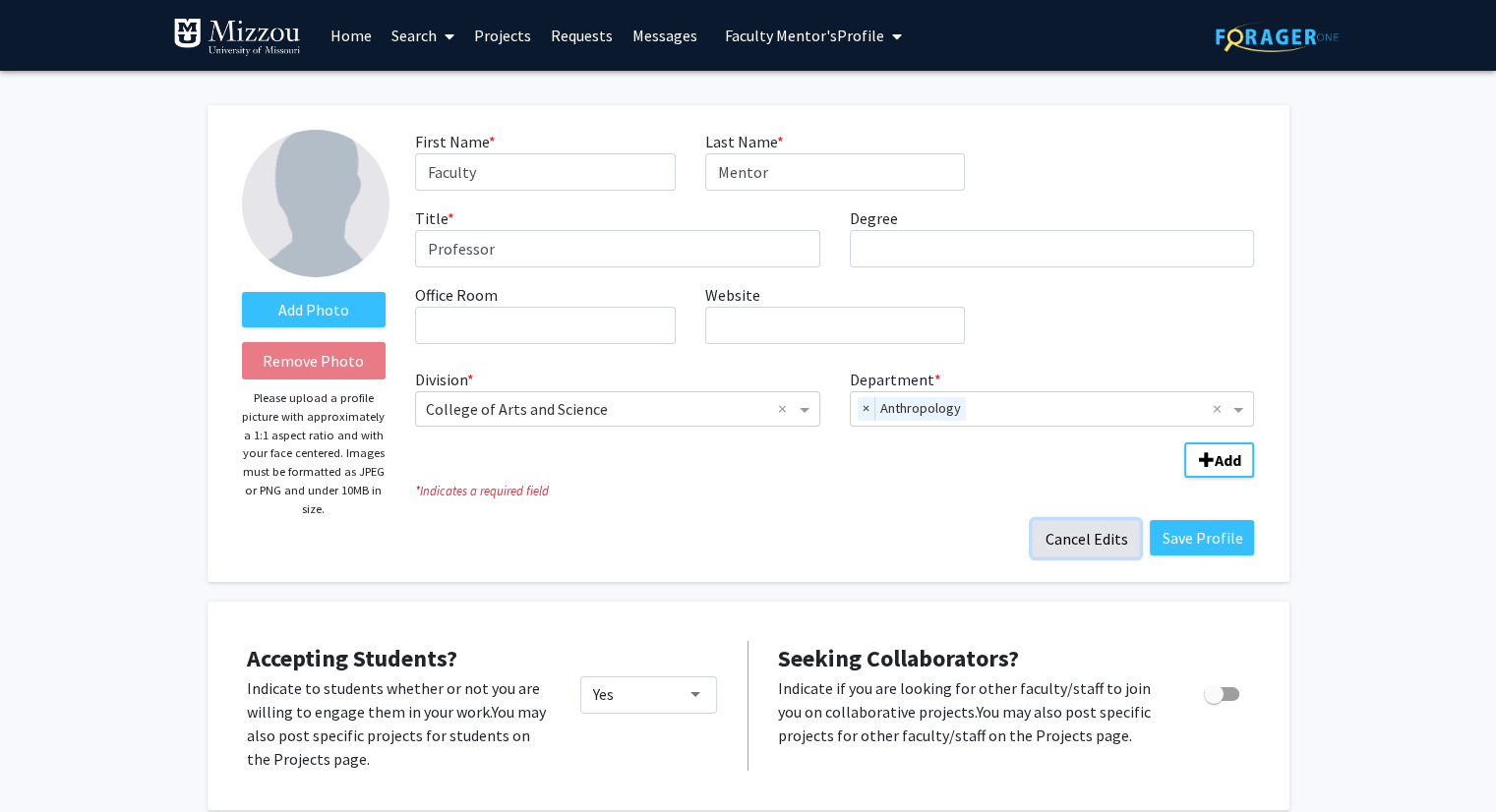click on "Cancel Edits" 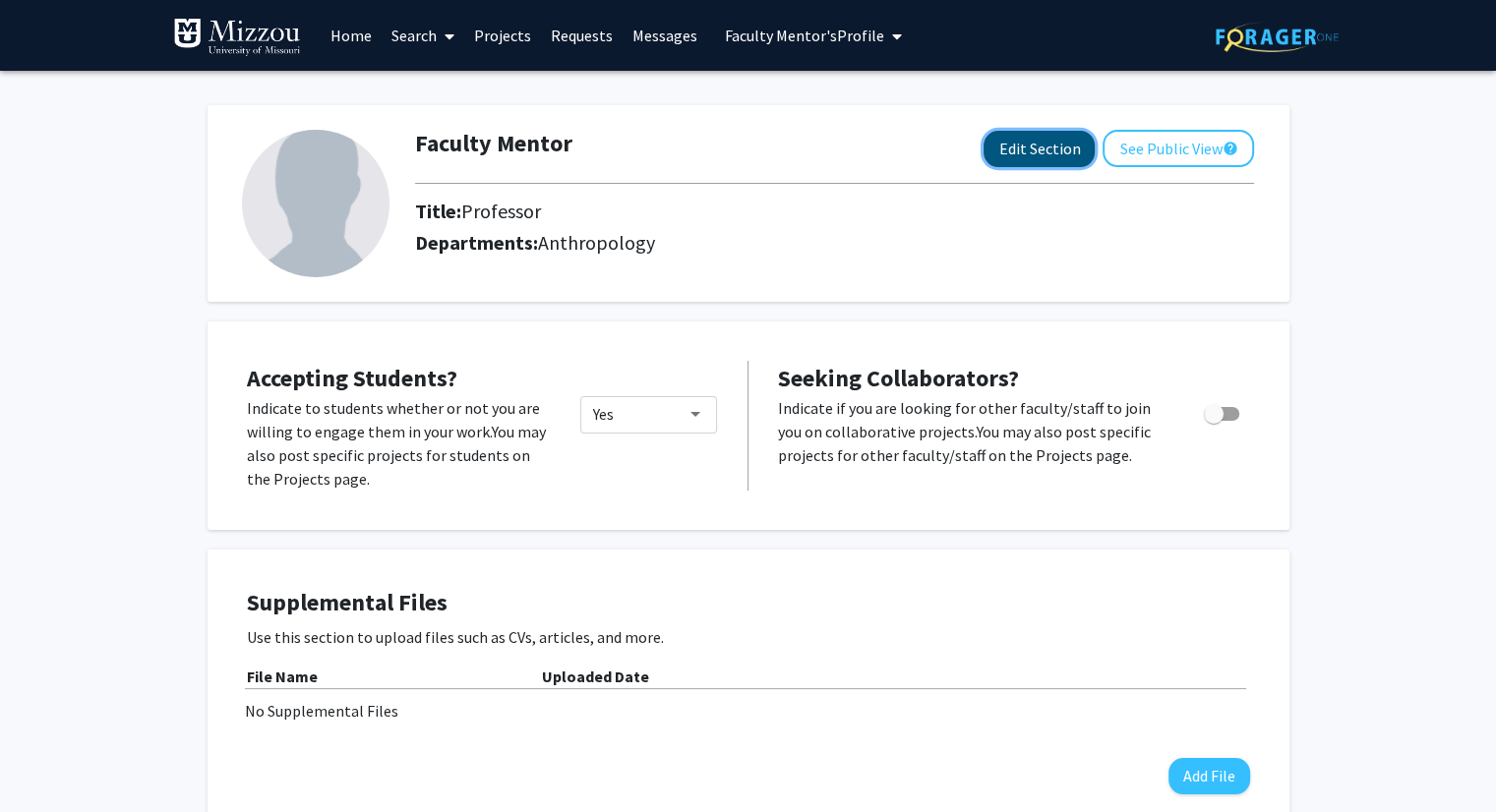 click on "Edit Section" 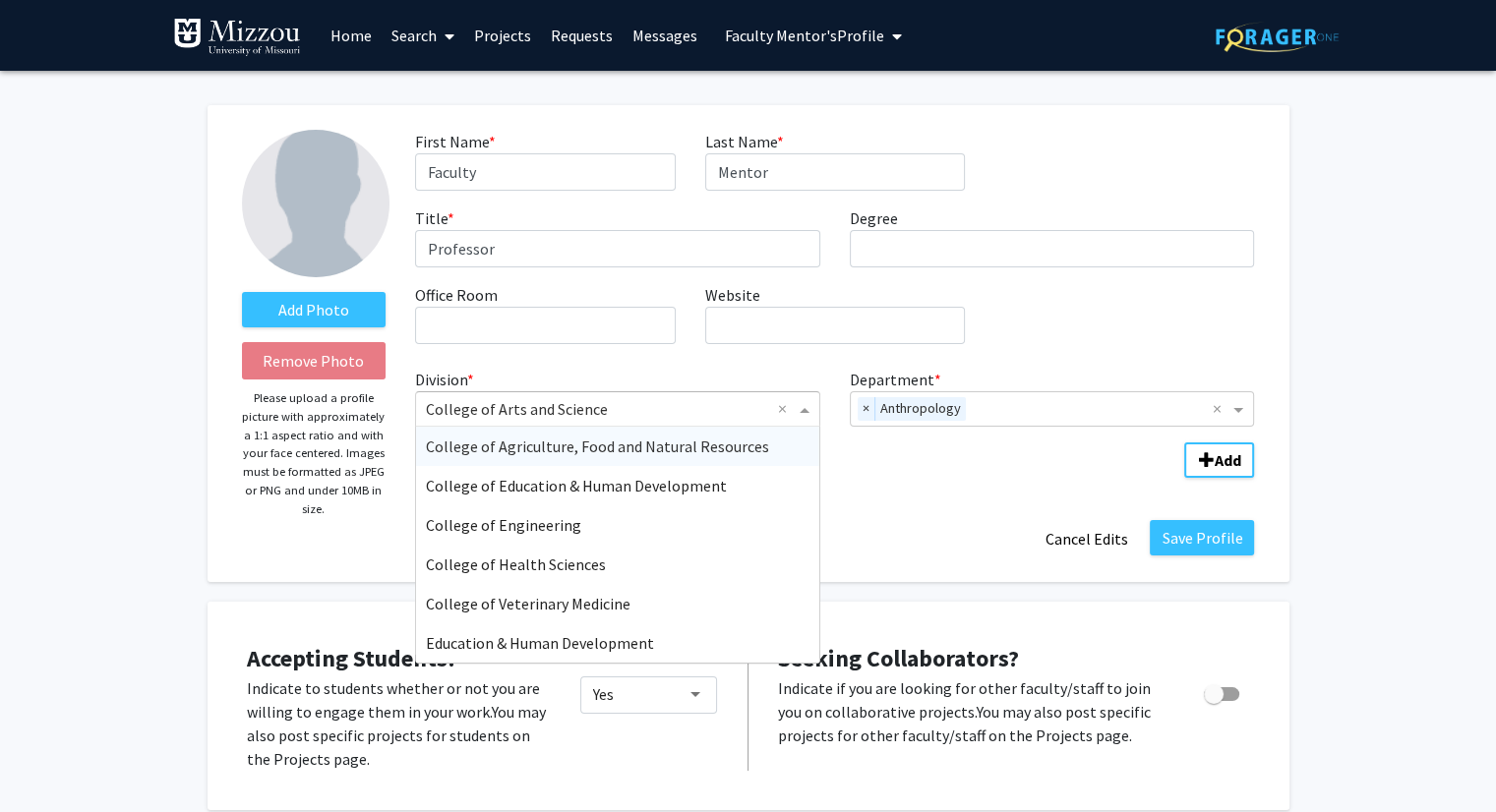 click 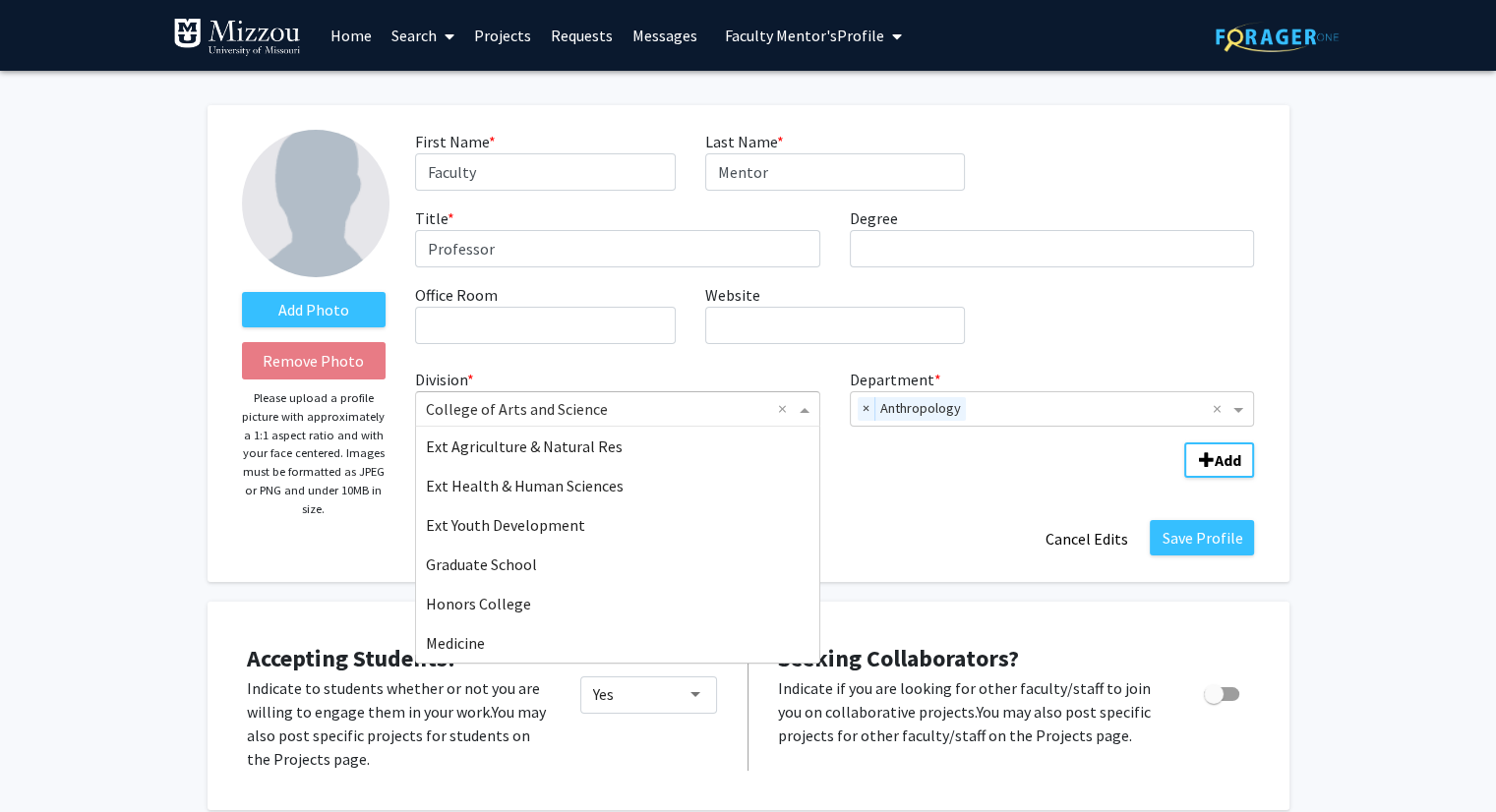 scroll, scrollTop: 275, scrollLeft: 0, axis: vertical 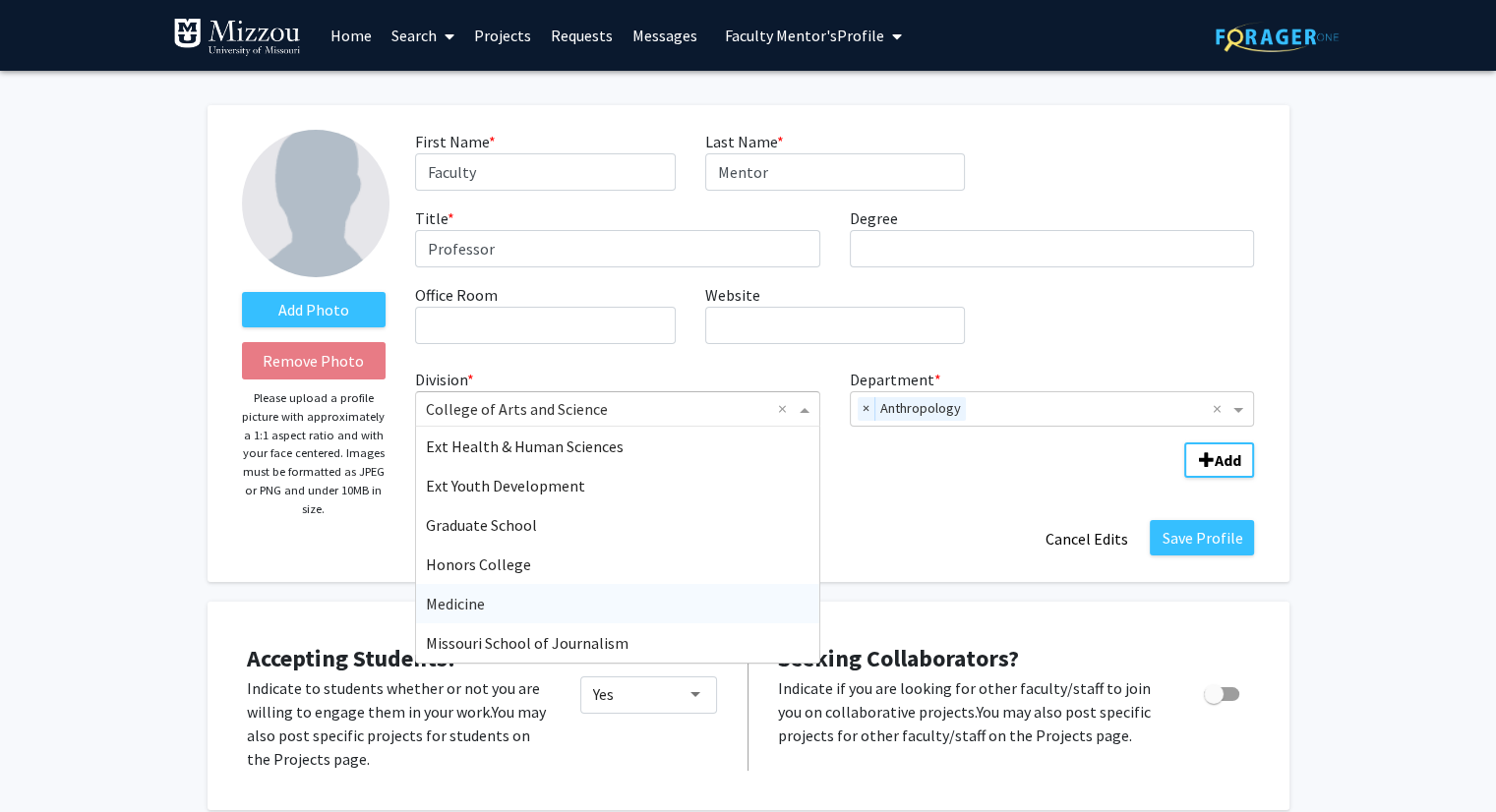 click on "Medicine" at bounding box center [618, 604] 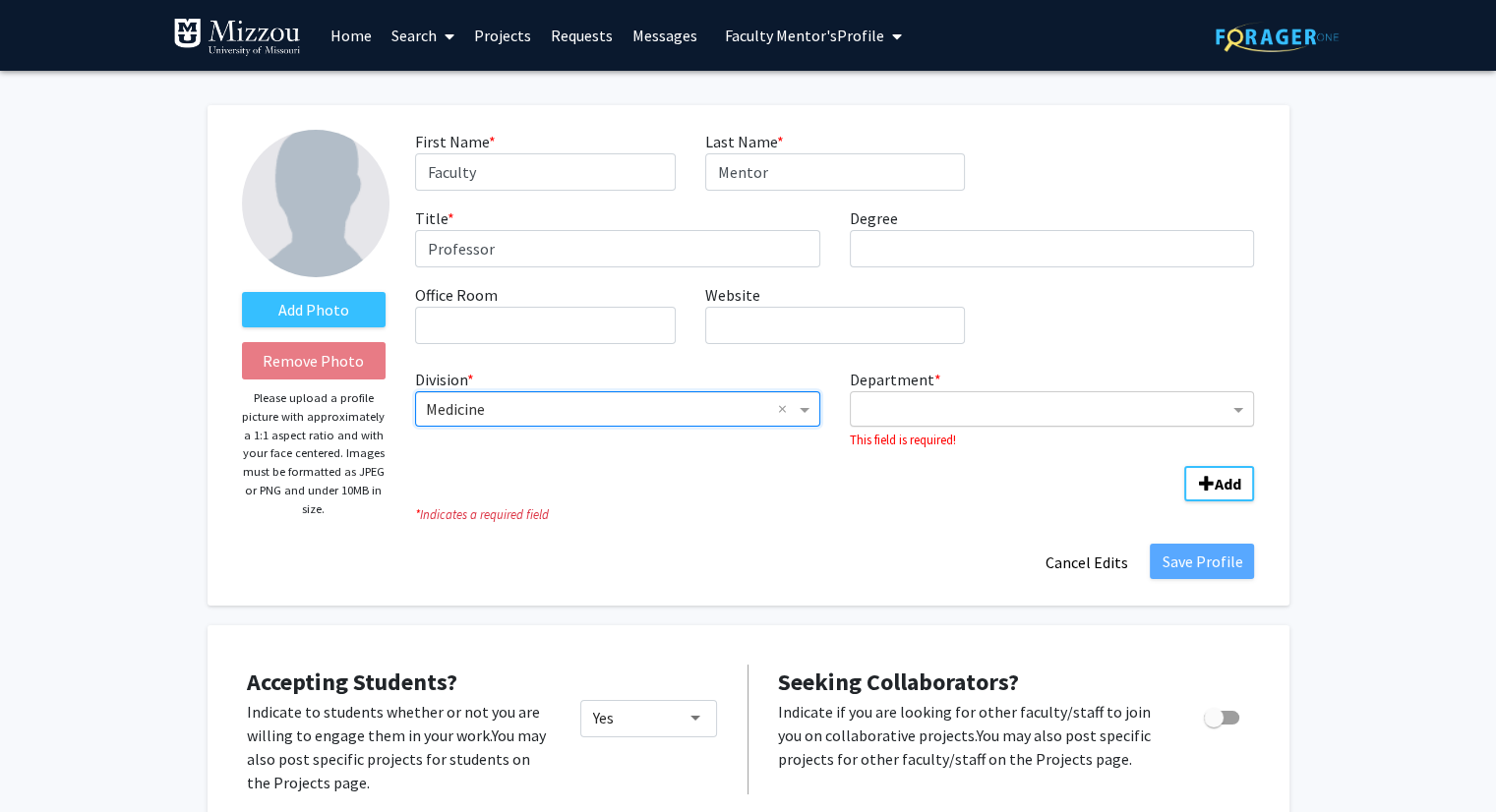click 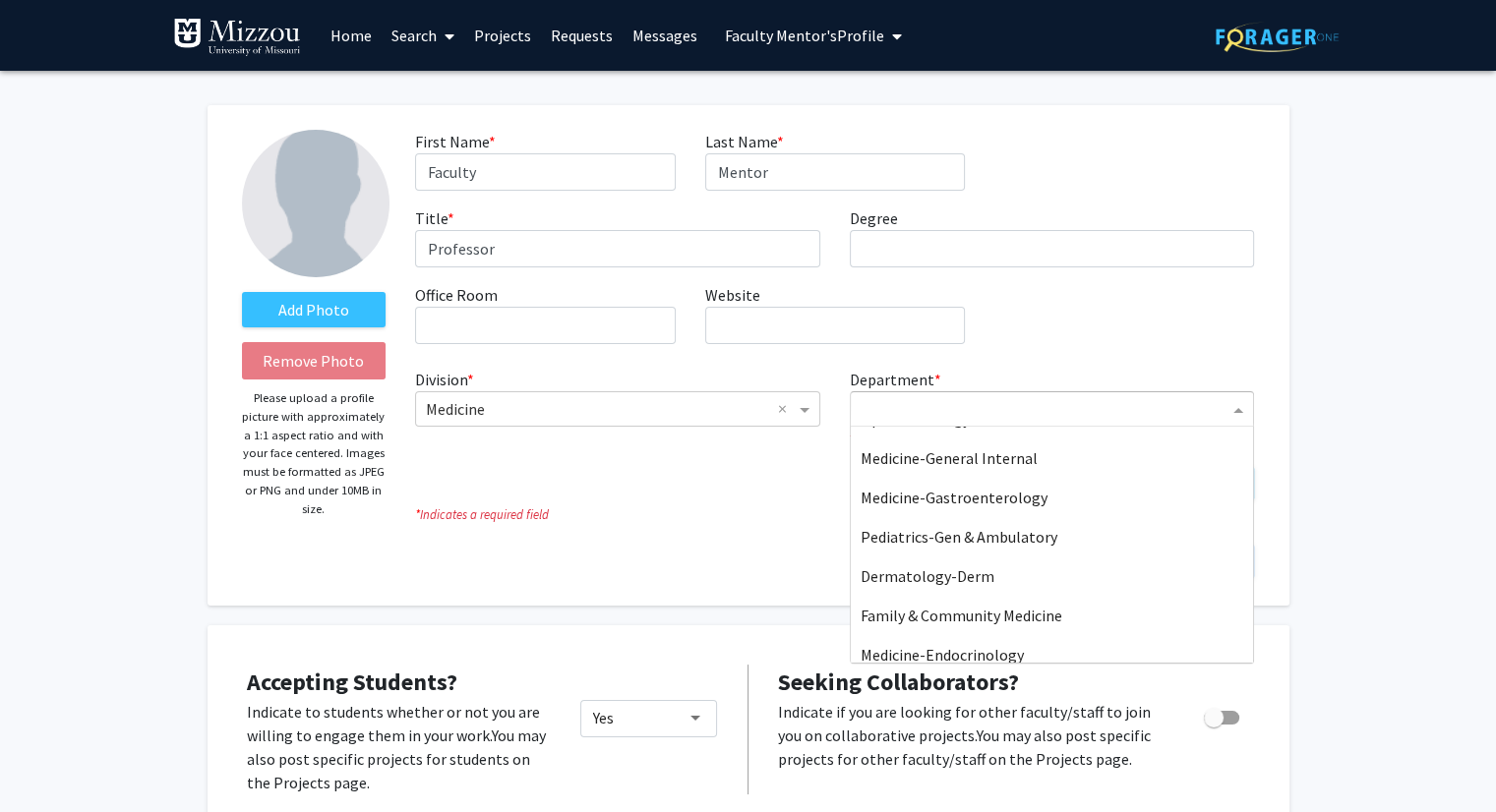 scroll, scrollTop: 315, scrollLeft: 0, axis: vertical 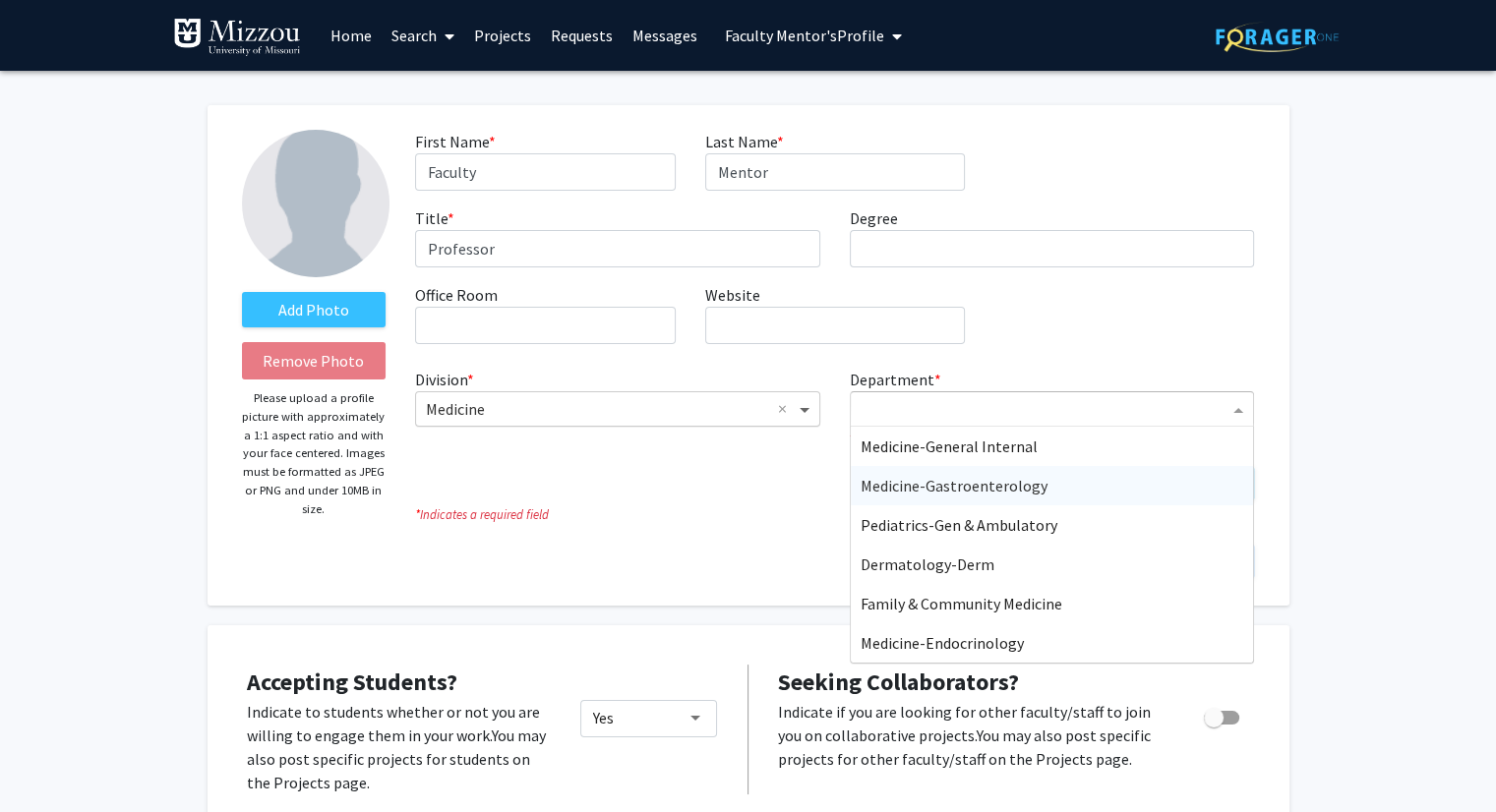 click 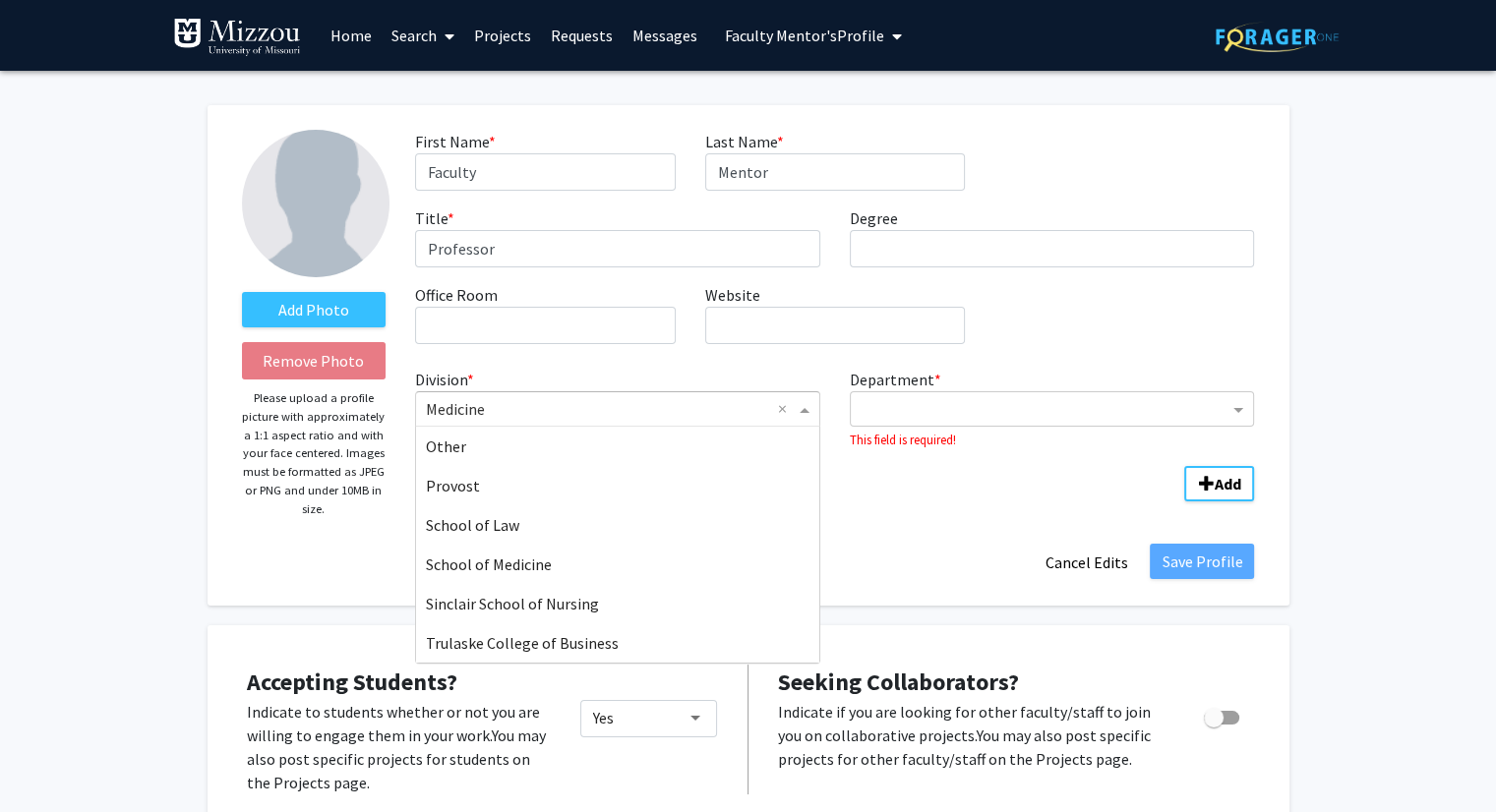 scroll, scrollTop: 551, scrollLeft: 0, axis: vertical 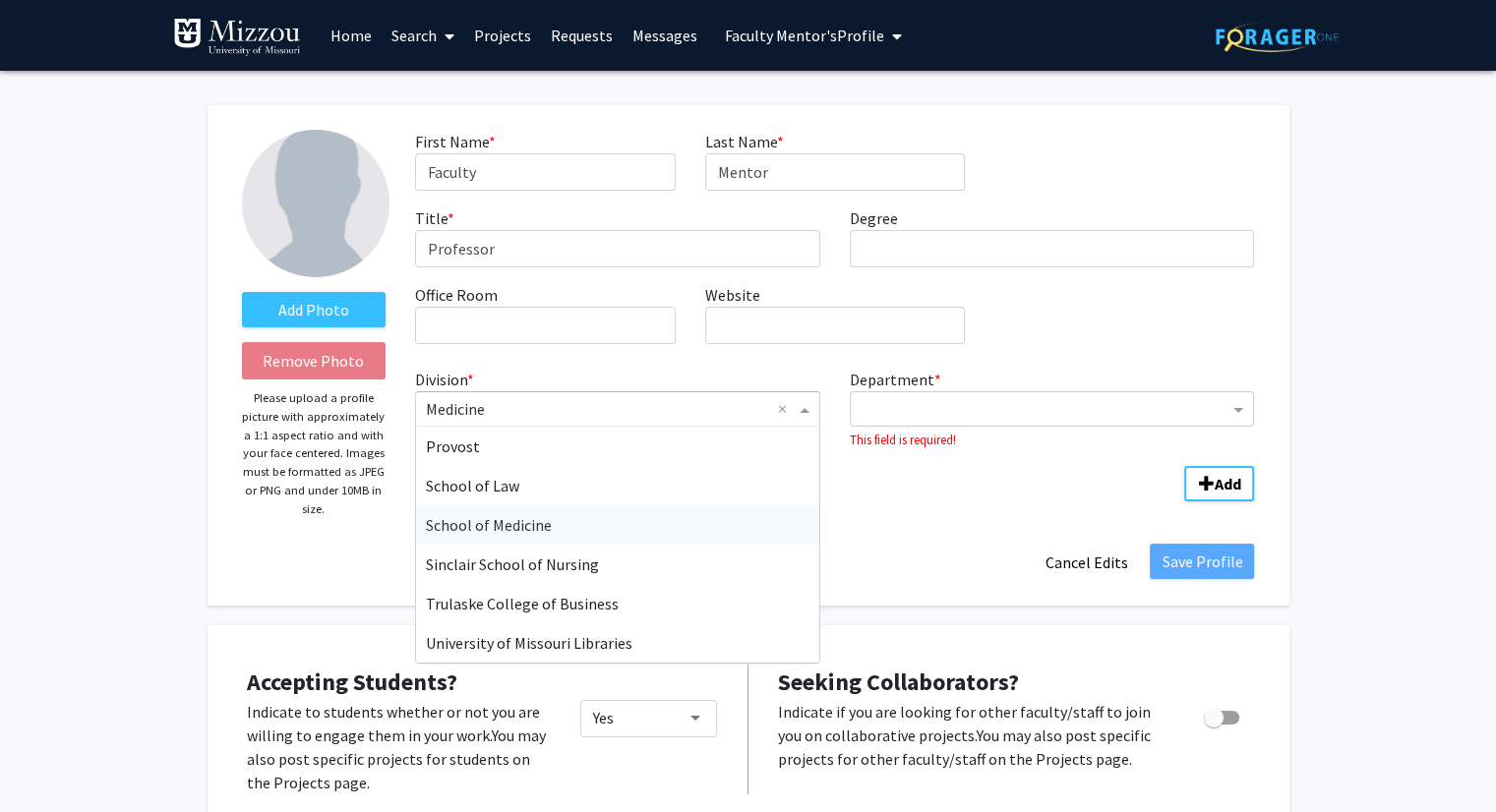 click on "School of Medicine" at bounding box center (618, 525) 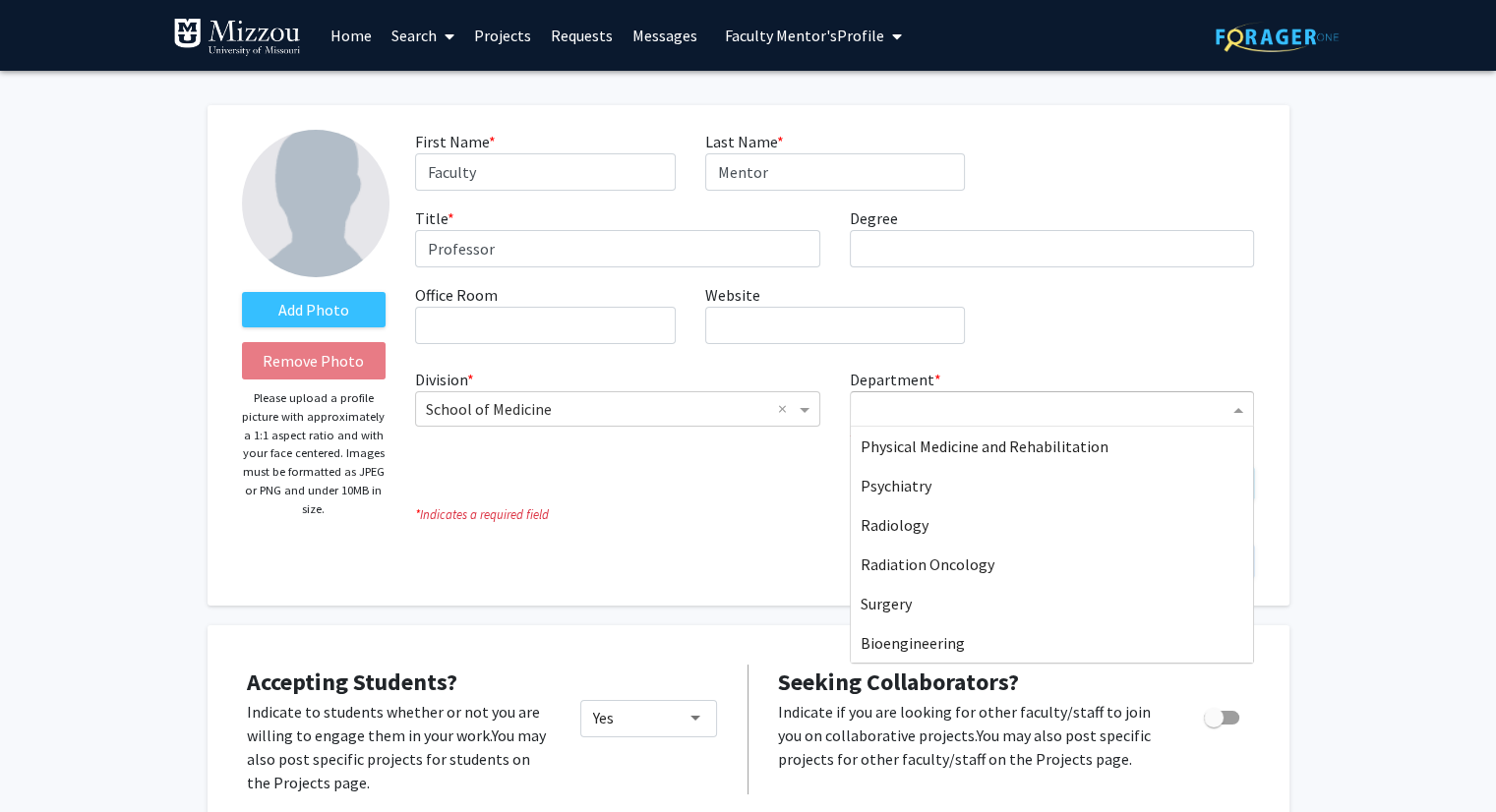 scroll, scrollTop: 747, scrollLeft: 0, axis: vertical 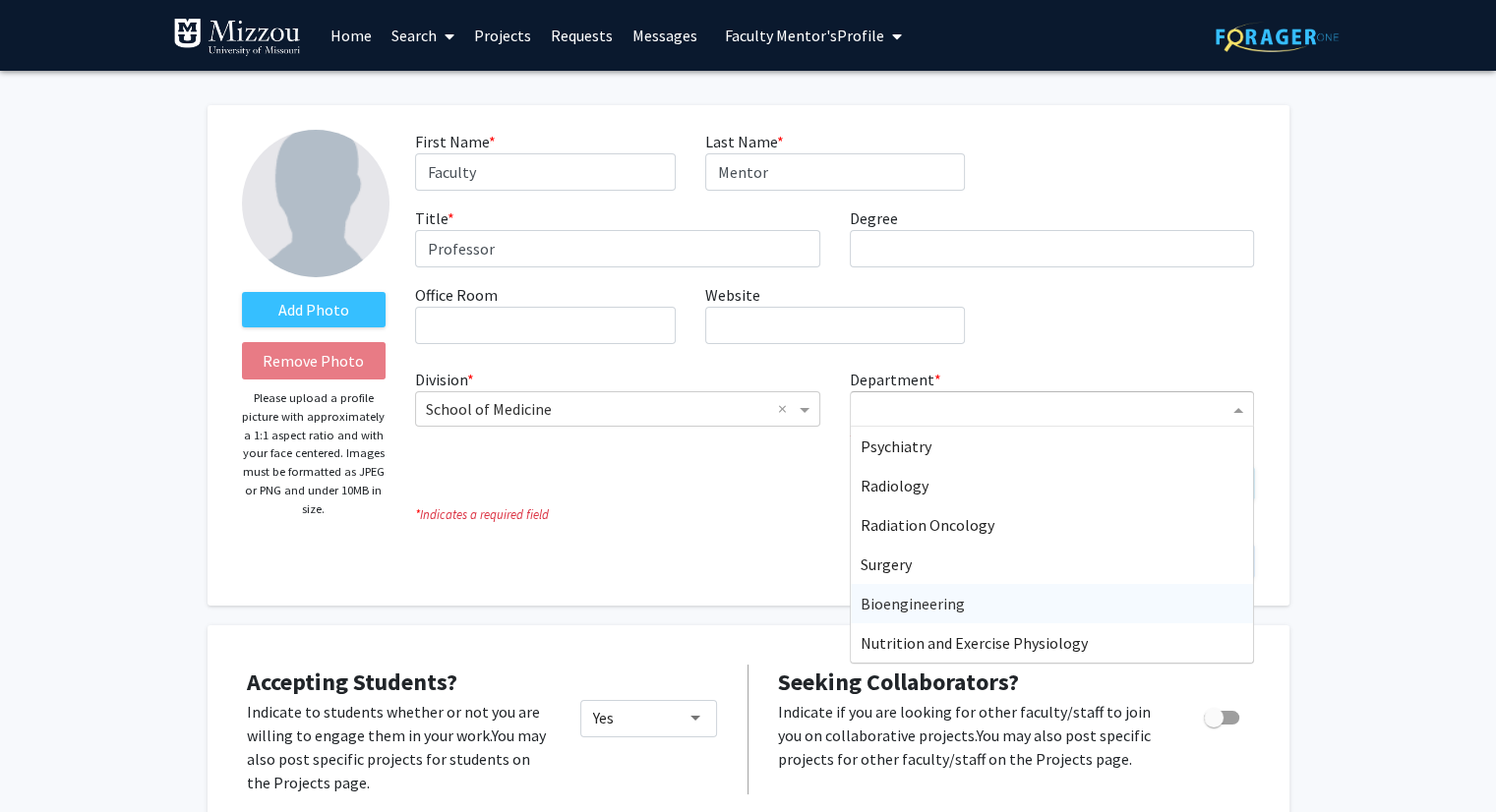 click on "Bioengineering" at bounding box center (1052, 604) 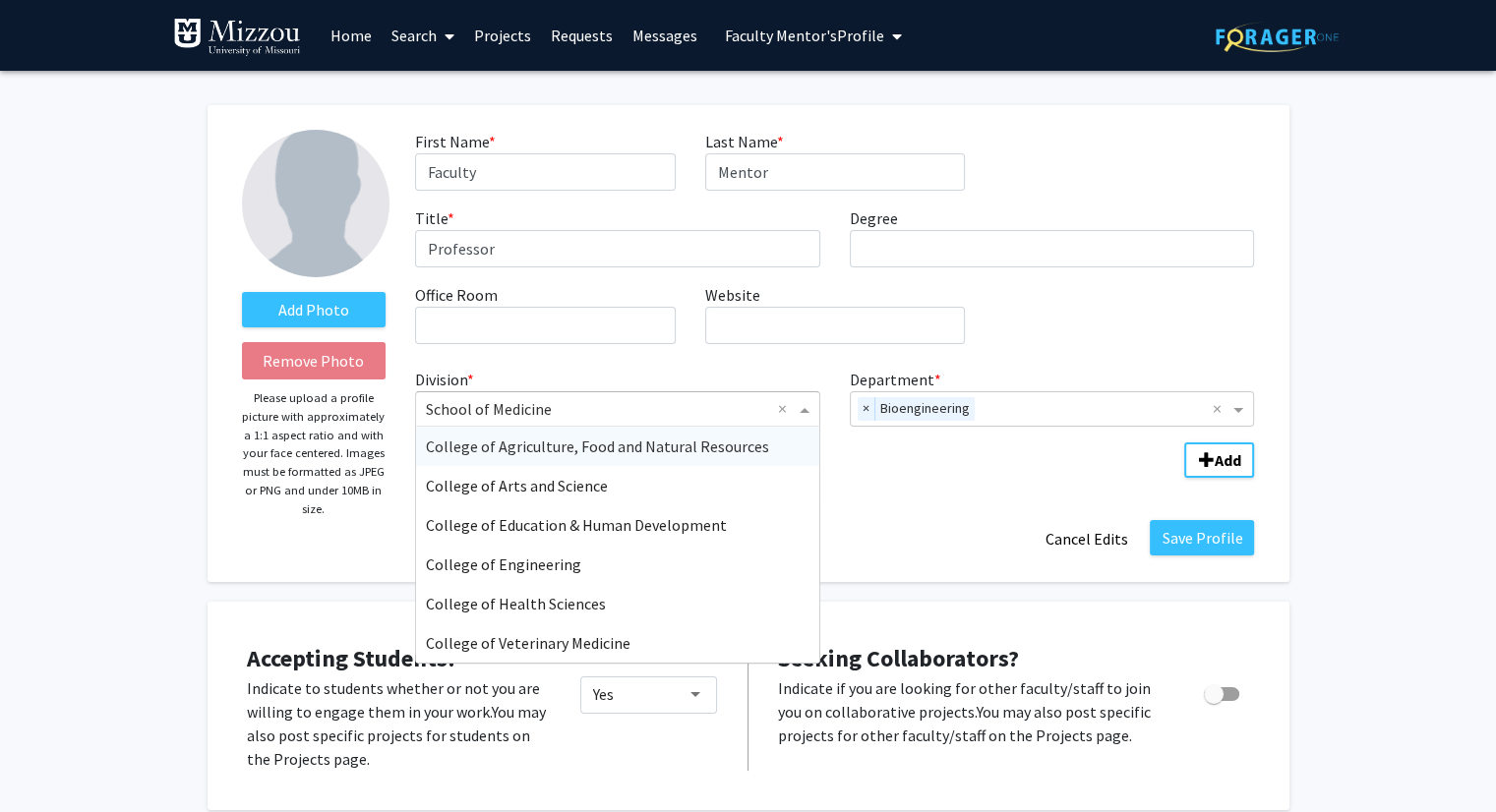 click 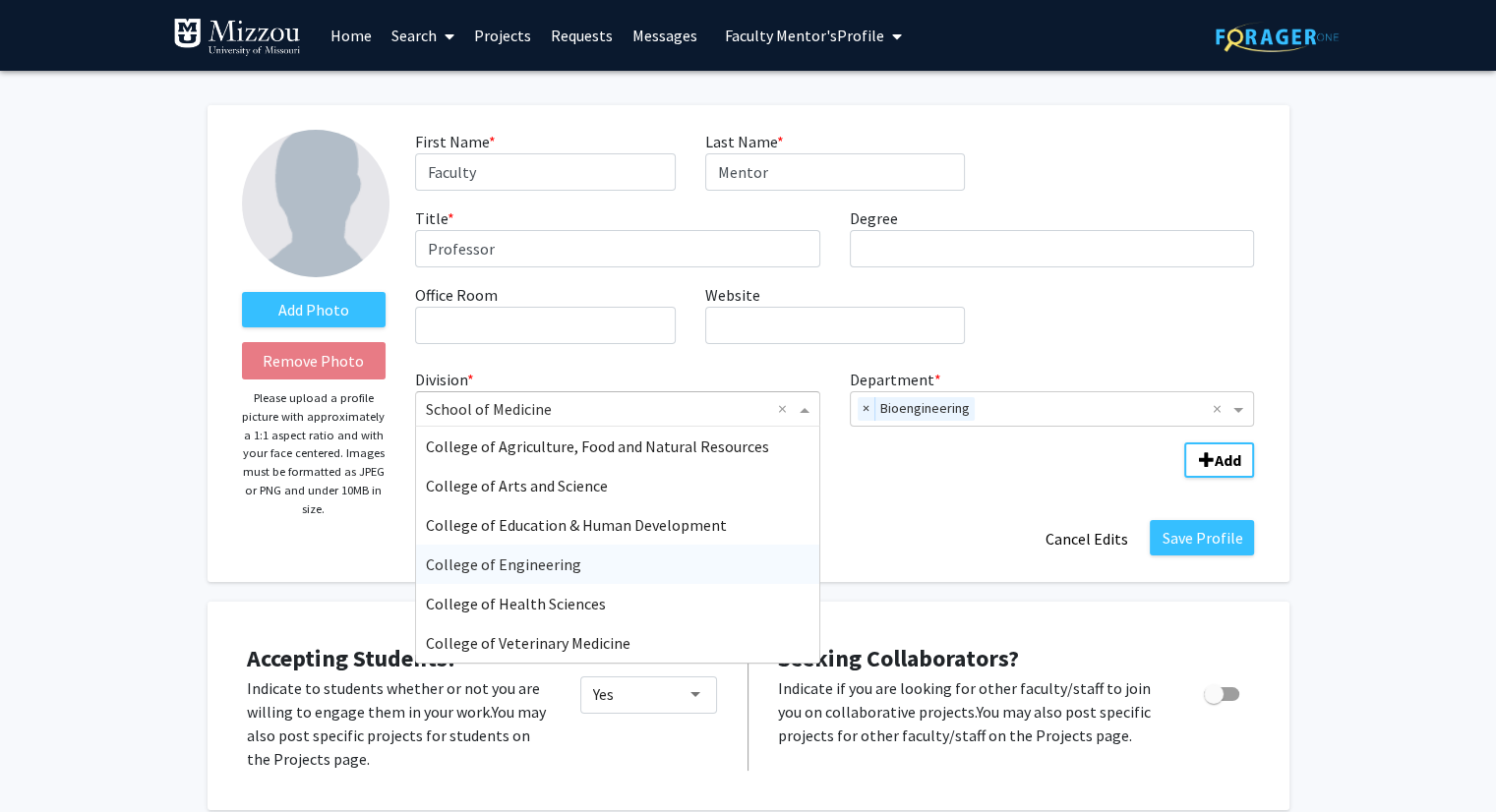 click on "College of Engineering" at bounding box center (618, 564) 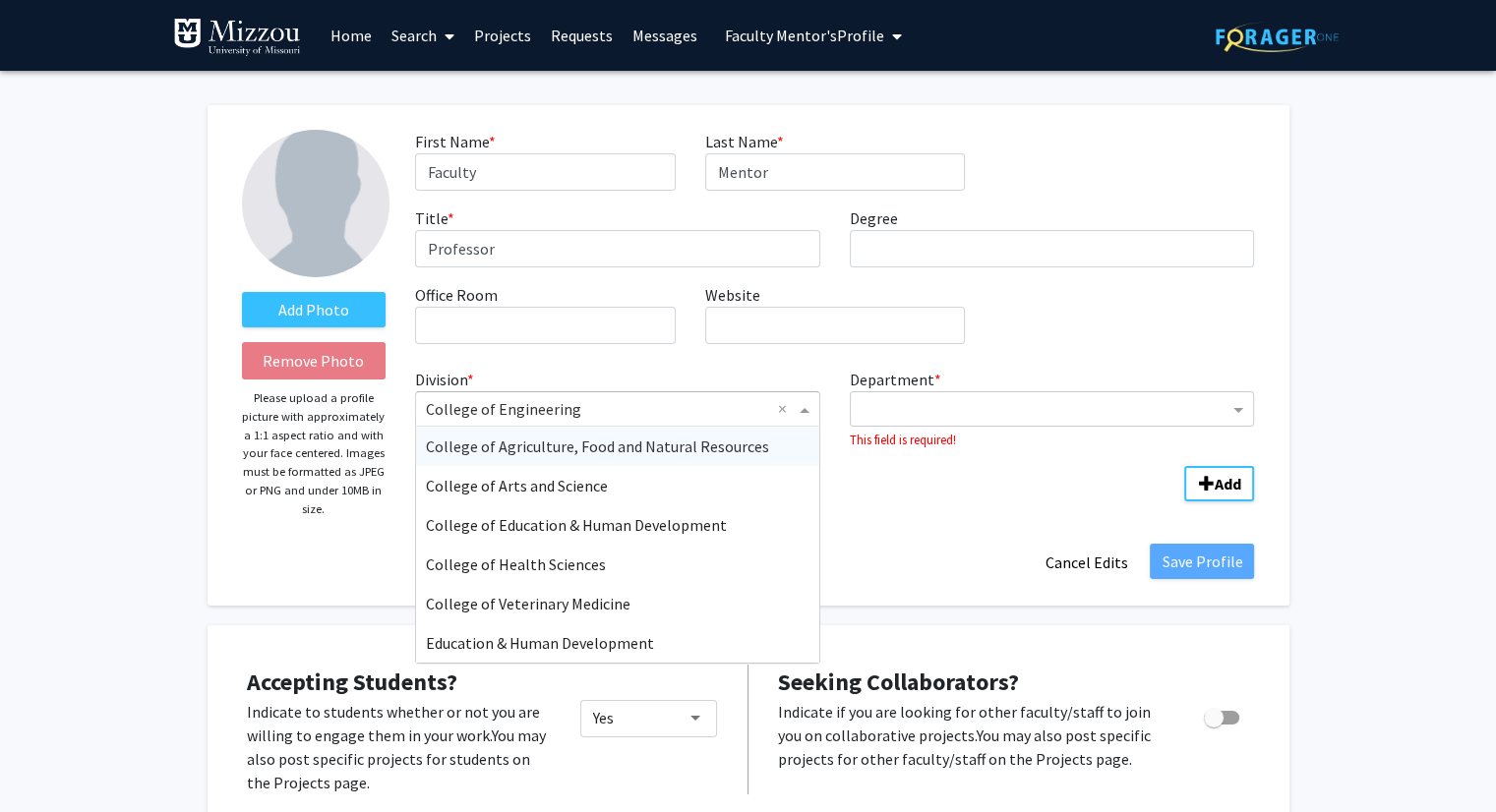 click 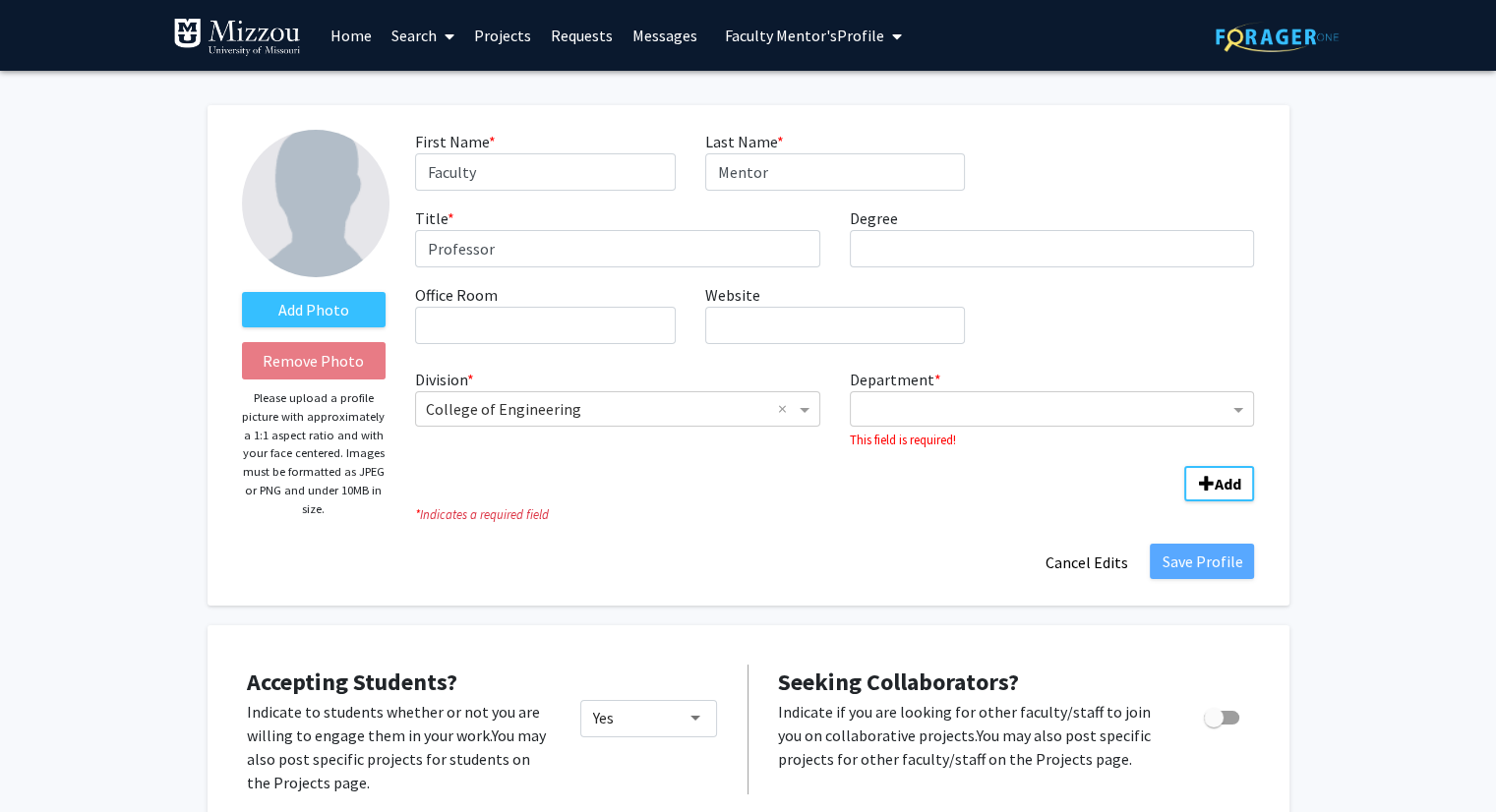 click on "Faculty Mentor's   Profile" at bounding box center (805, 35) 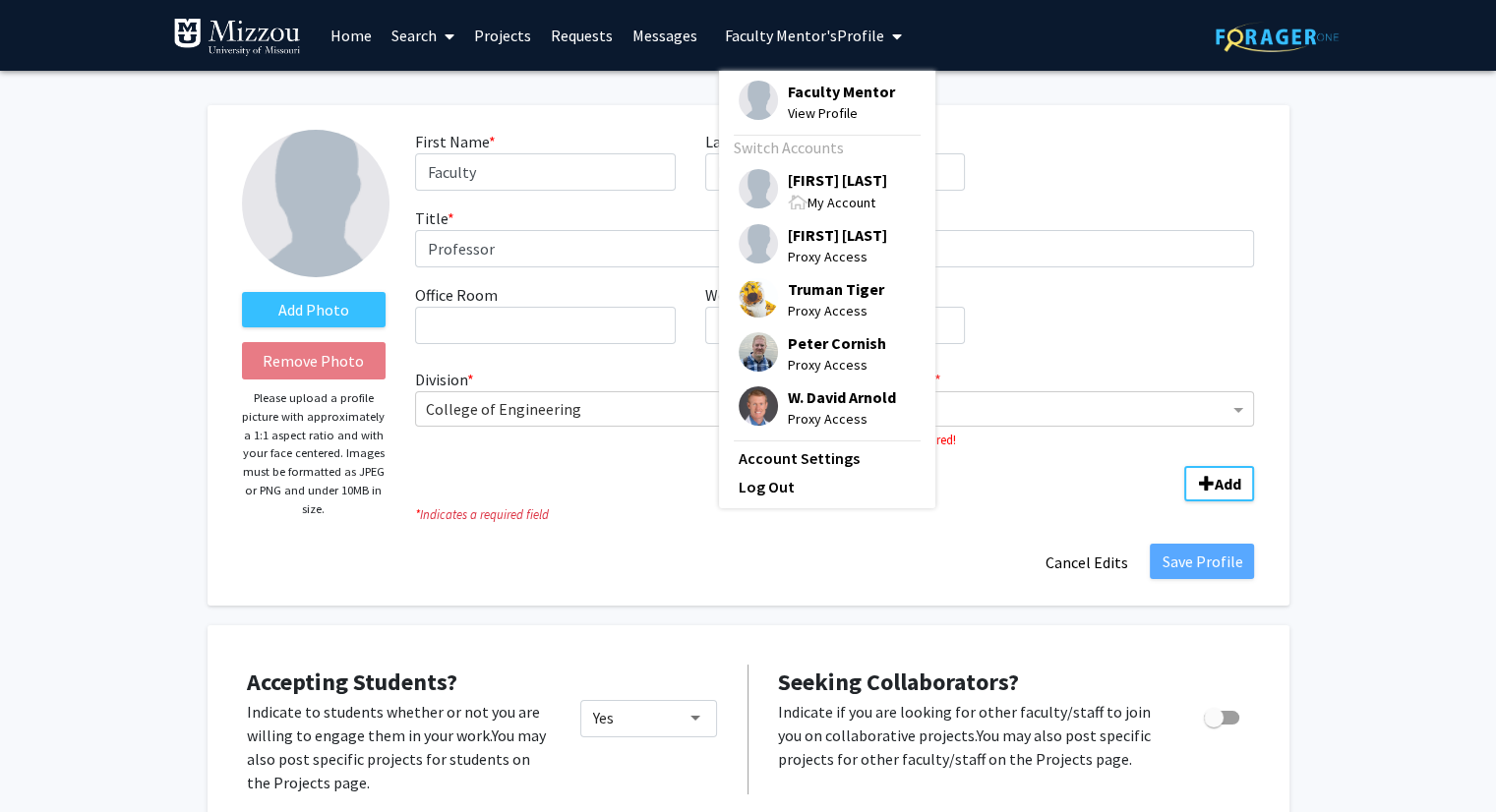 click on "First Name  * required Faculty  Last Name  * required Mentor  Title  * required Professor  Degree  required  Office Room  required  Website  required  Division  * × College of Engineering ×  Department  * This field is required! Add *  Indicates a required field  Save Profile   Cancel Edits" 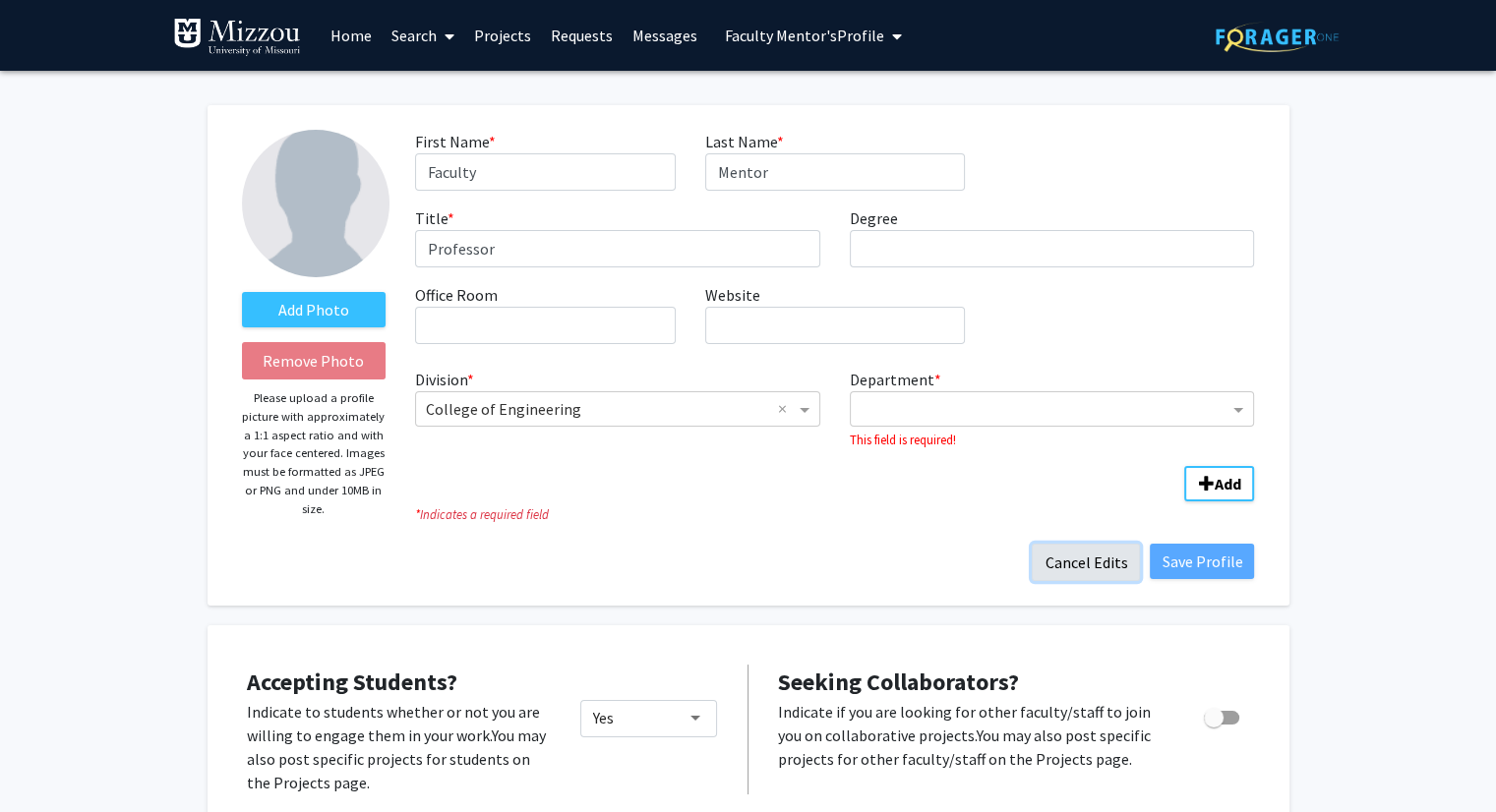 click on "Cancel Edits" 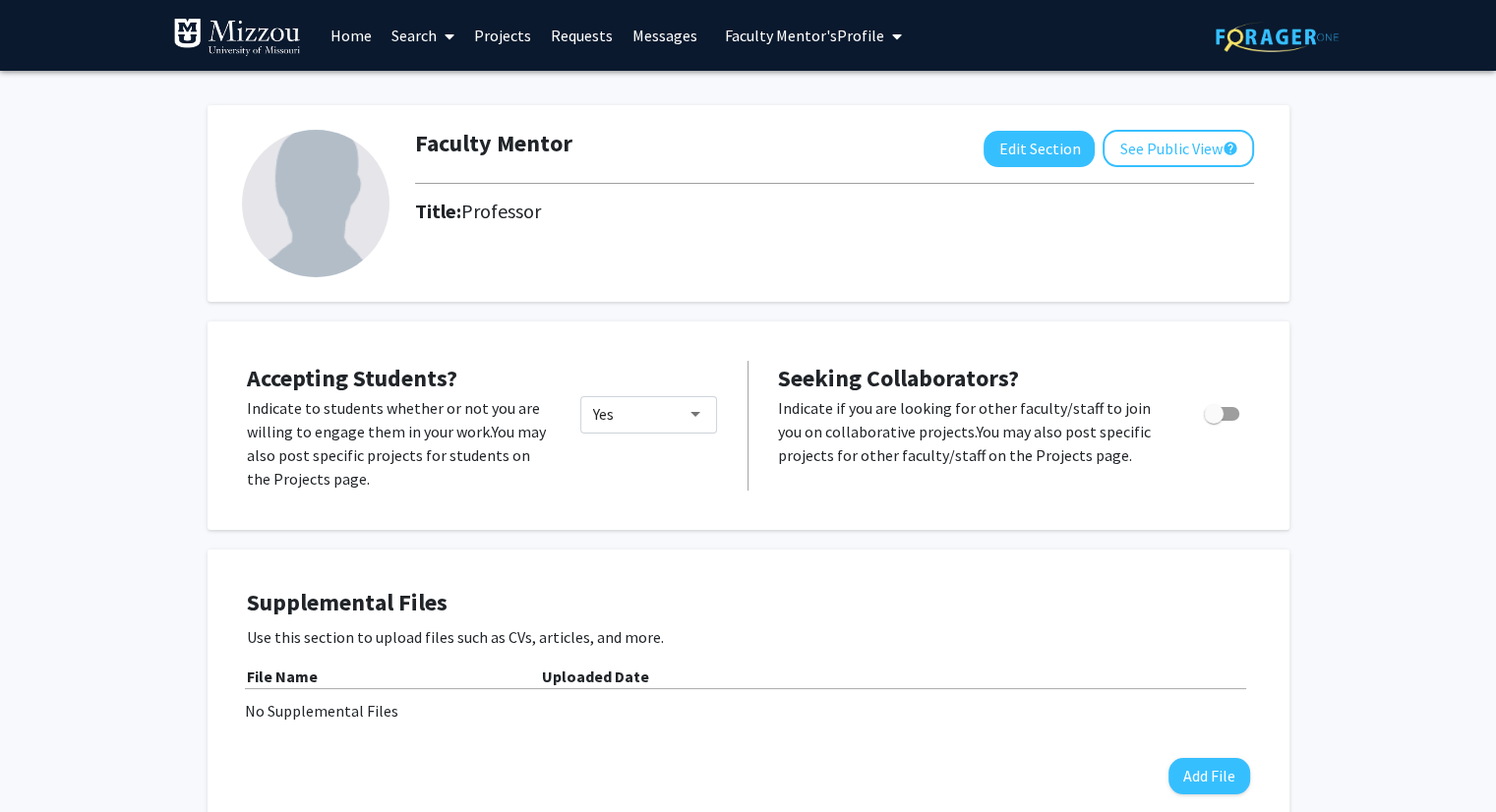 click on "Faculty Mentor's   Profile" at bounding box center [805, 35] 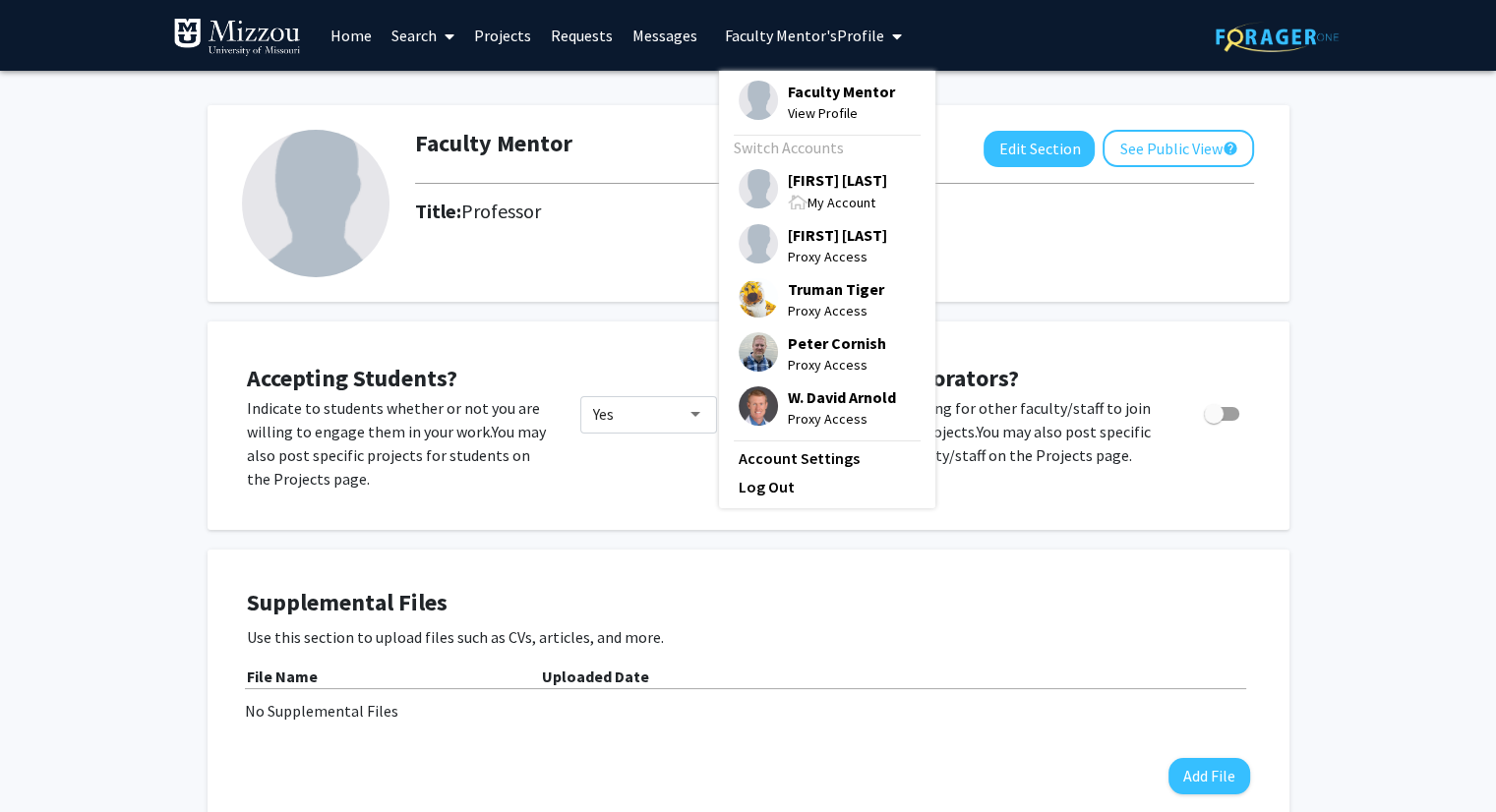 click on "[FIRST] [LAST]" at bounding box center (837, 180) 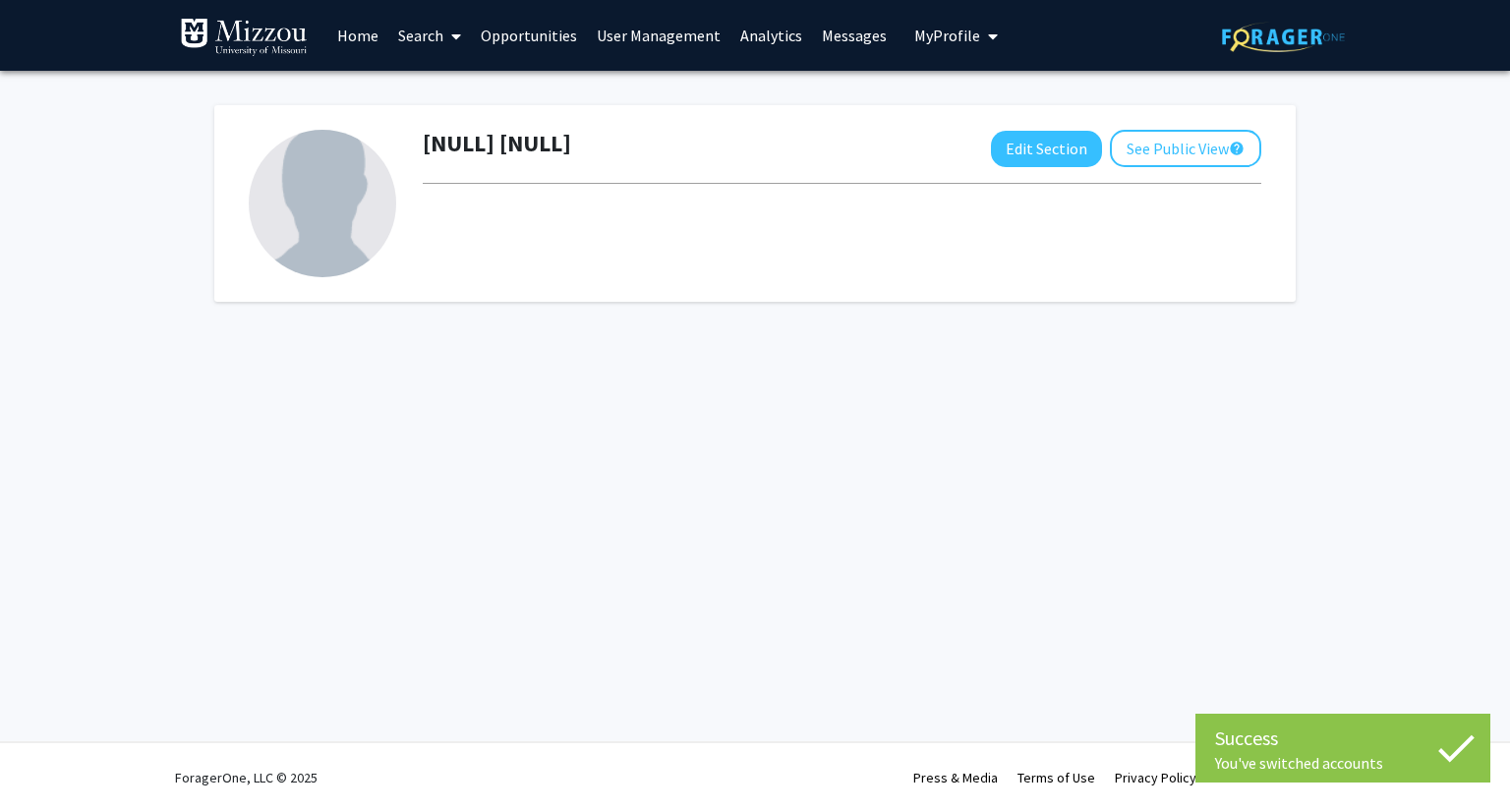 click on "Search" at bounding box center (430, 35) 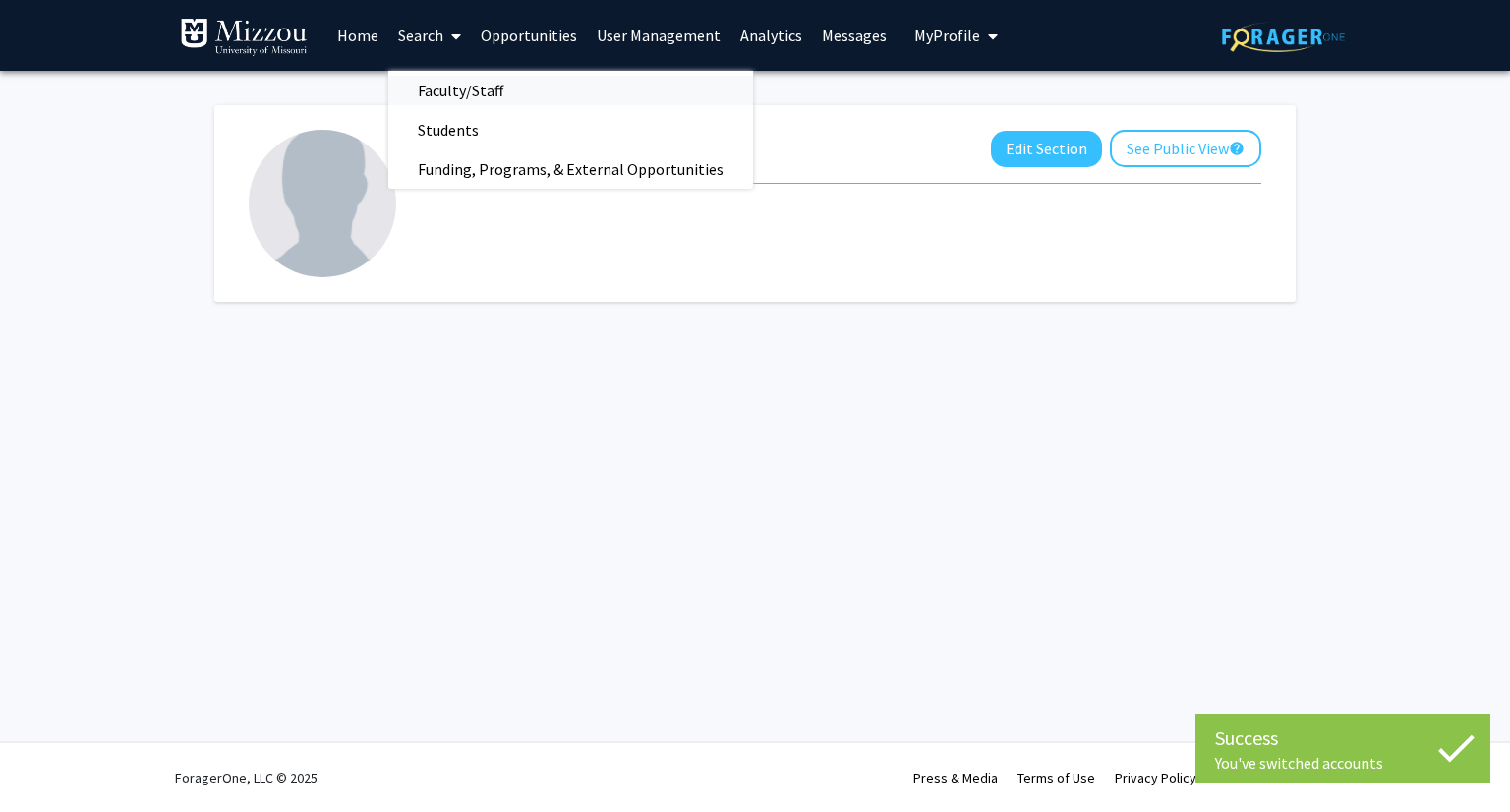 click on "Faculty/Staff" at bounding box center [460, 90] 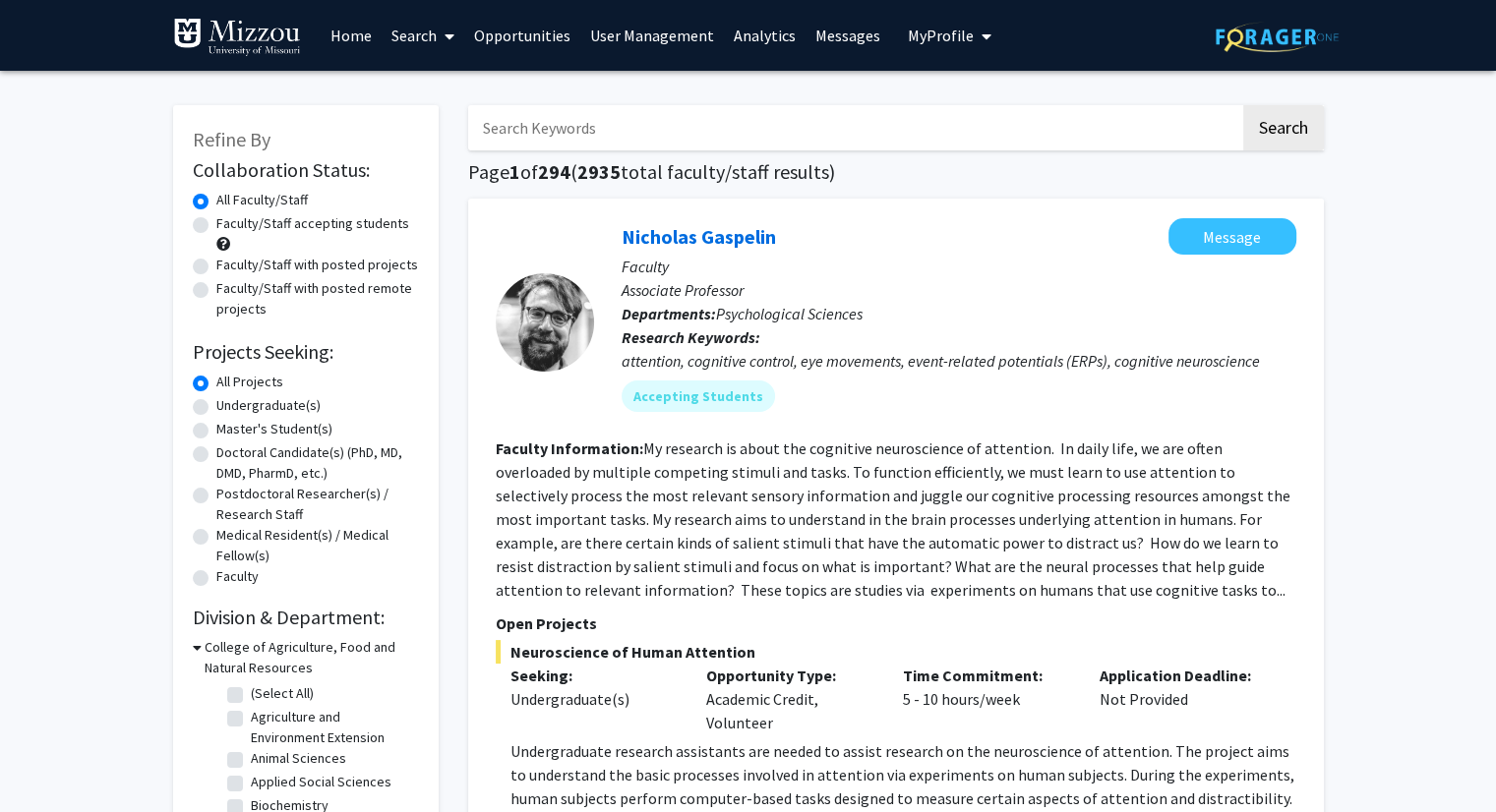 click at bounding box center [854, 128] 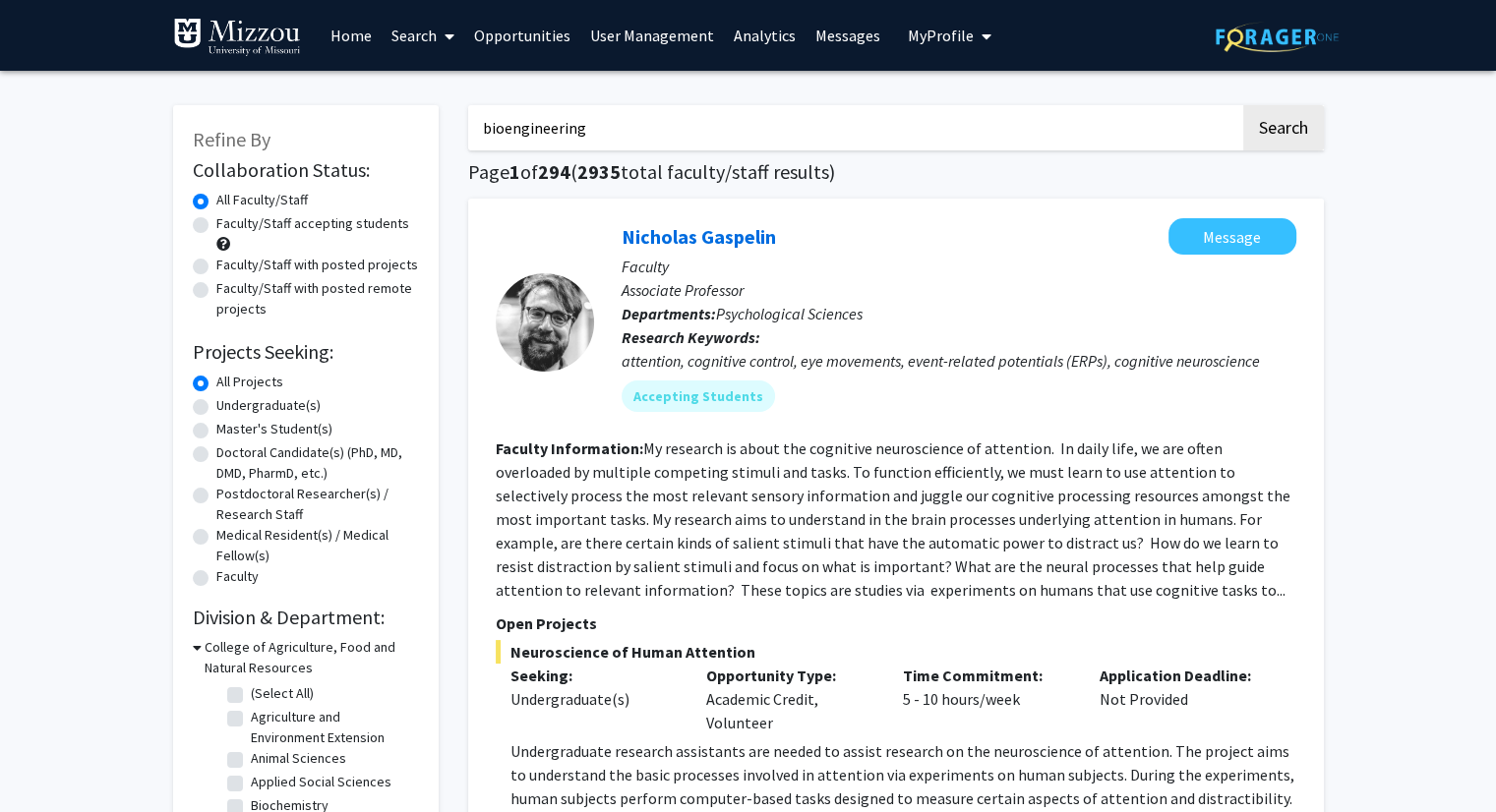 type on "bioengineering" 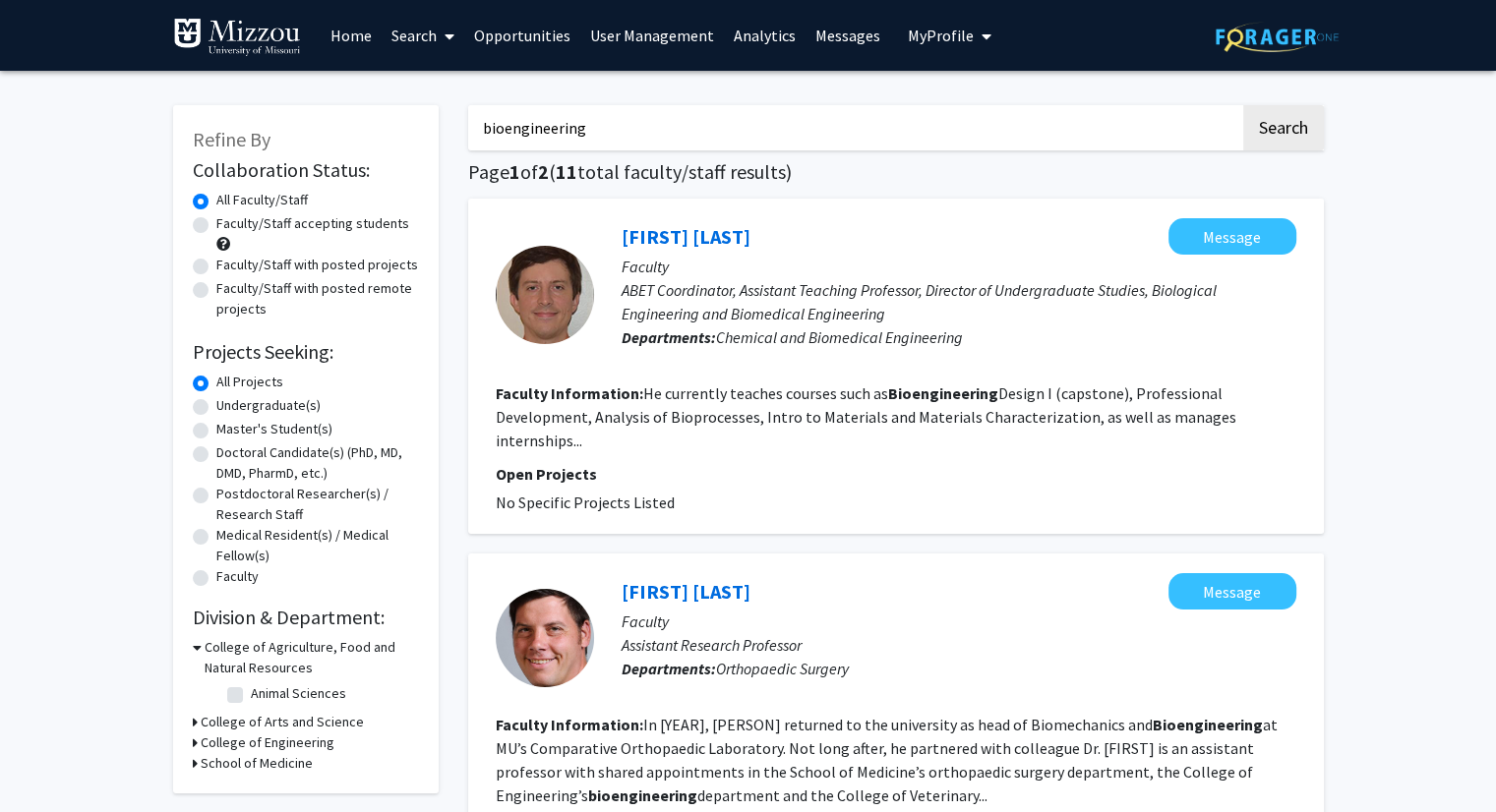 scroll, scrollTop: 39, scrollLeft: 0, axis: vertical 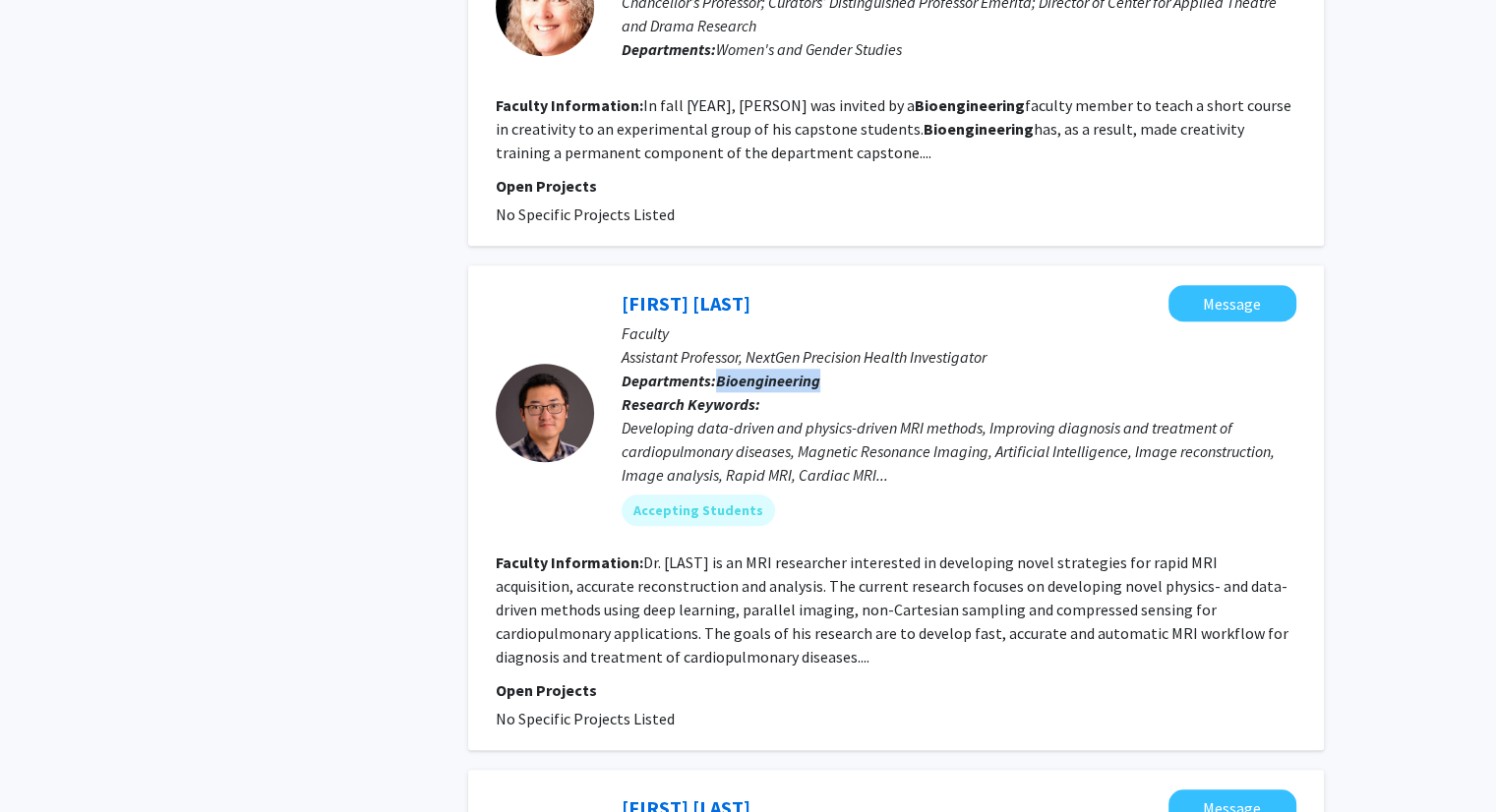 drag, startPoint x: 830, startPoint y: 359, endPoint x: 719, endPoint y: 359, distance: 111 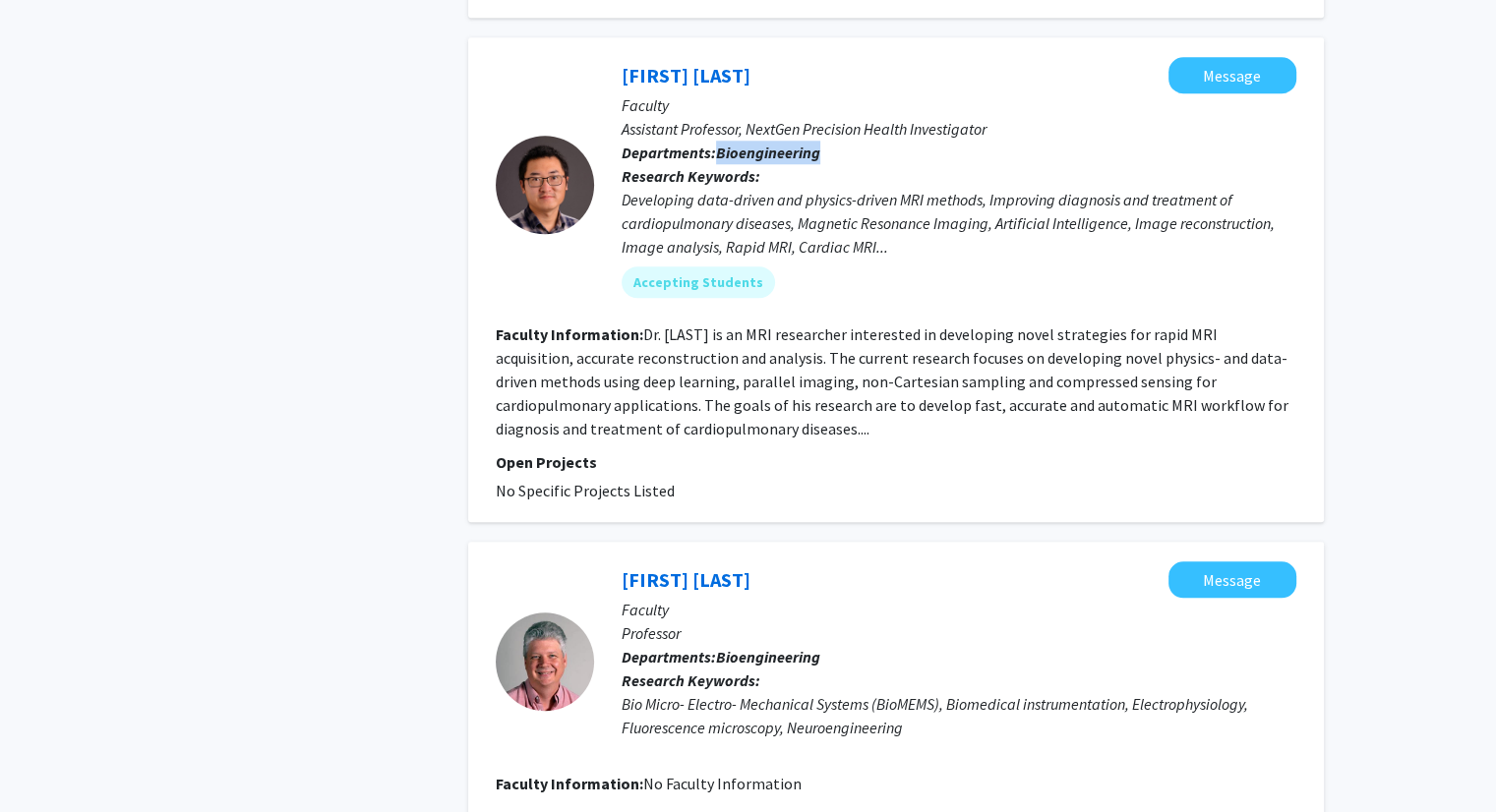 scroll, scrollTop: 1914, scrollLeft: 0, axis: vertical 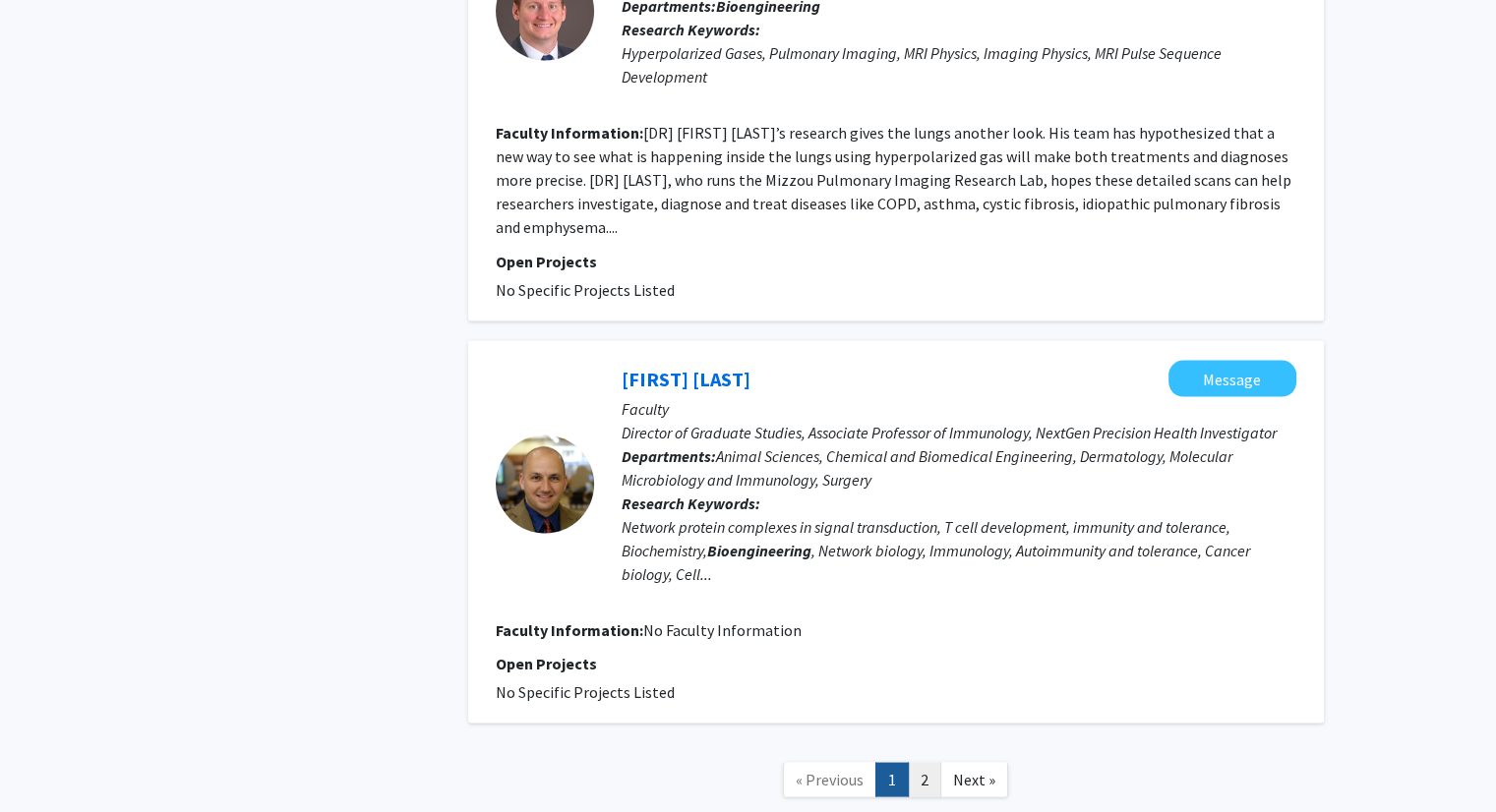click on "2" 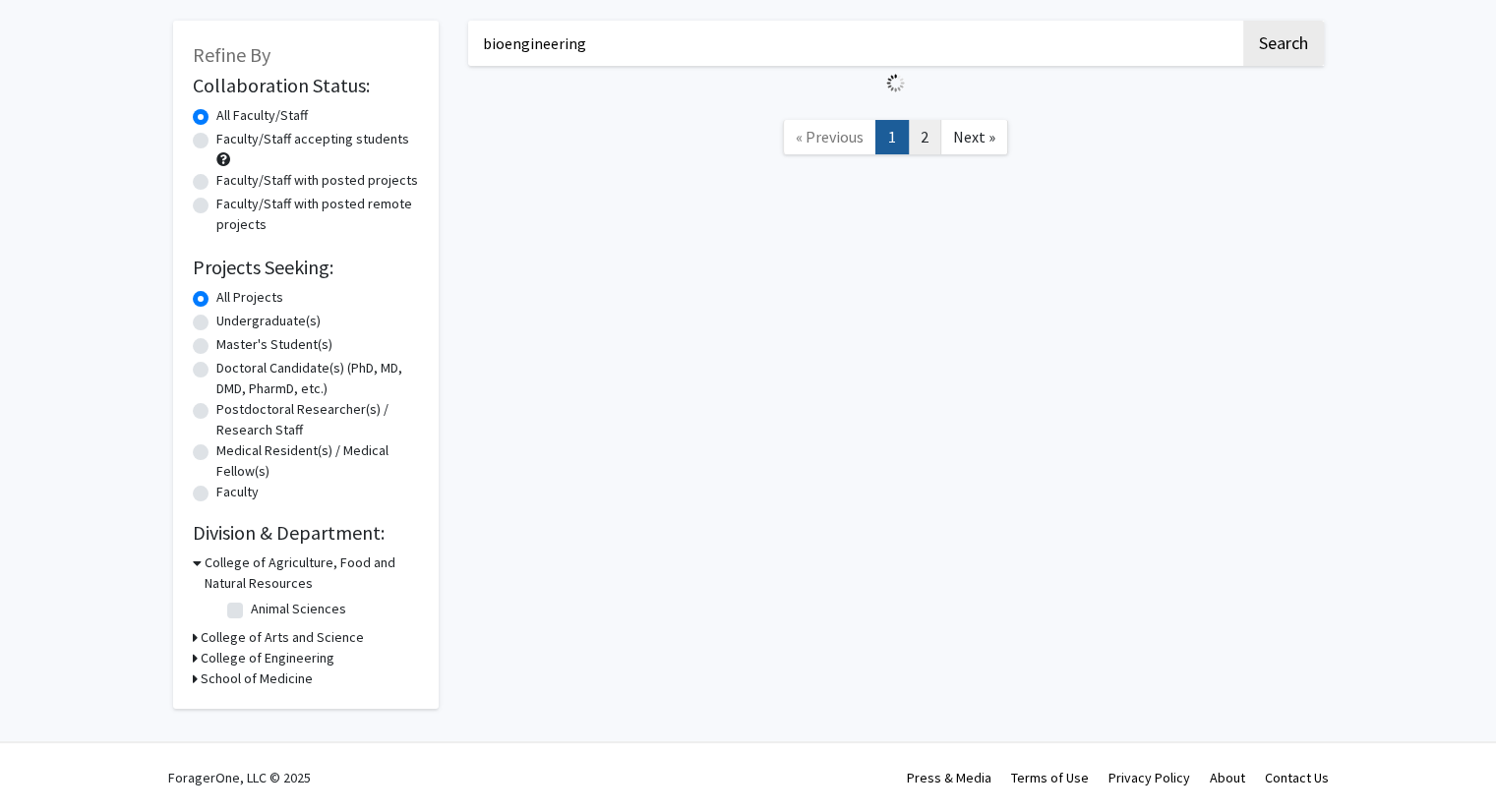 scroll, scrollTop: 0, scrollLeft: 0, axis: both 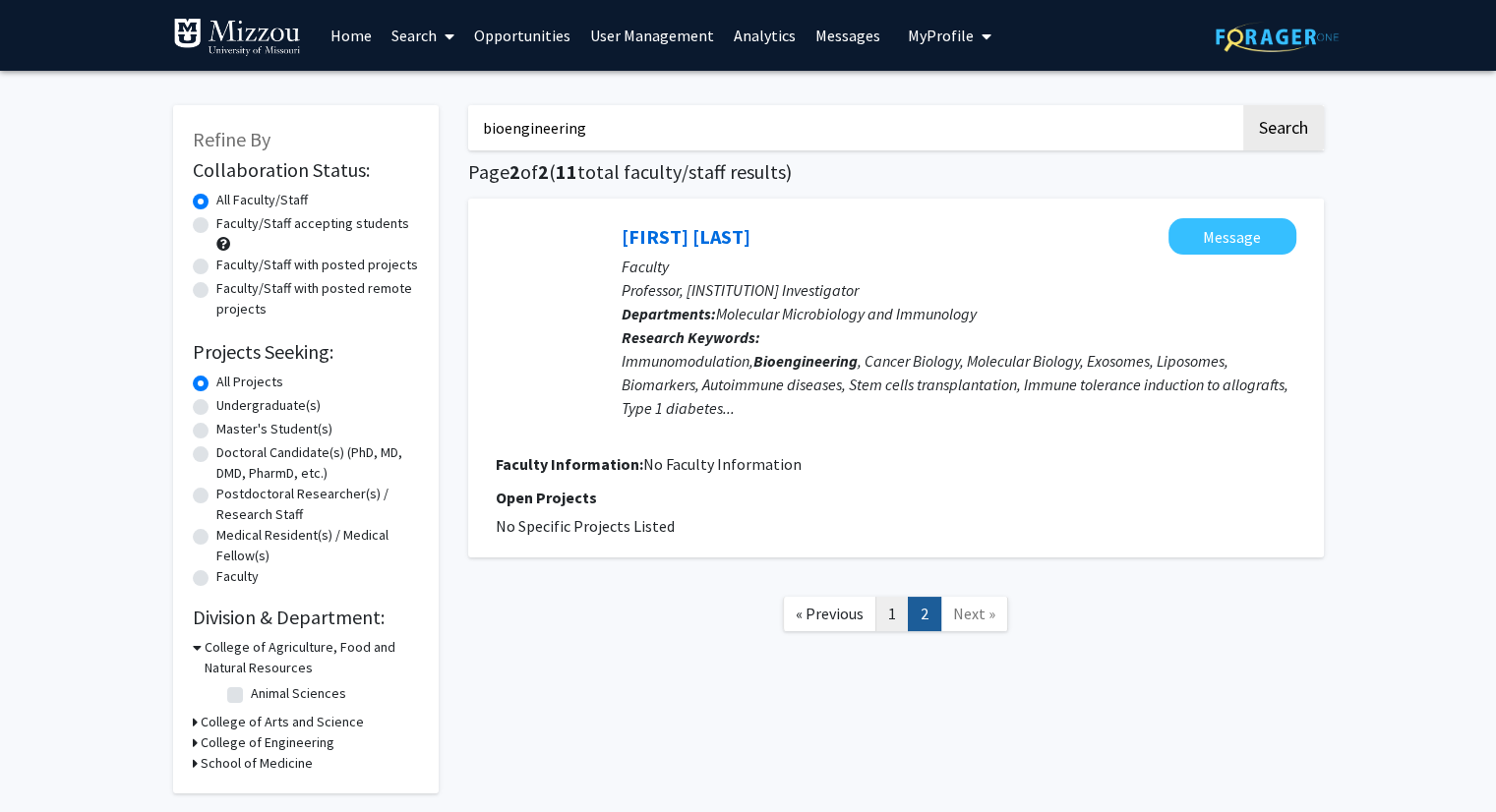 click on "1" 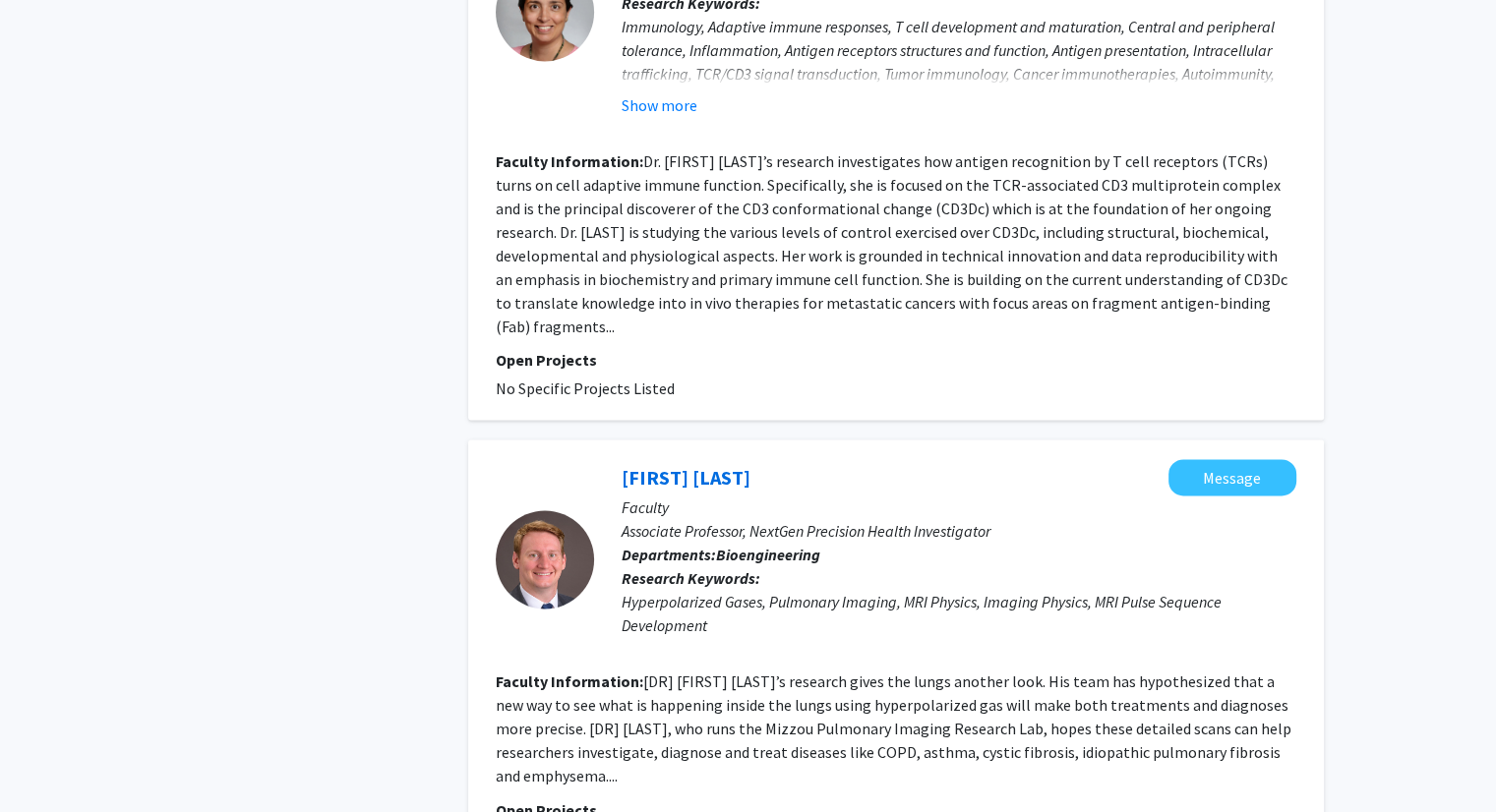 scroll, scrollTop: 2943, scrollLeft: 0, axis: vertical 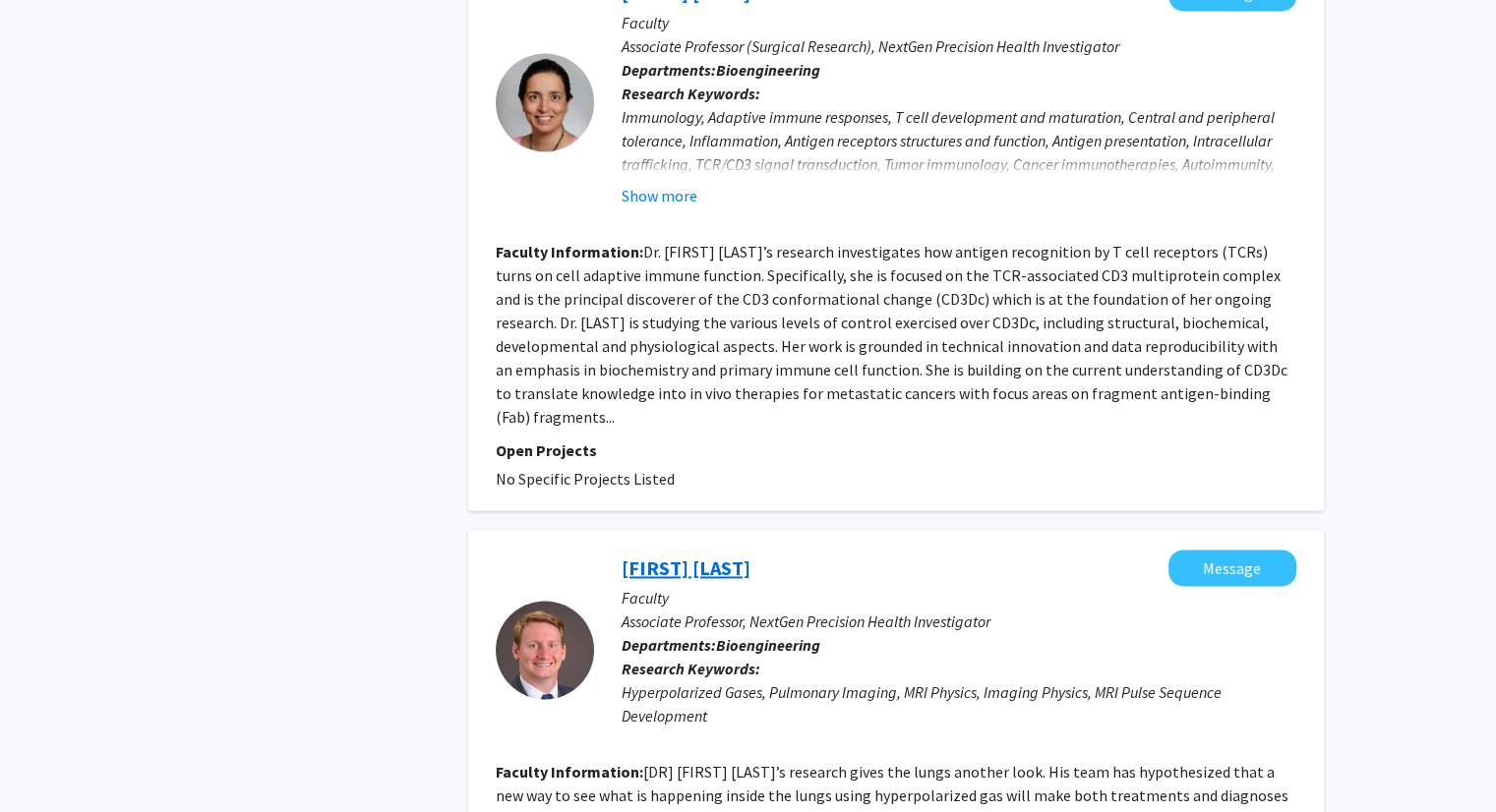 click on "[FIRST] [LAST]" 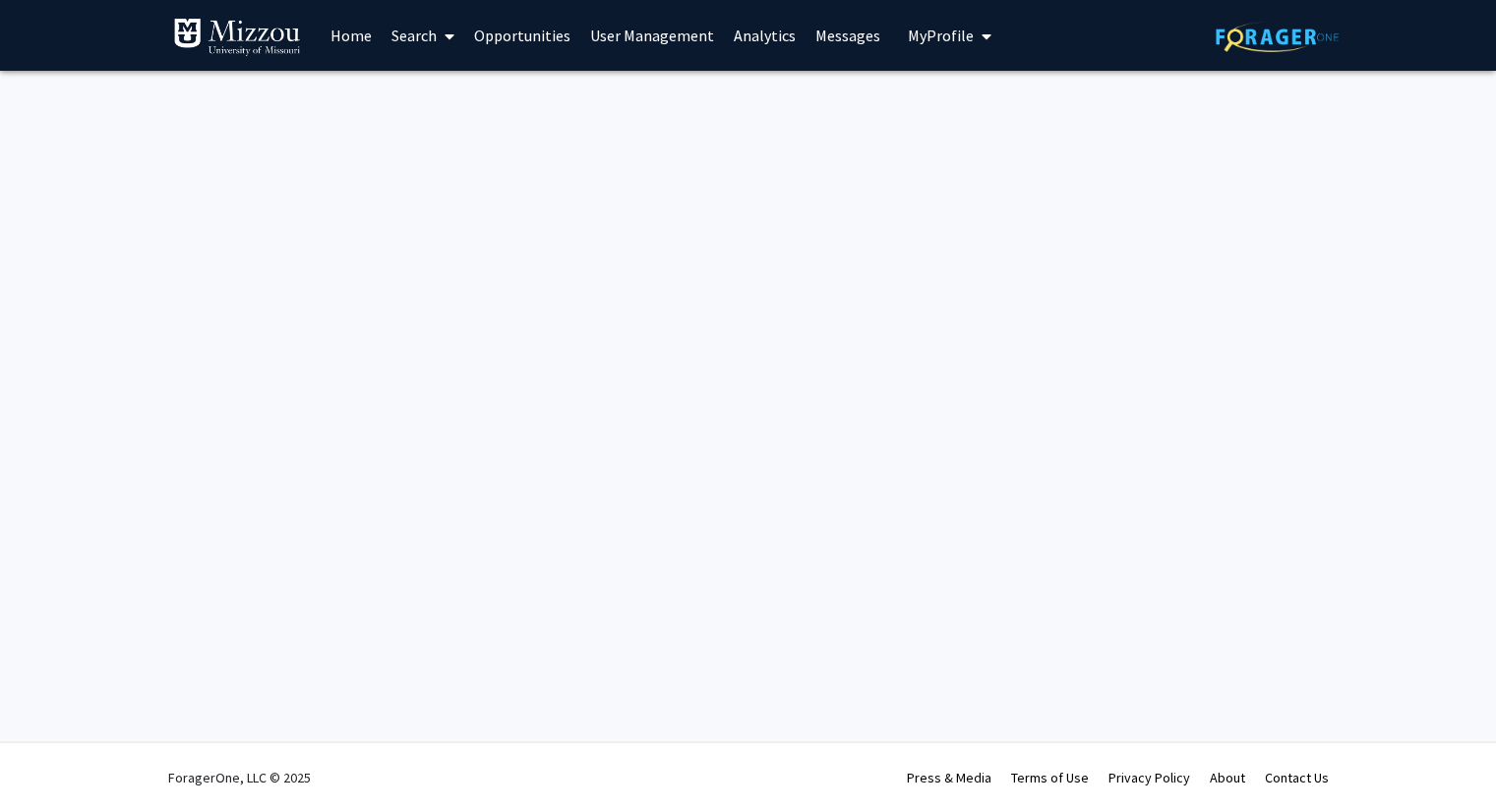 scroll, scrollTop: 0, scrollLeft: 0, axis: both 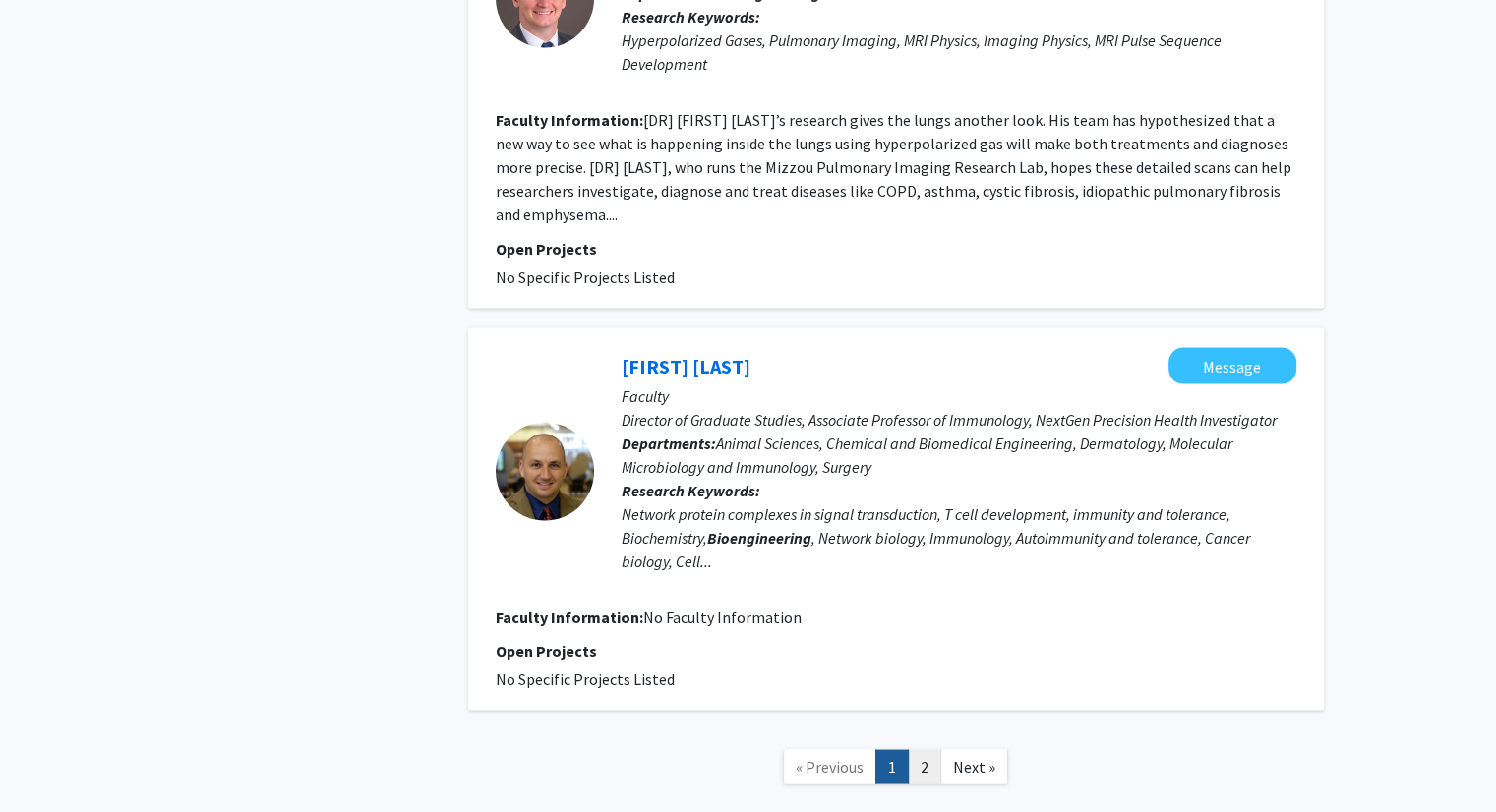 click on "2" 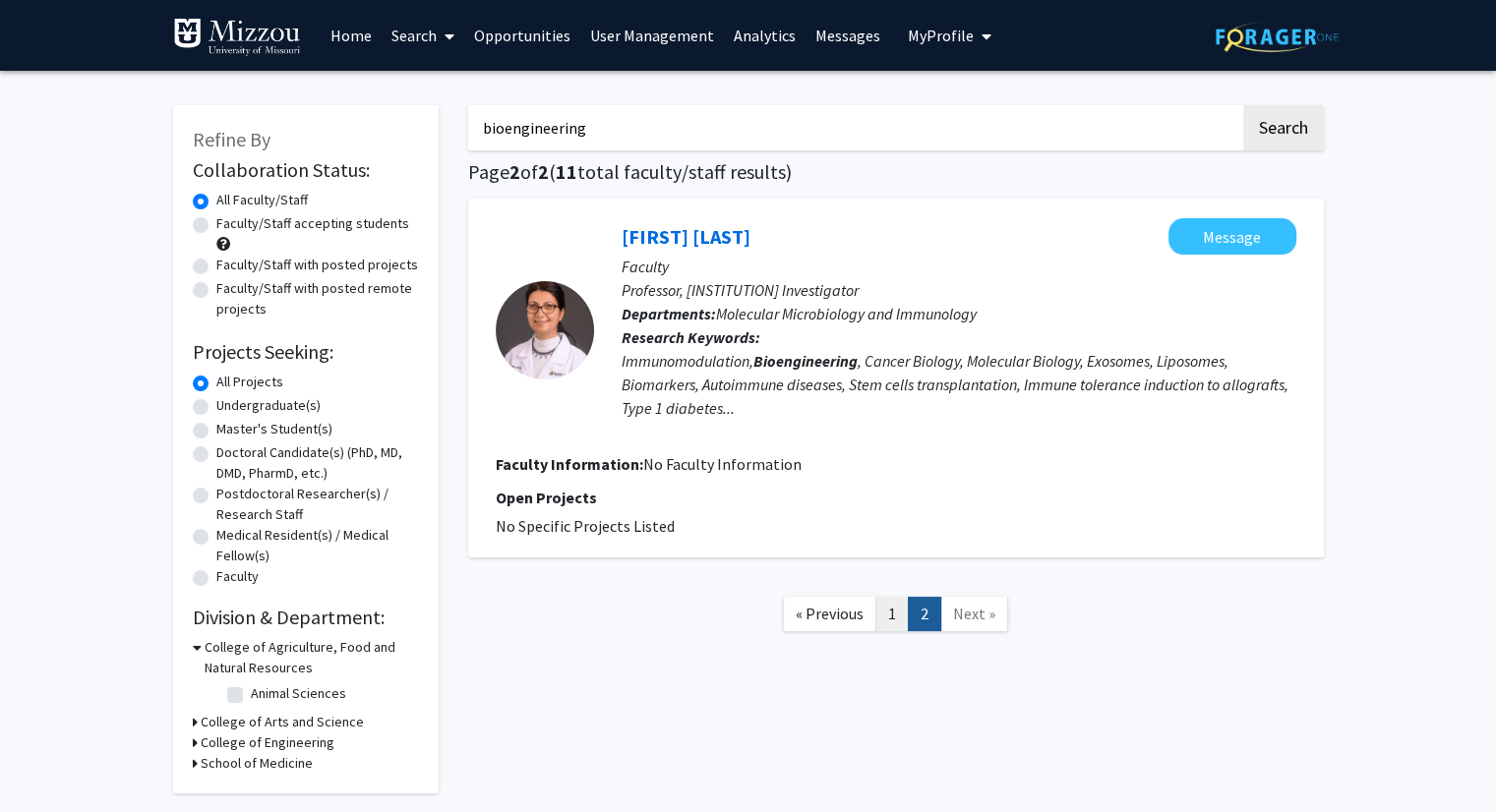 click on "1" 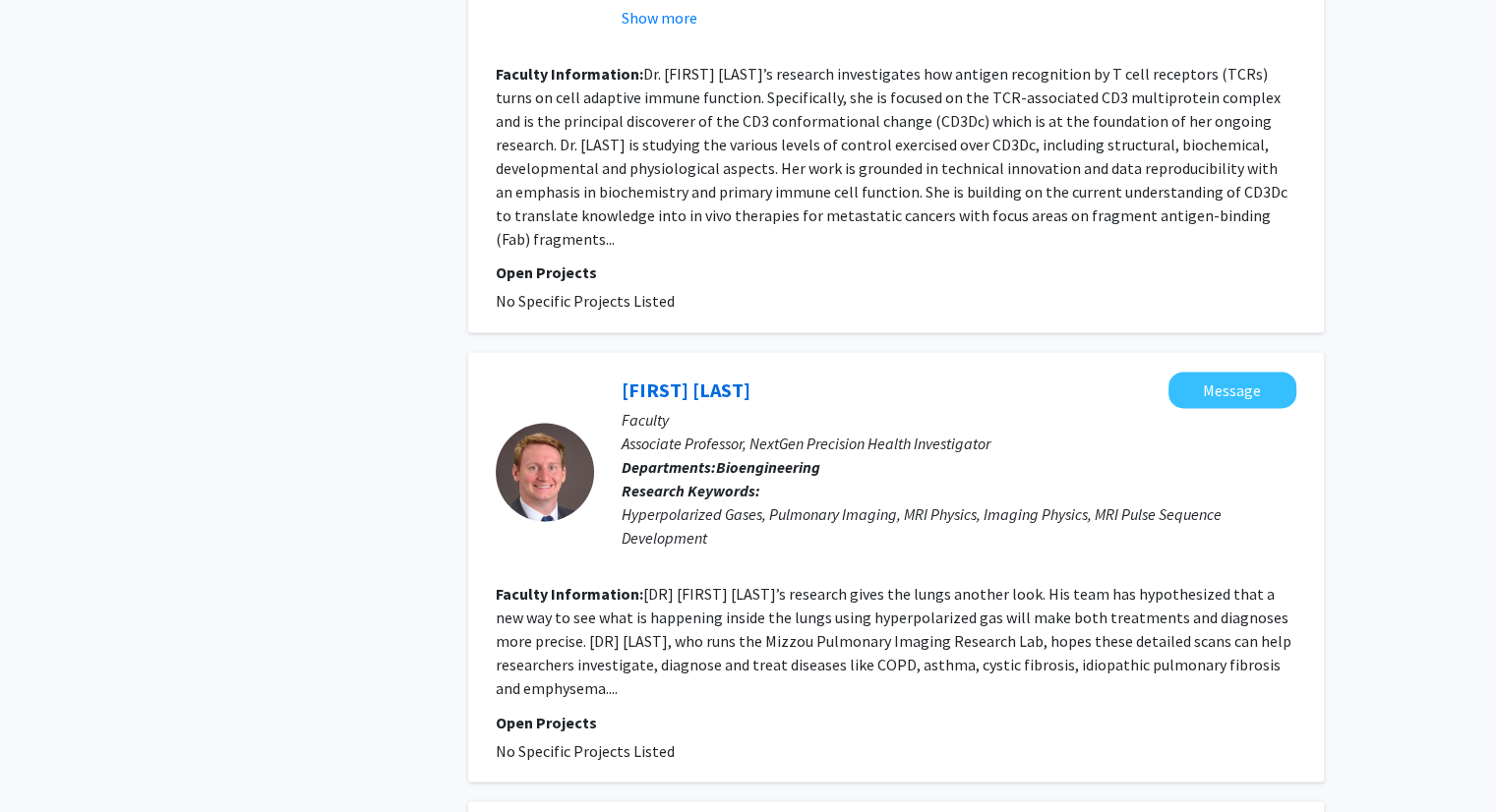 scroll, scrollTop: 3028, scrollLeft: 0, axis: vertical 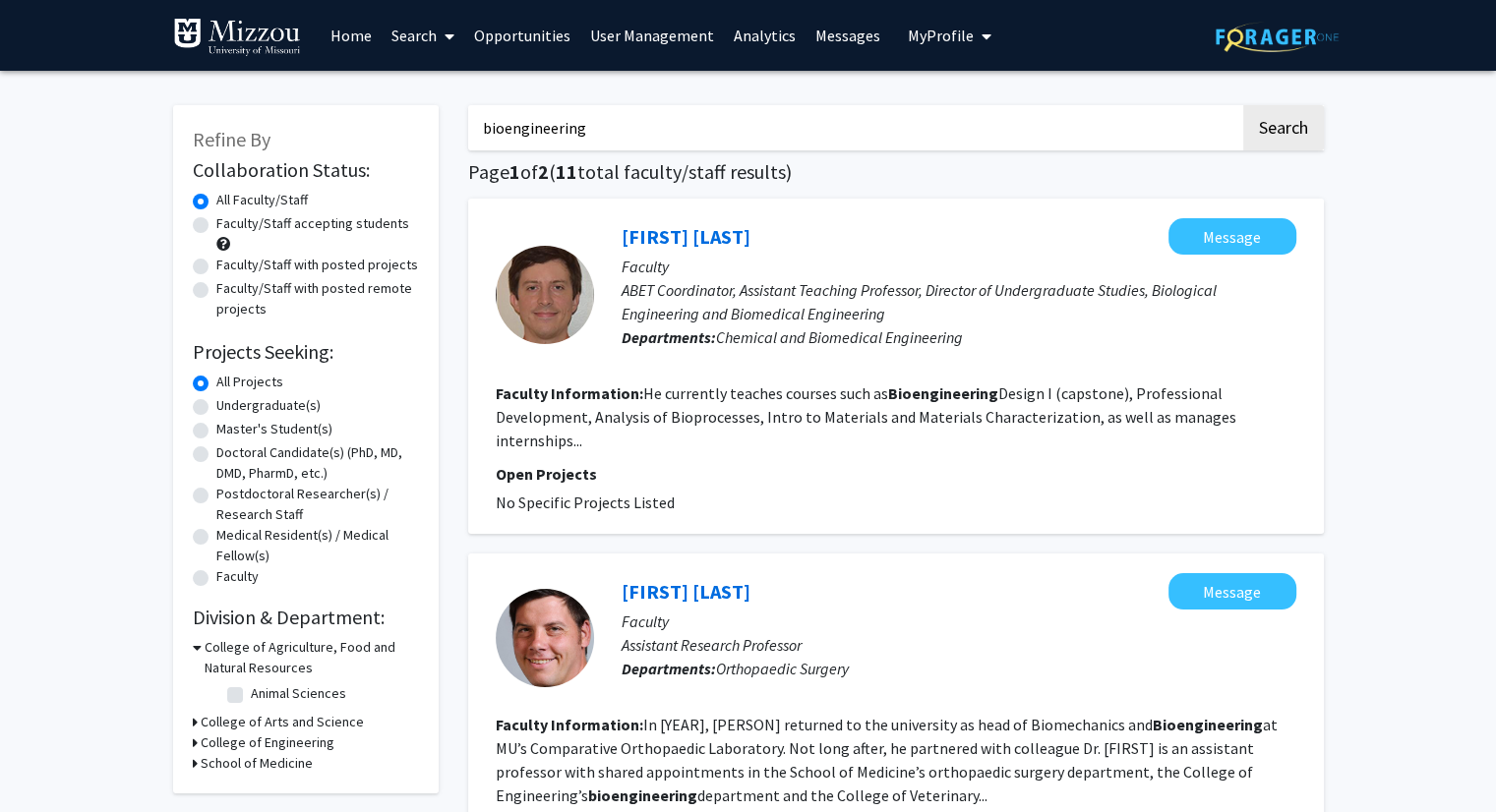 click on "User Management" at bounding box center (652, 35) 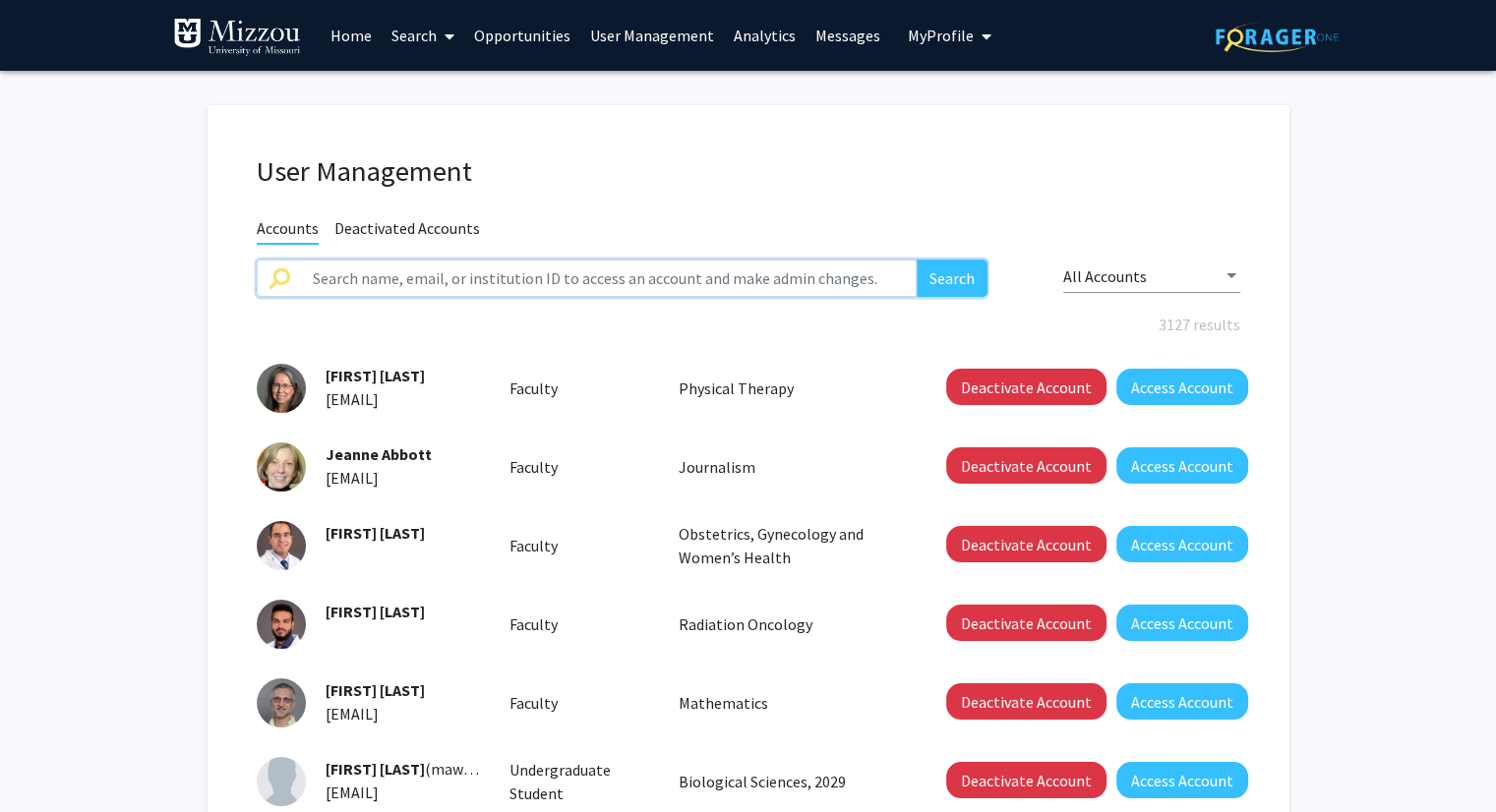 click 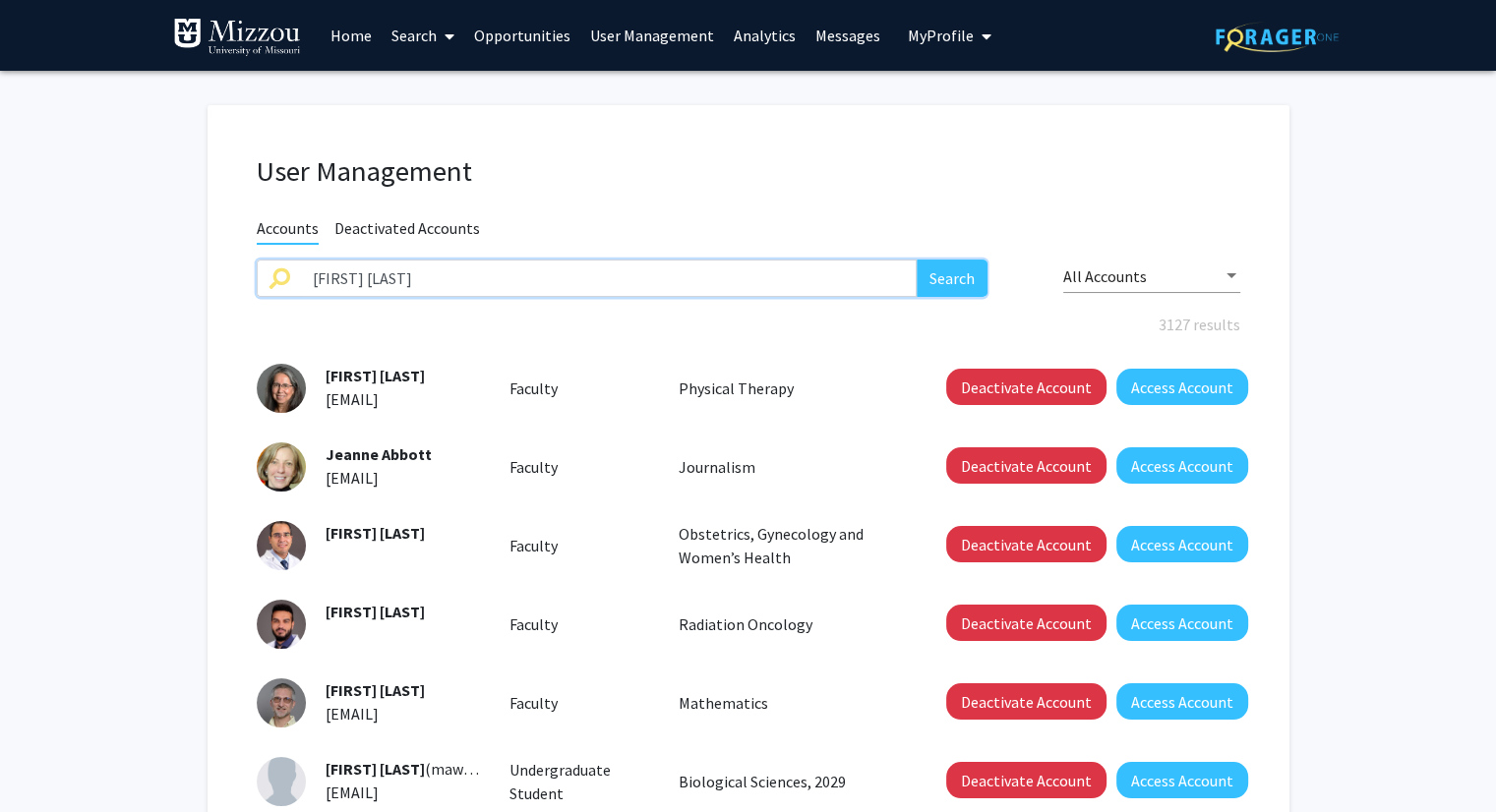 type on "[FIRST] [LAST]" 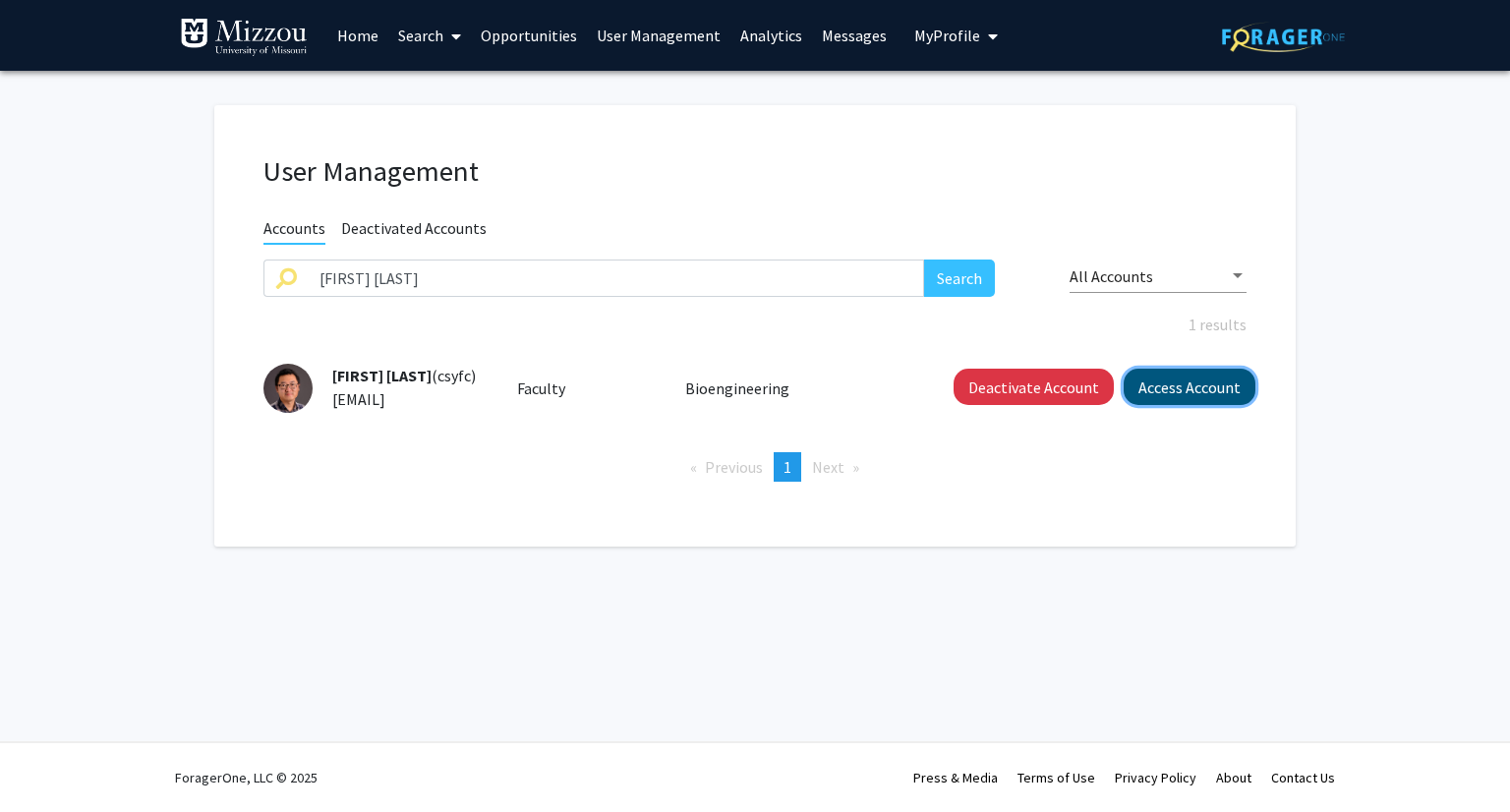 click on "Access Account" 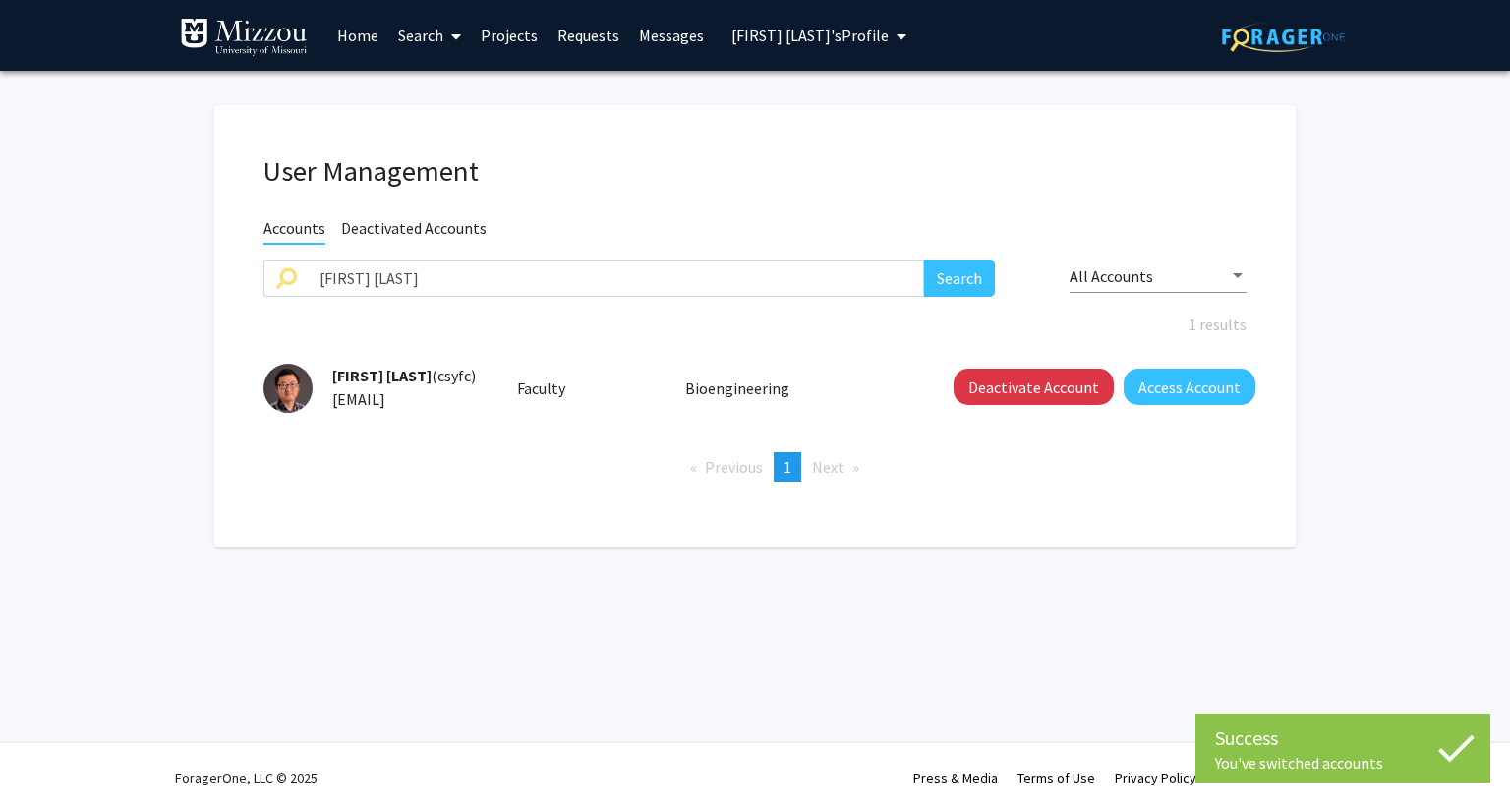 click on "[FIRST] [LAST]'s   Profile" at bounding box center [810, 35] 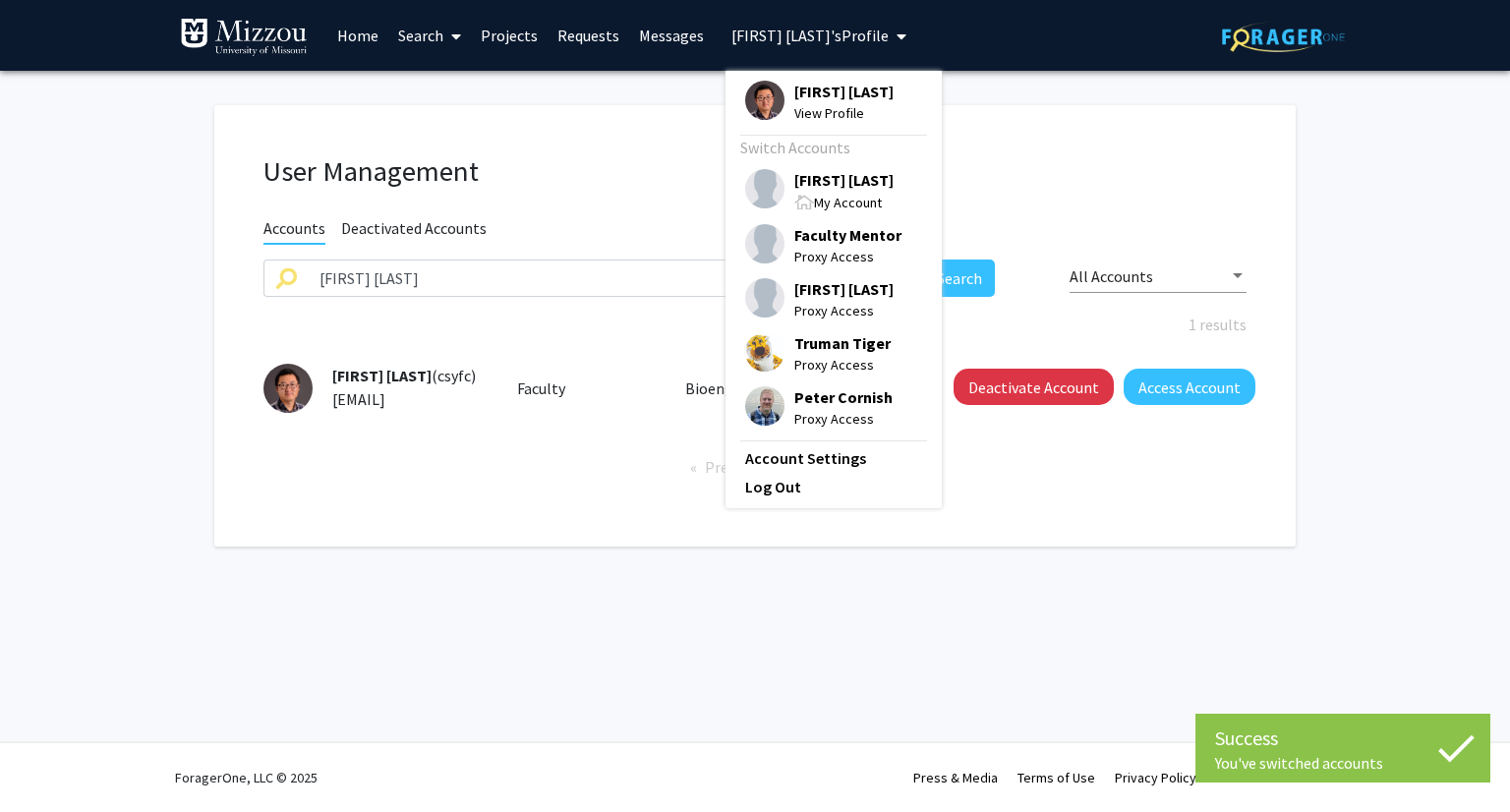 click on "[FIRST] [LAST]" at bounding box center (843, 91) 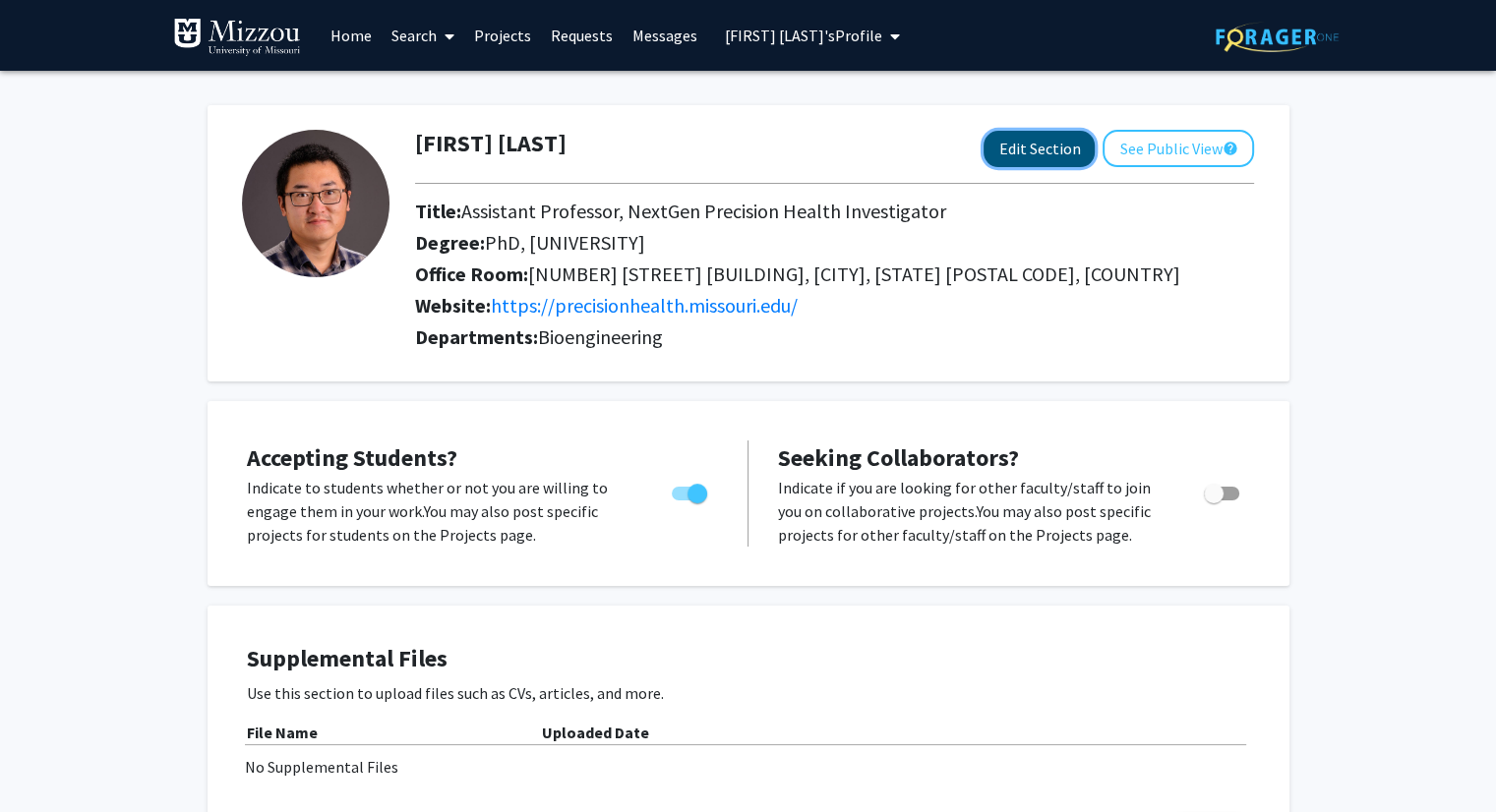 click on "Edit Section" 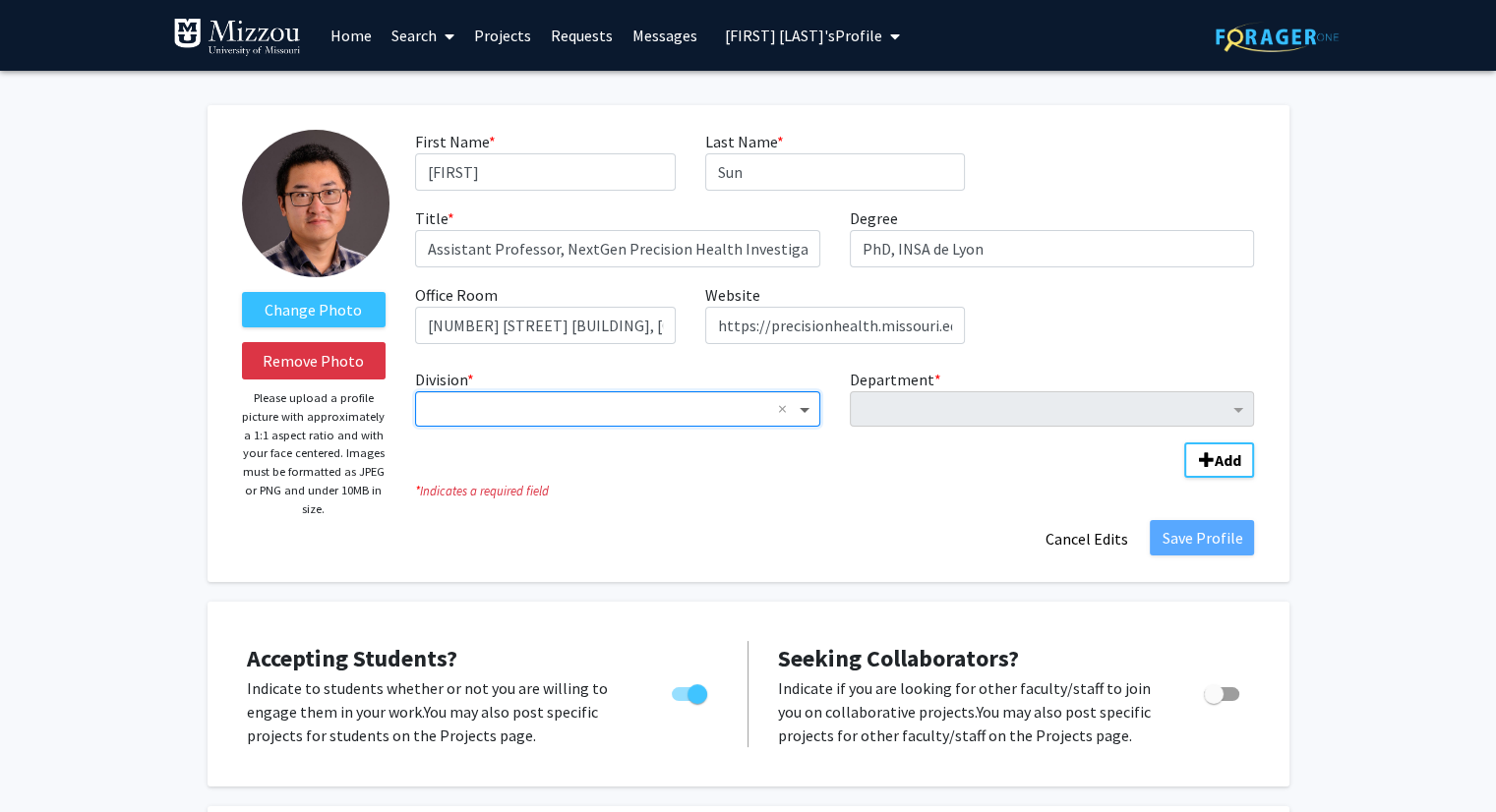 click 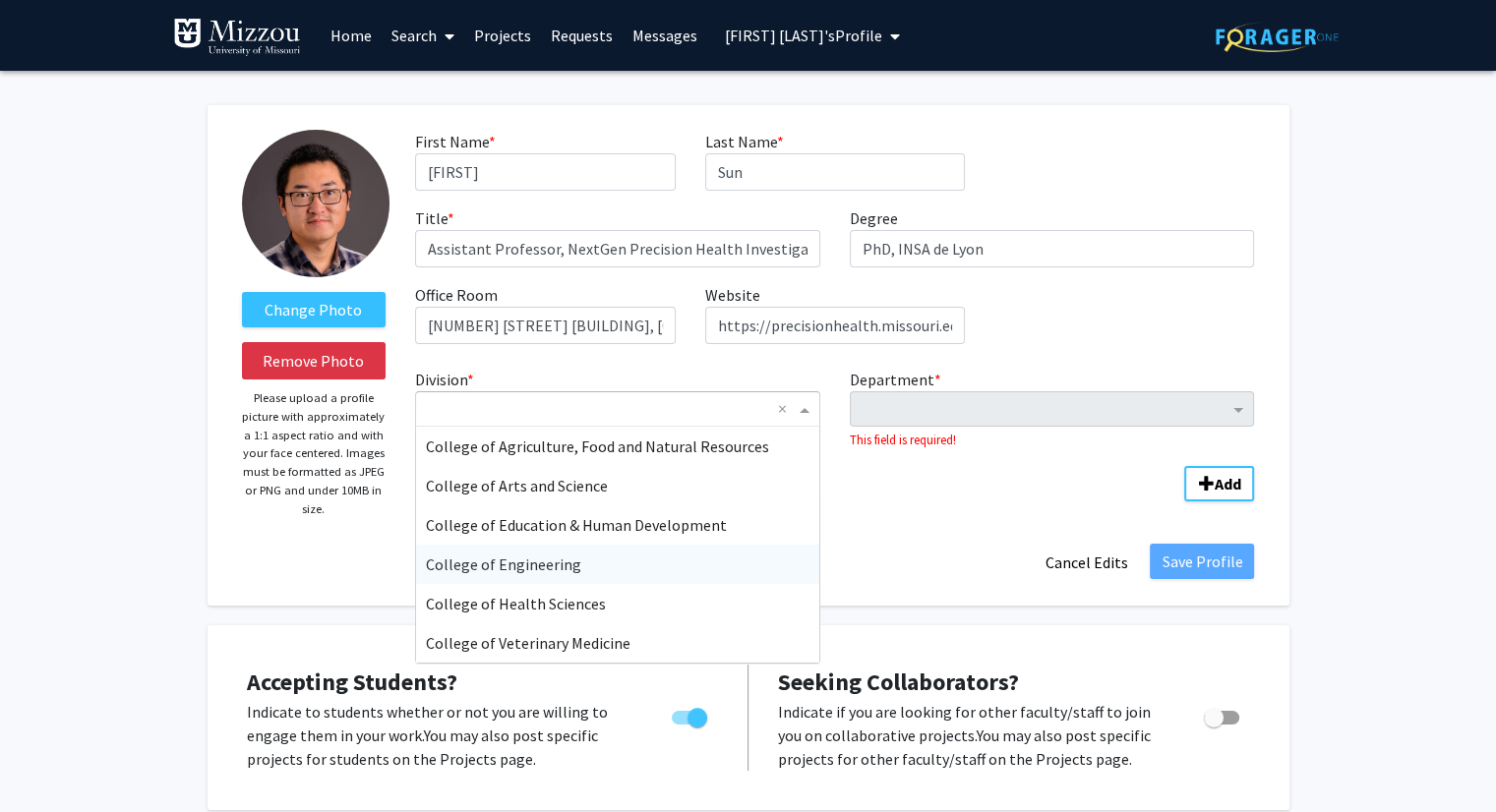 click on "College of Engineering" at bounding box center [618, 564] 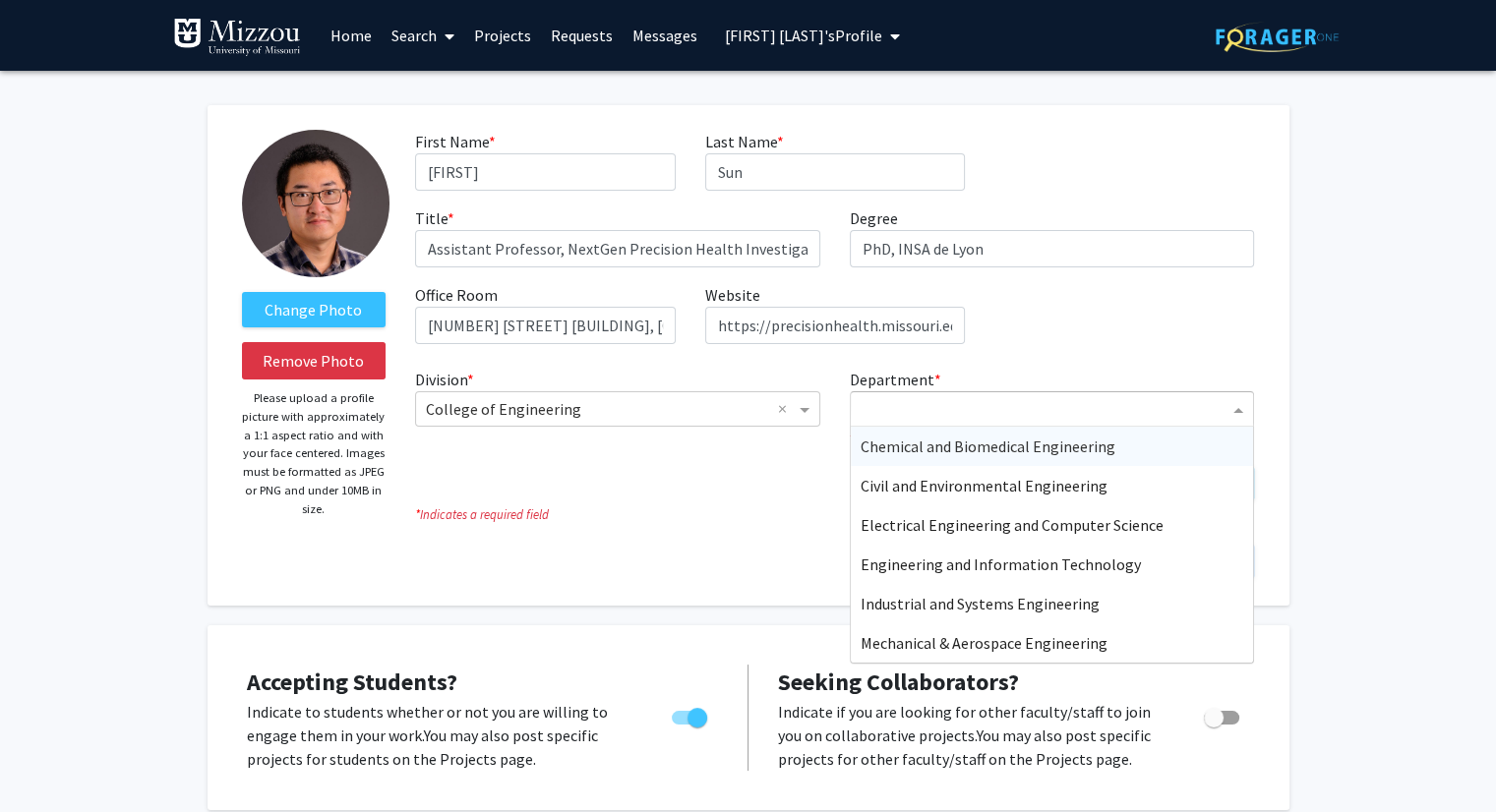 drag, startPoint x: 1055, startPoint y: 402, endPoint x: 1032, endPoint y: 444, distance: 47.88528 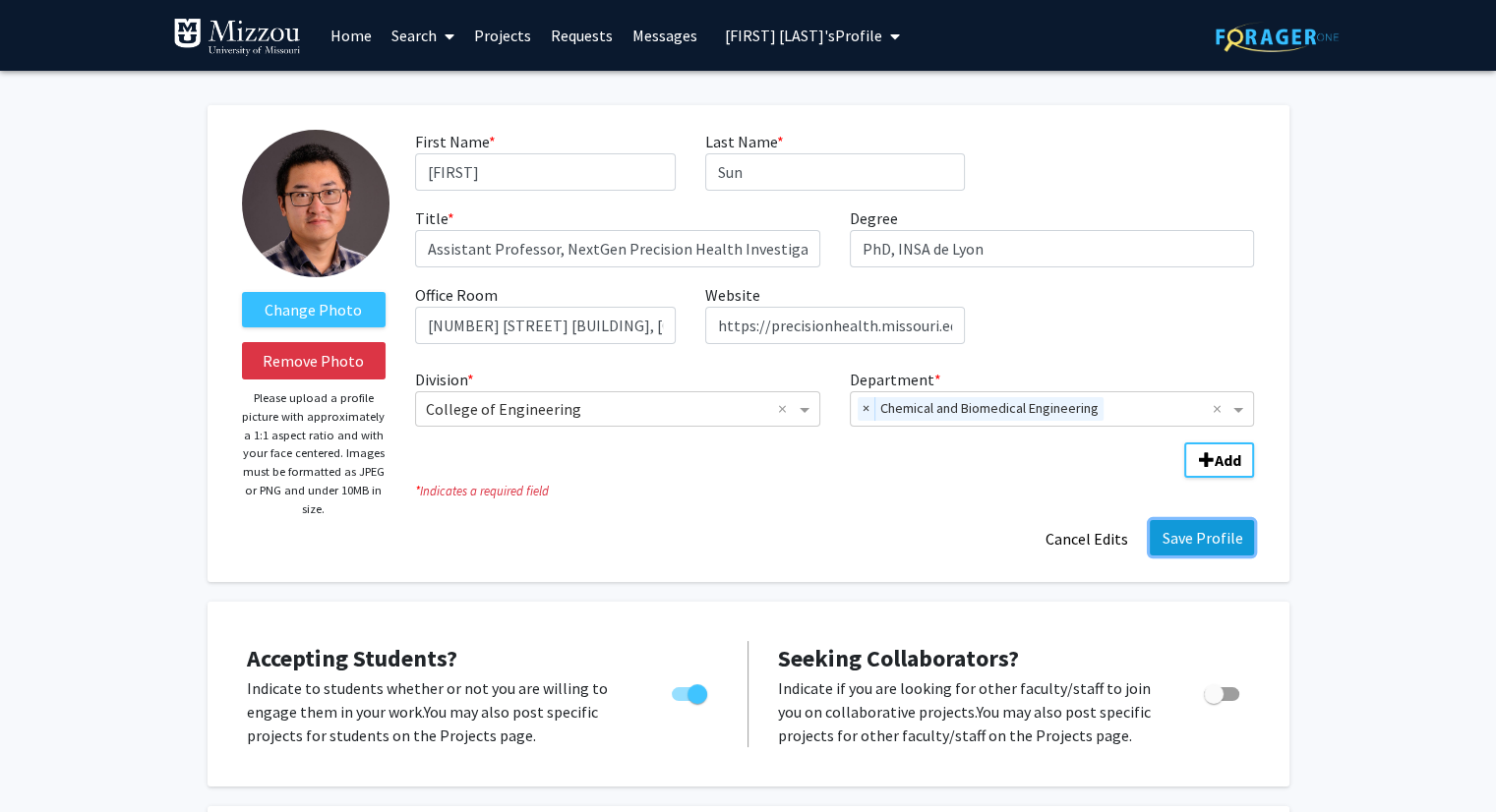 click on "Save Profile" 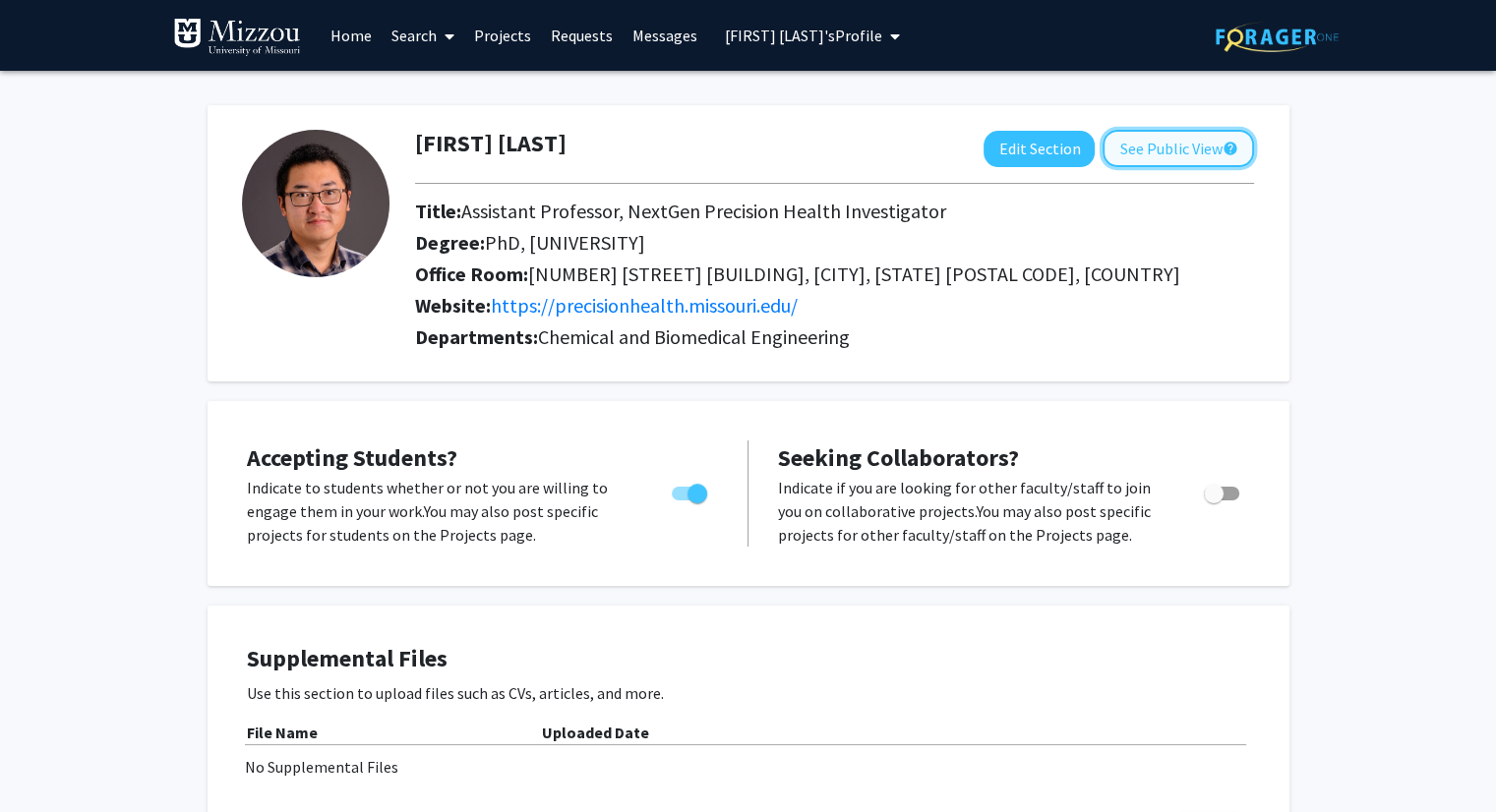 click on "See Public View  help" 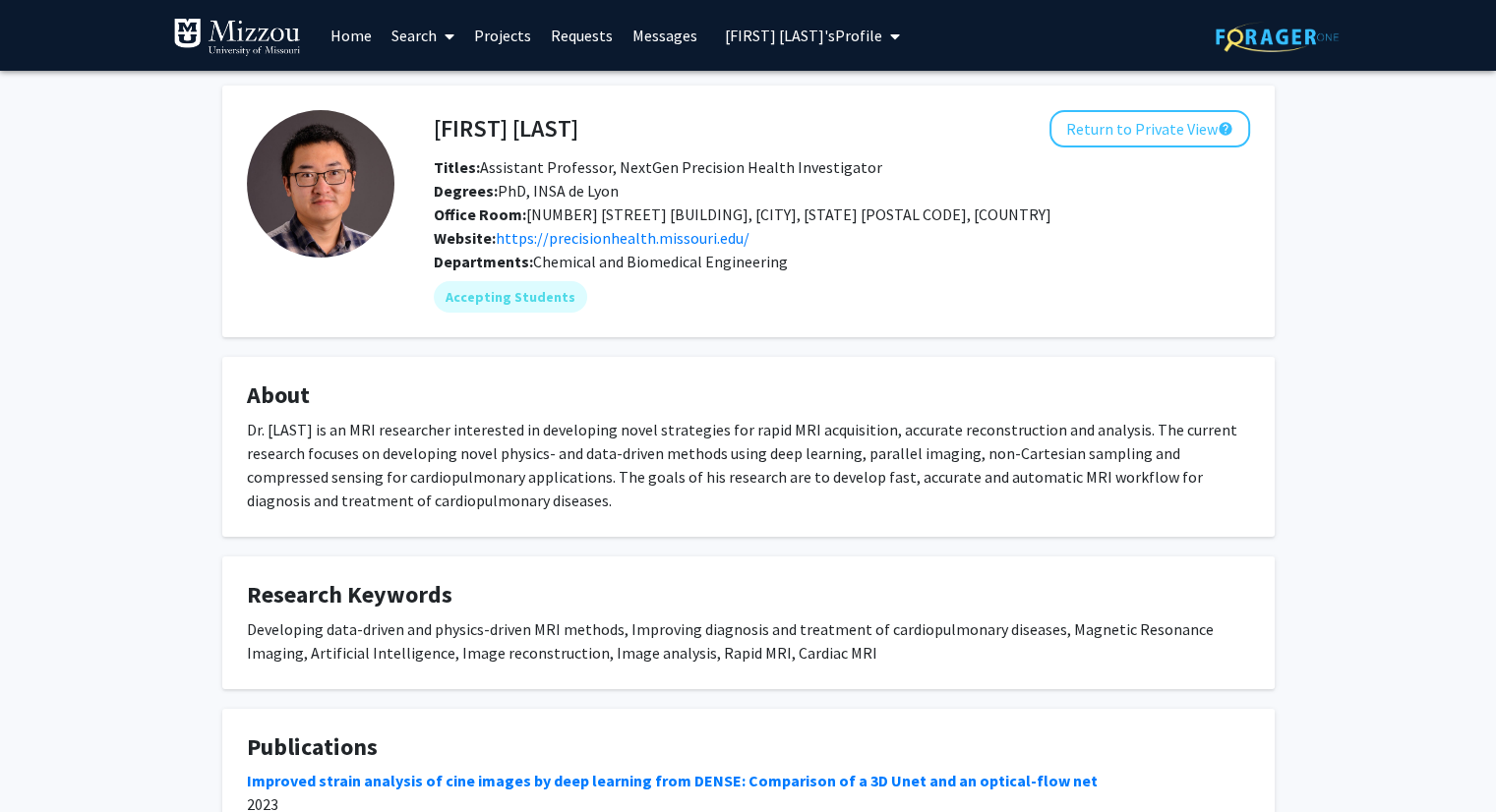 click on "[FIRST] [LAST]'s   Profile" at bounding box center [804, 35] 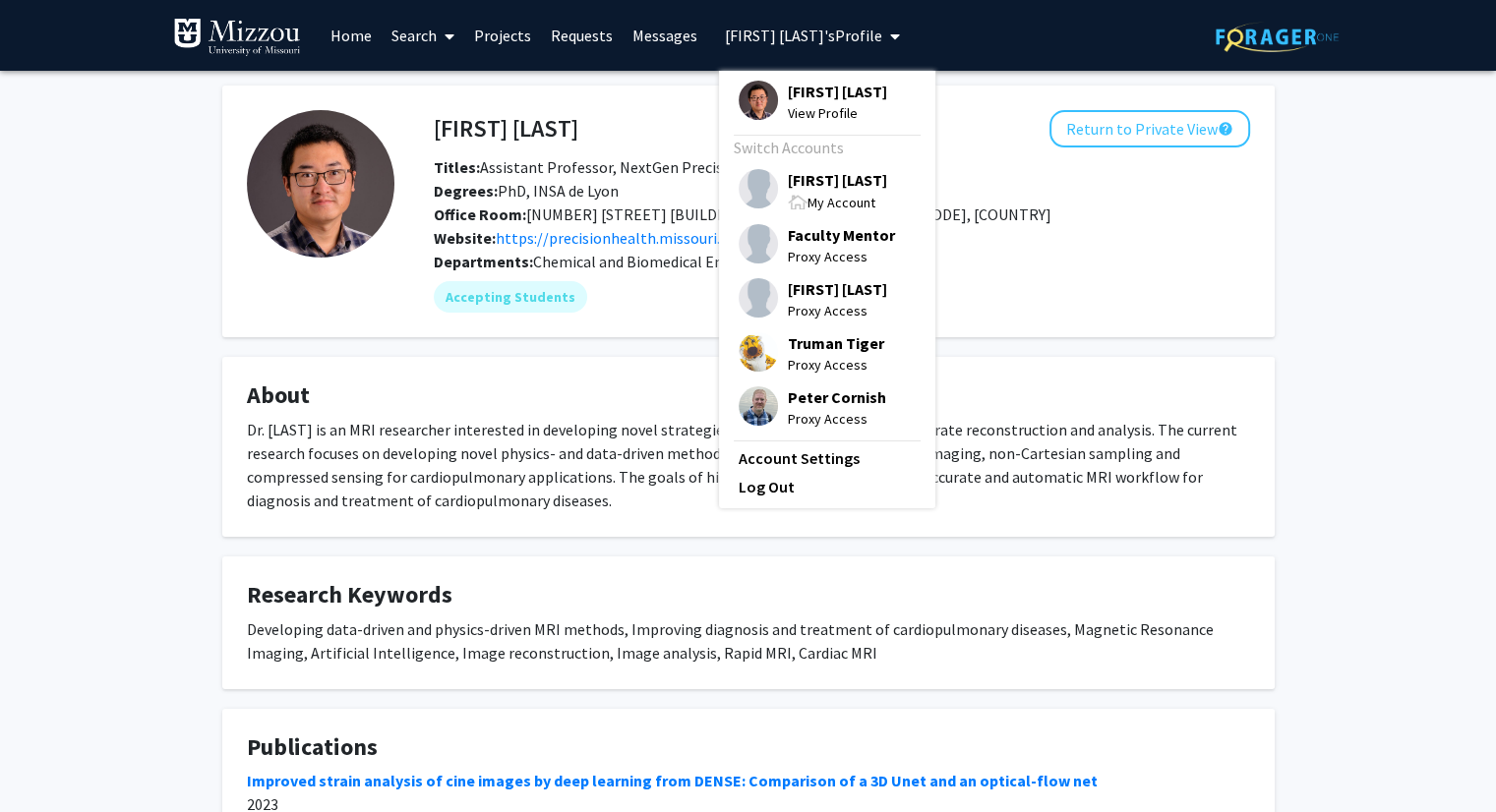 click on "[FIRST] [LAST]" at bounding box center [837, 180] 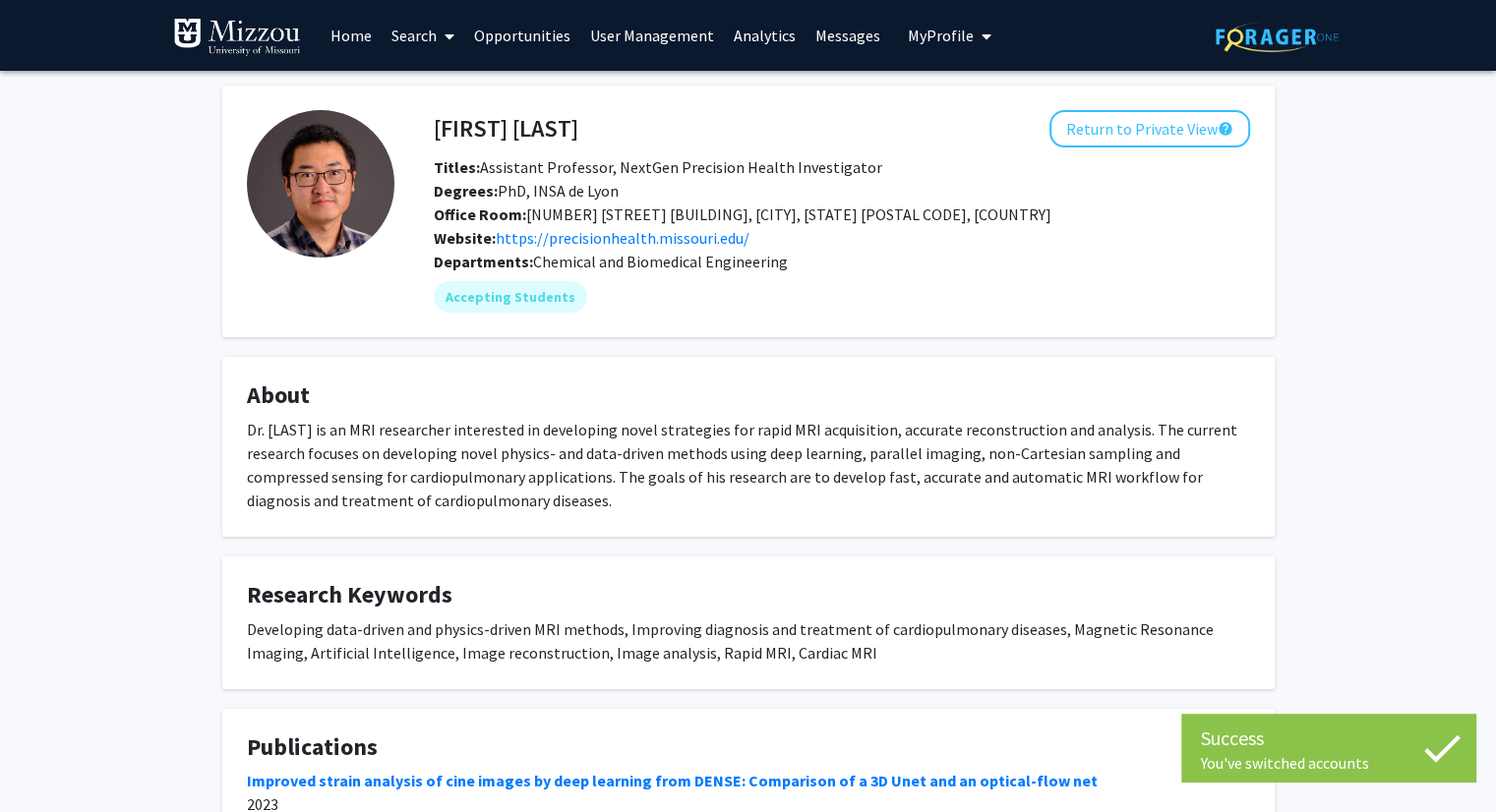 click on "User Management" at bounding box center (652, 35) 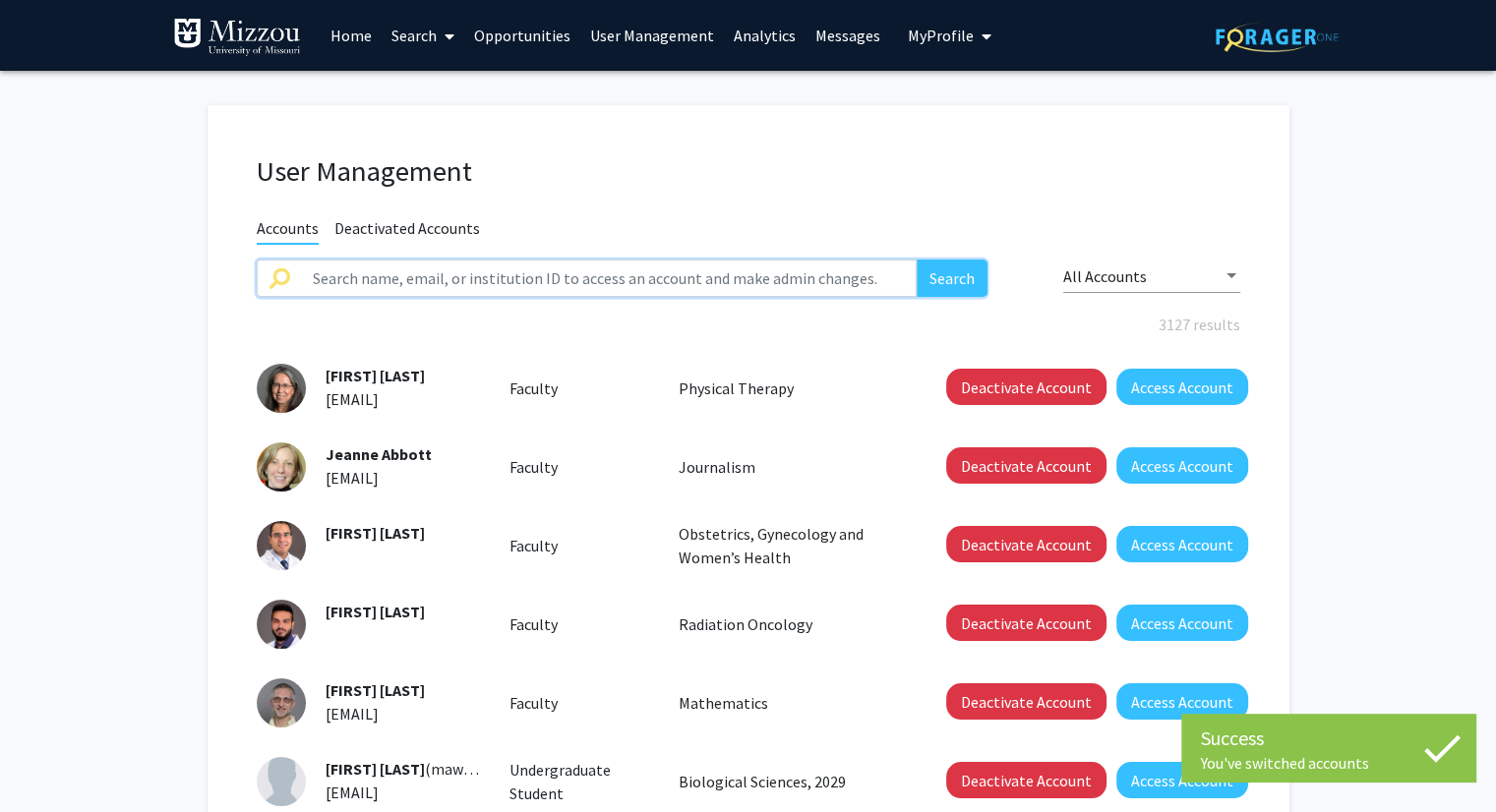 click 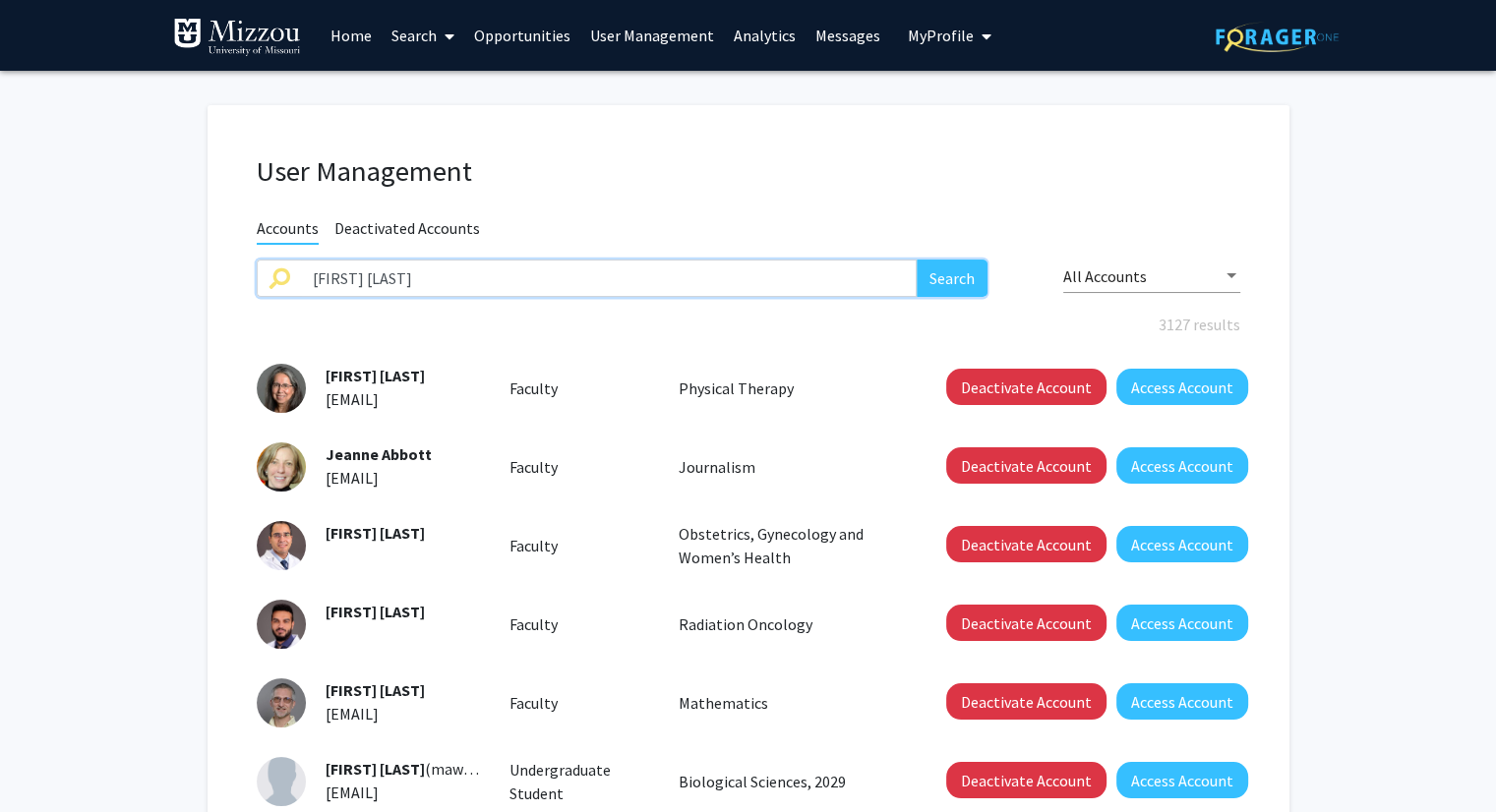 type on "[FIRST] [LAST]" 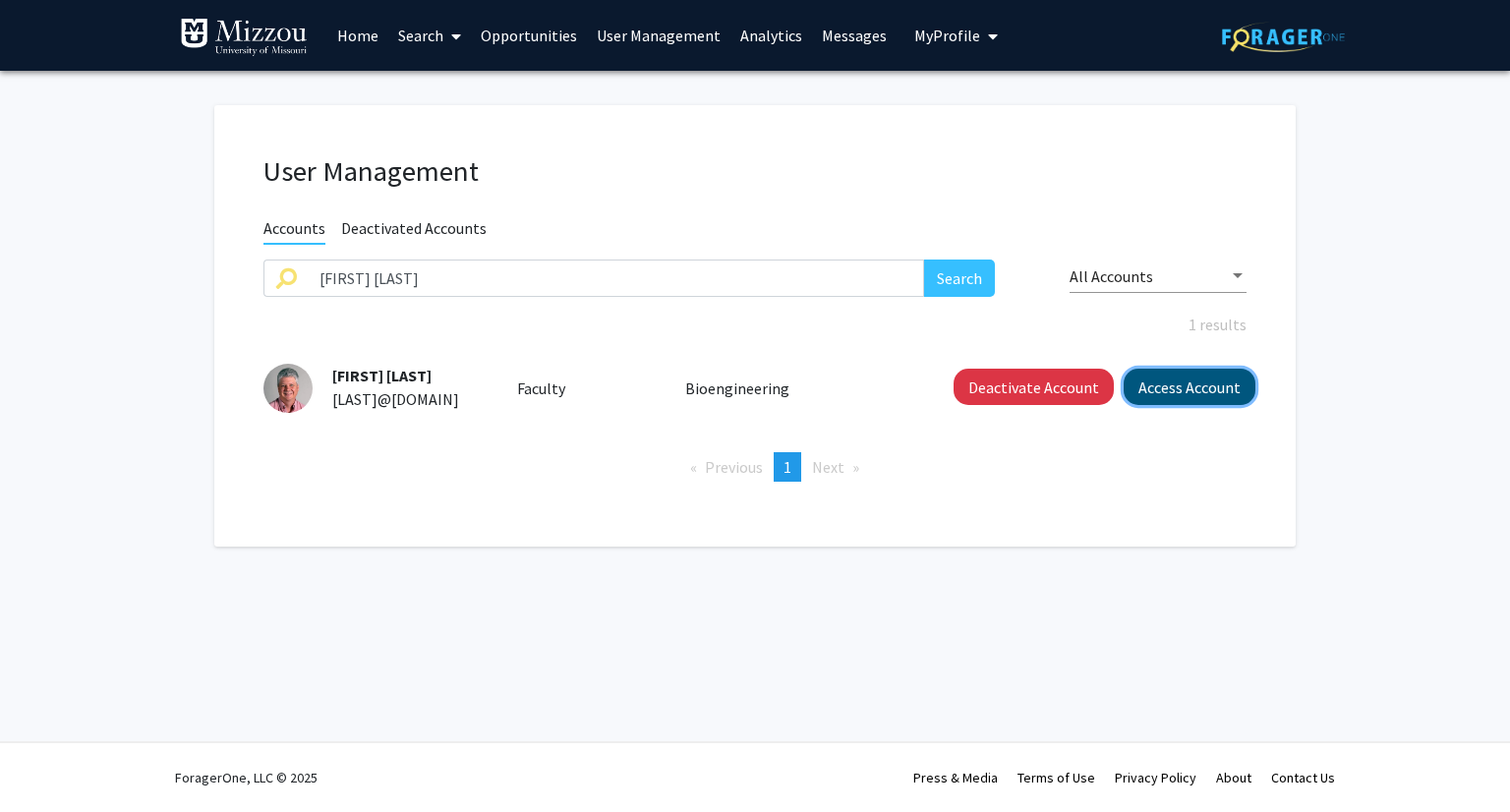 click on "Access Account" 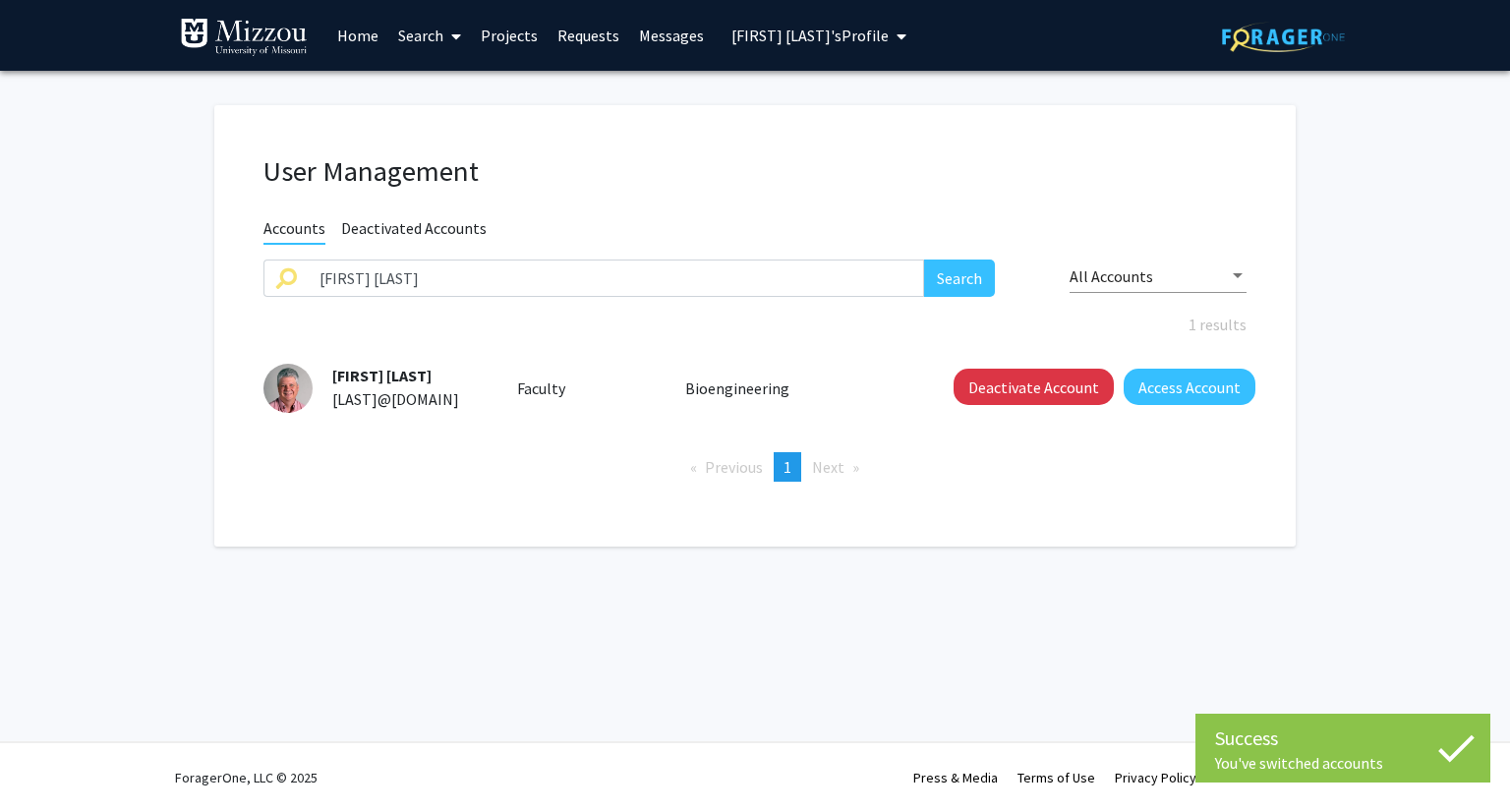 click on "[FIRST] [LAST]'s   Profile" at bounding box center (810, 35) 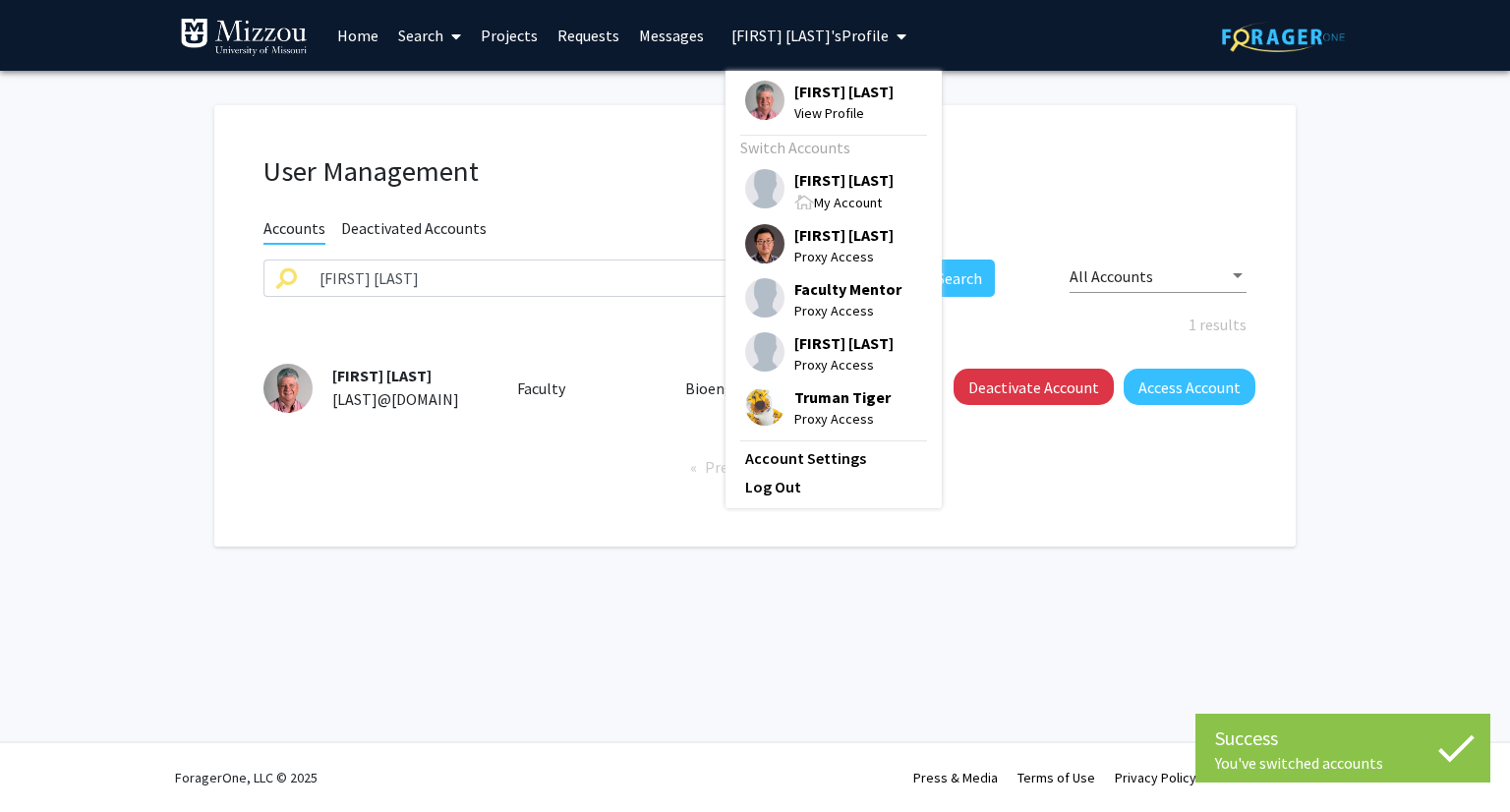 click on "[FIRST] [LAST]" at bounding box center [843, 91] 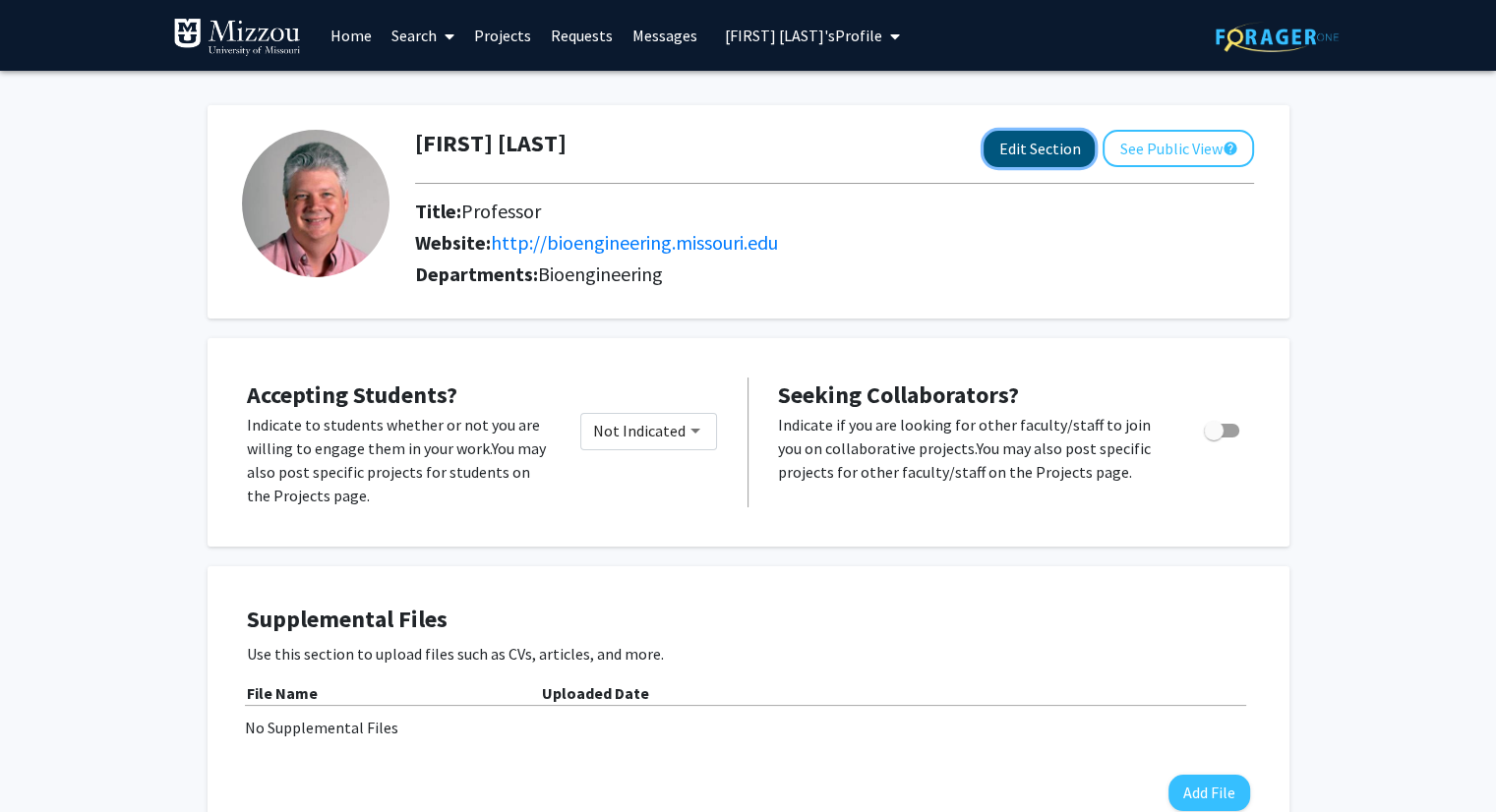 click on "Edit Section" 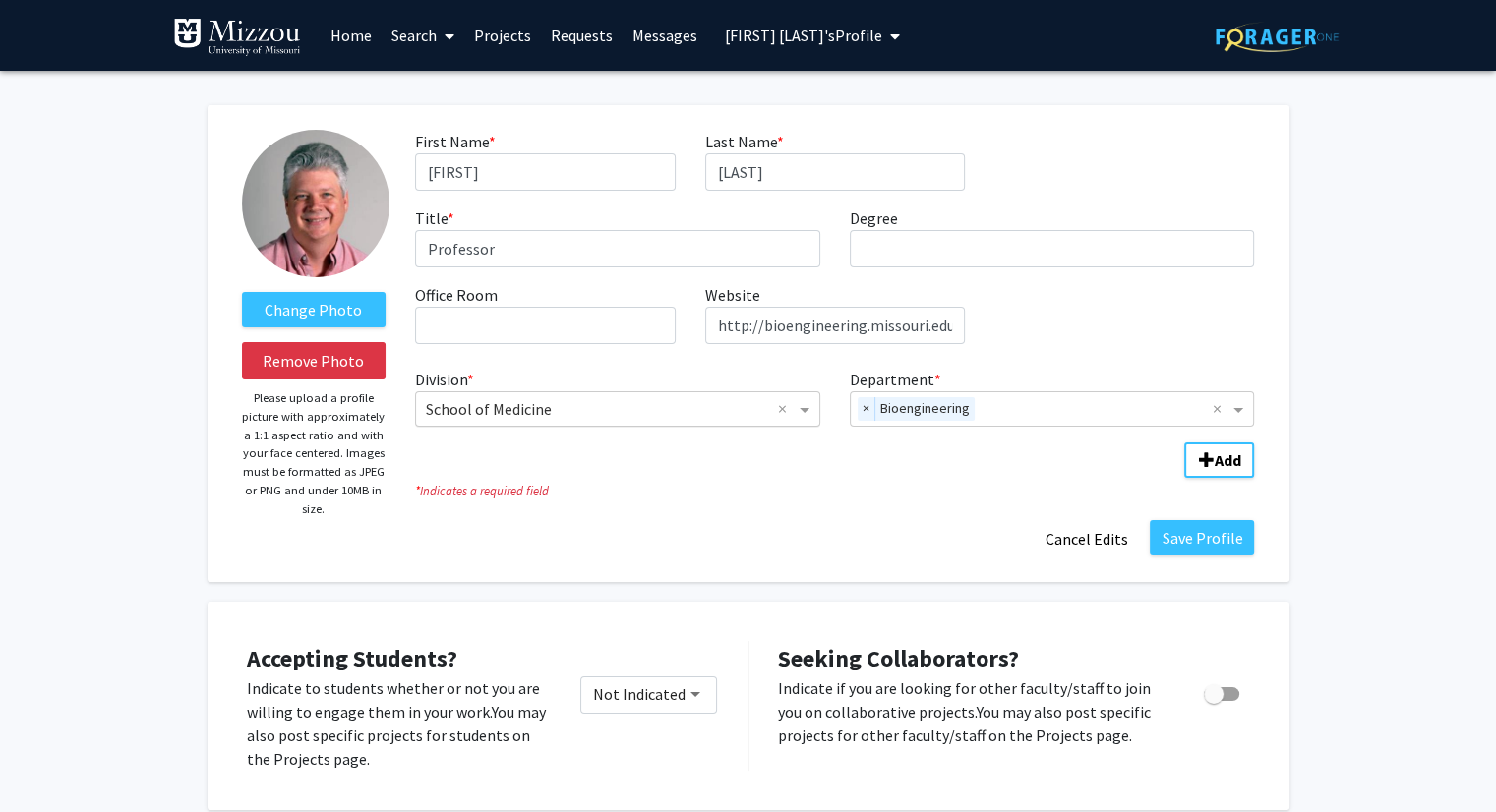 click 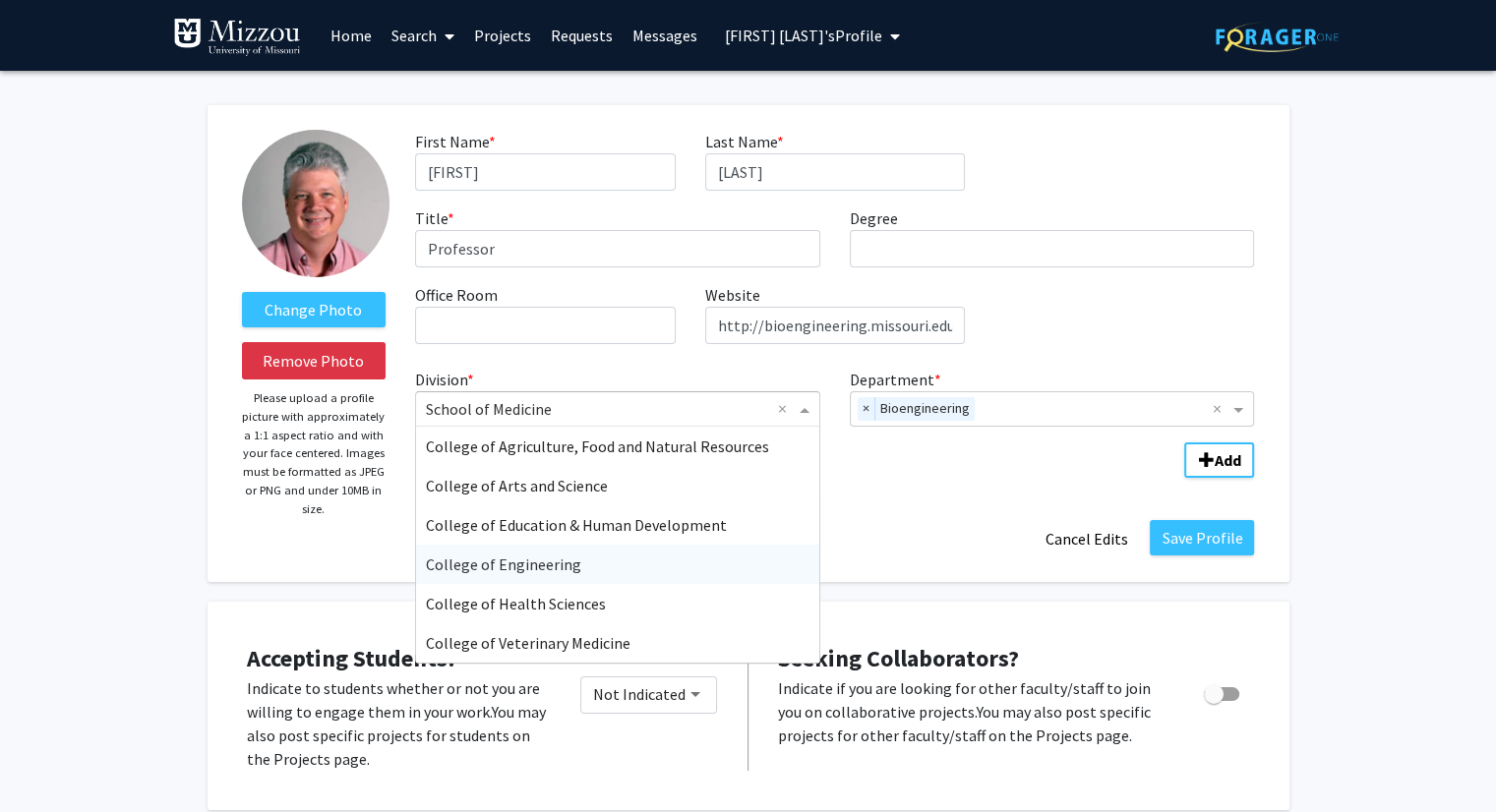click on "College of Engineering" at bounding box center (618, 564) 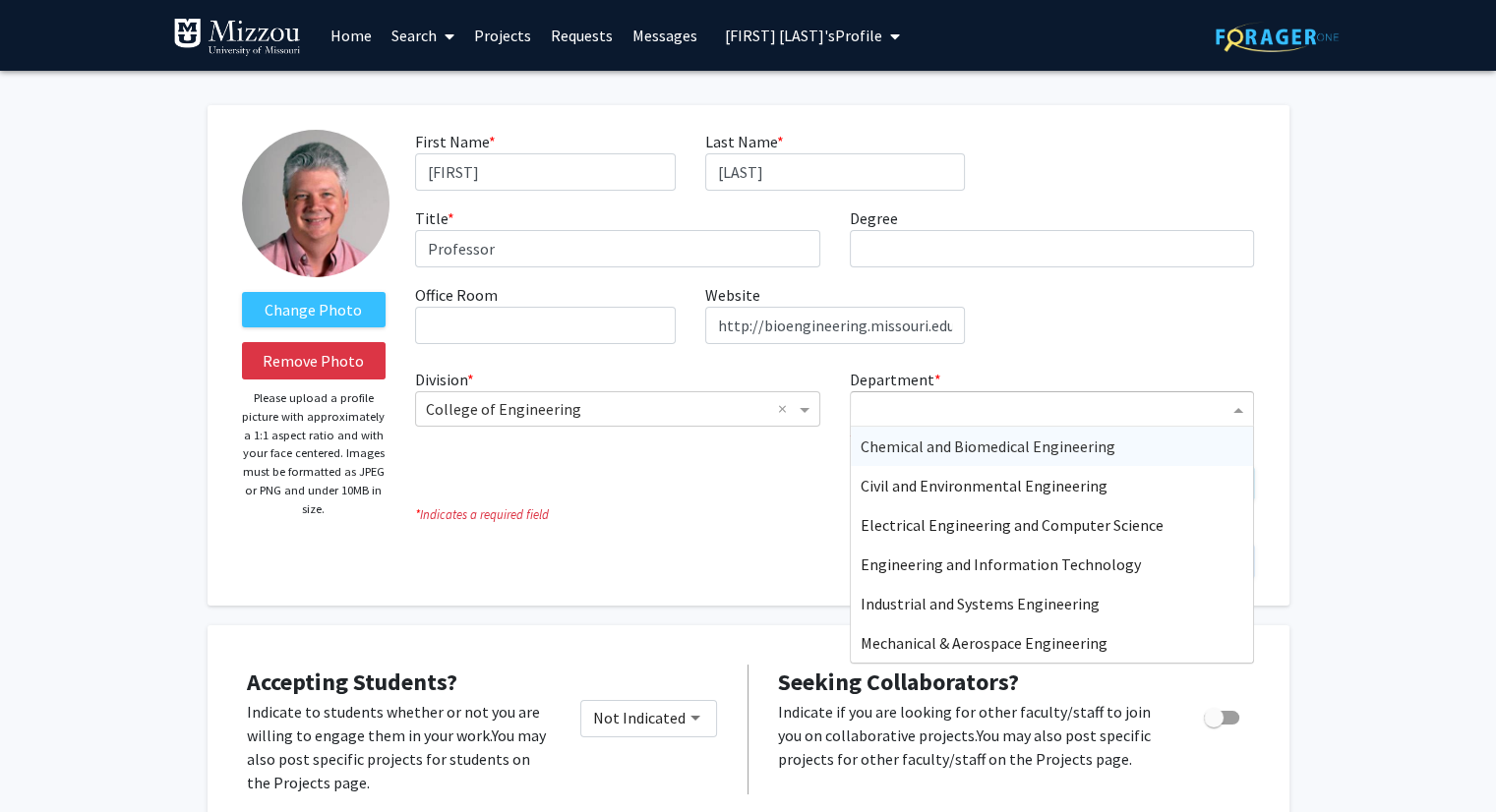 click 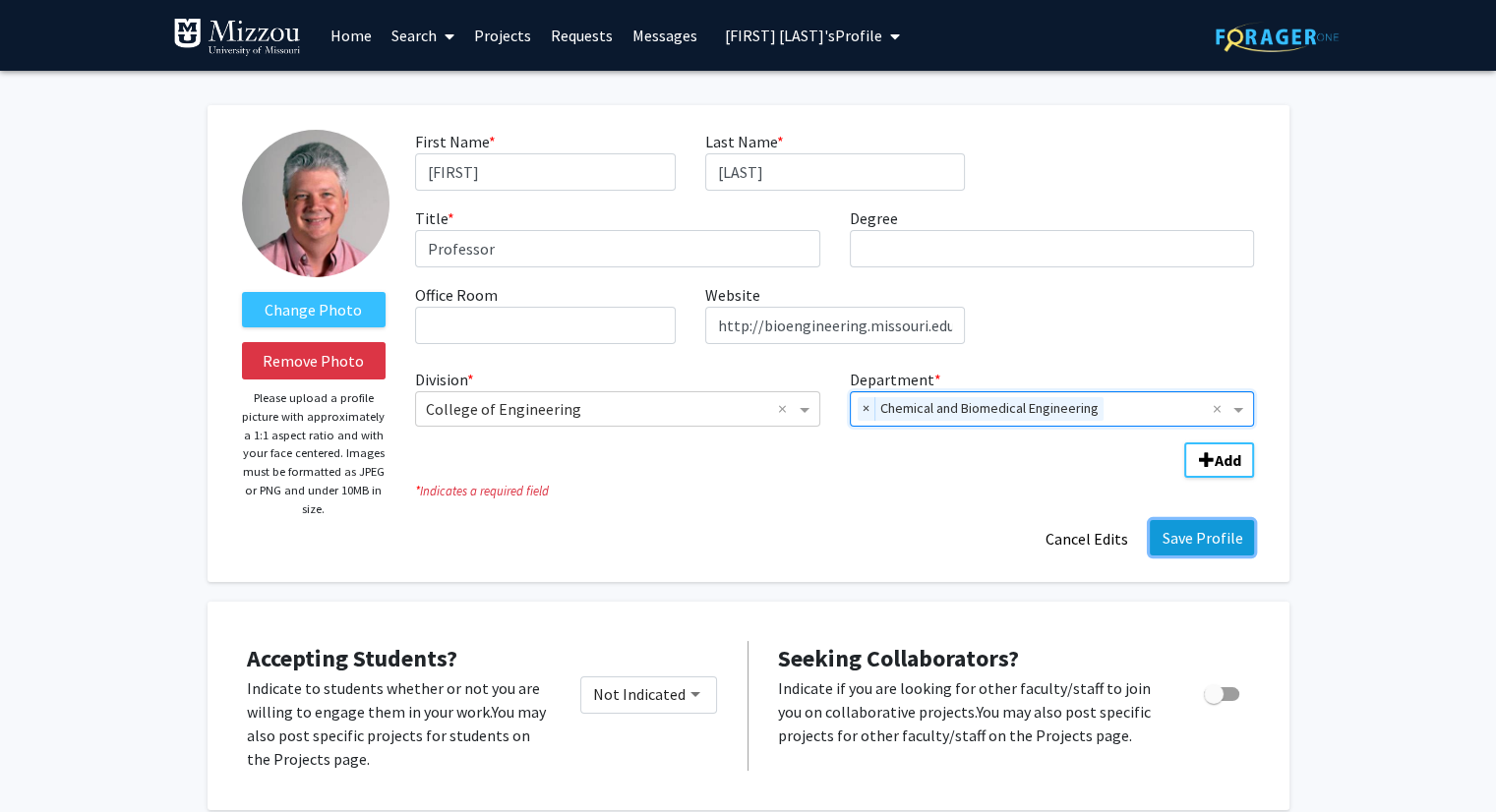 click on "Save Profile" 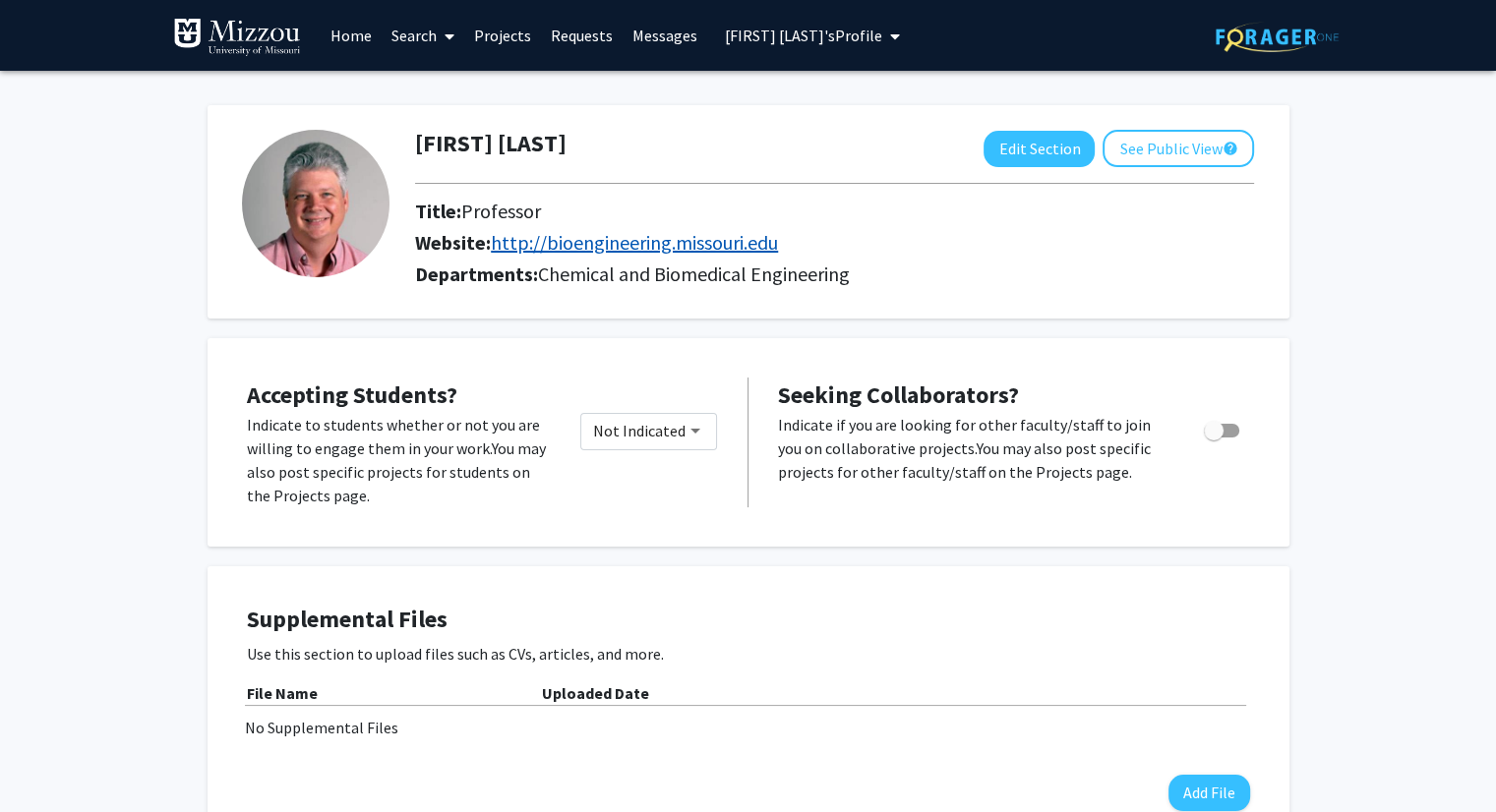 click on "http://bioengineering.missouri.edu" 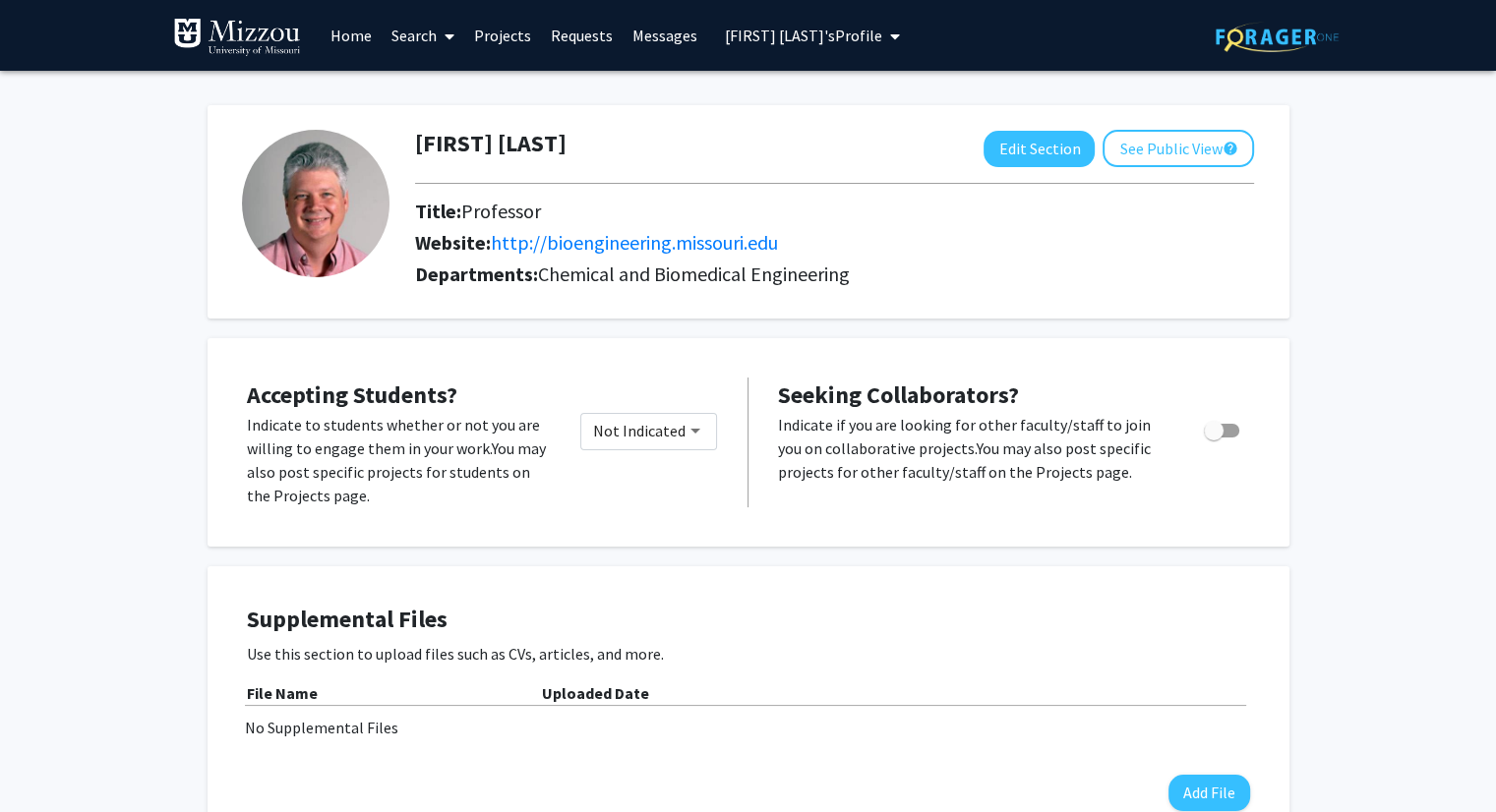 click on "[FIRST] [LAST]'s   Profile" at bounding box center [804, 35] 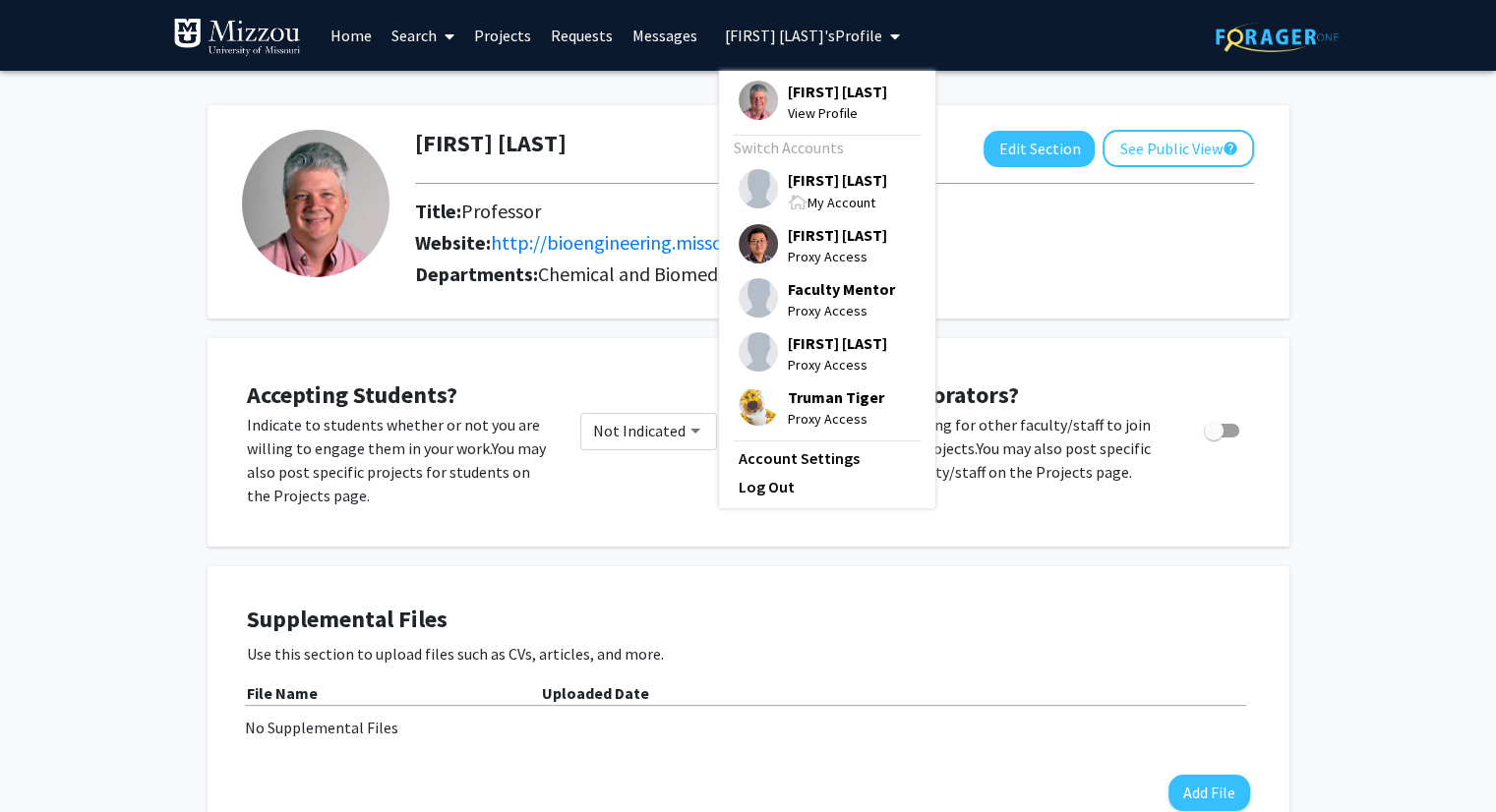 click on "[FIRST] [LAST]" at bounding box center [837, 180] 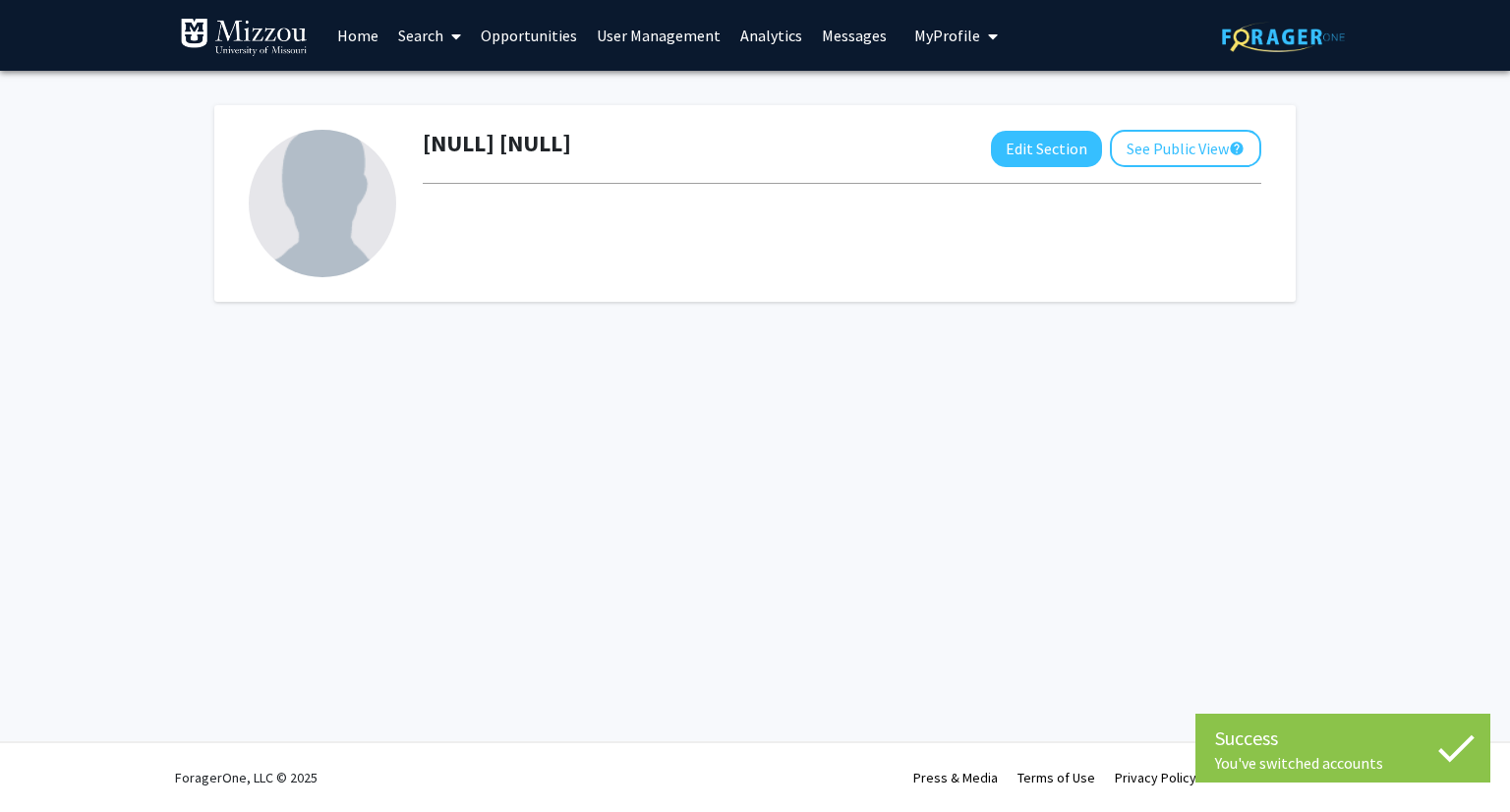 click on "User Management" at bounding box center (659, 35) 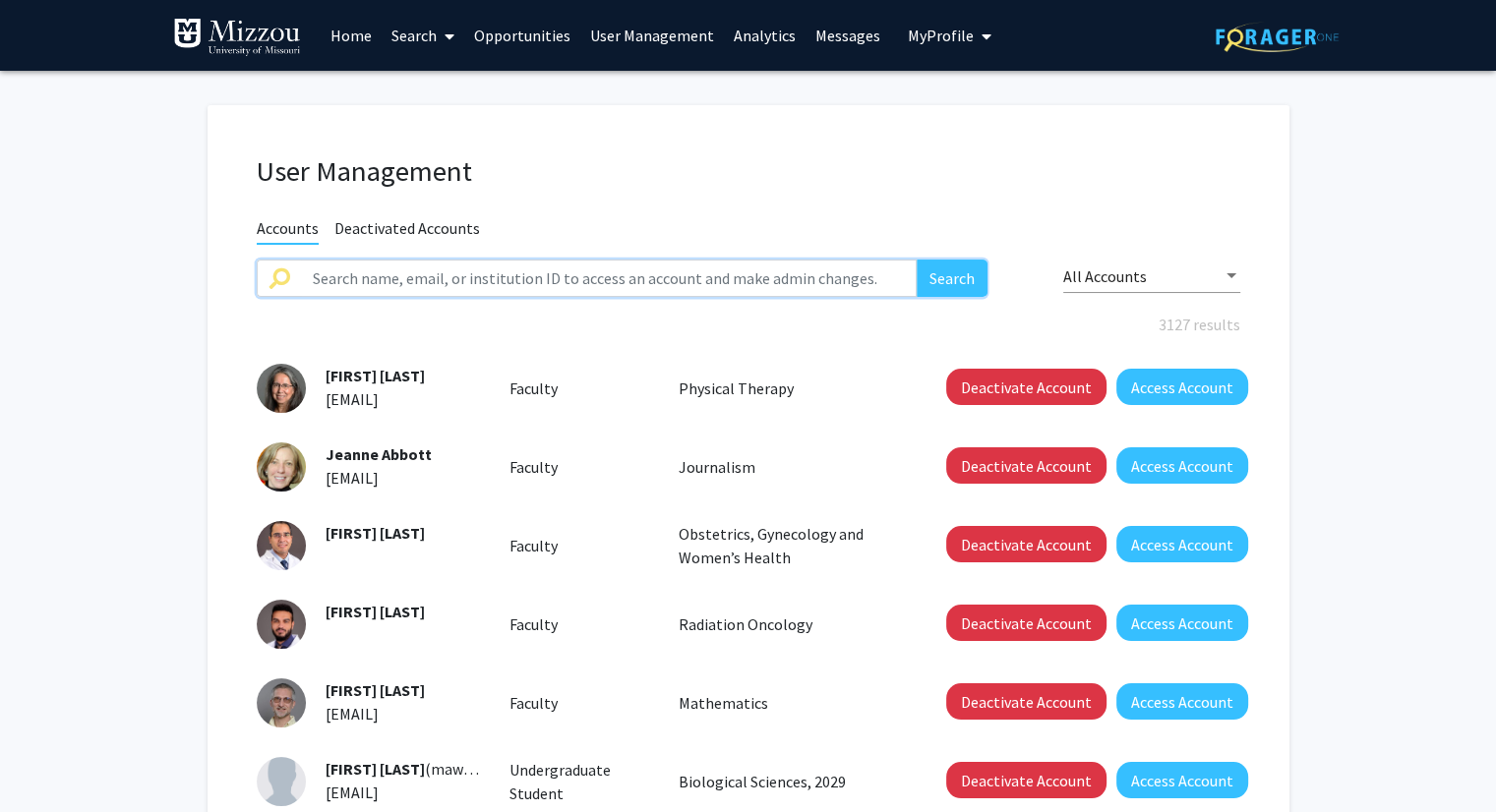 click 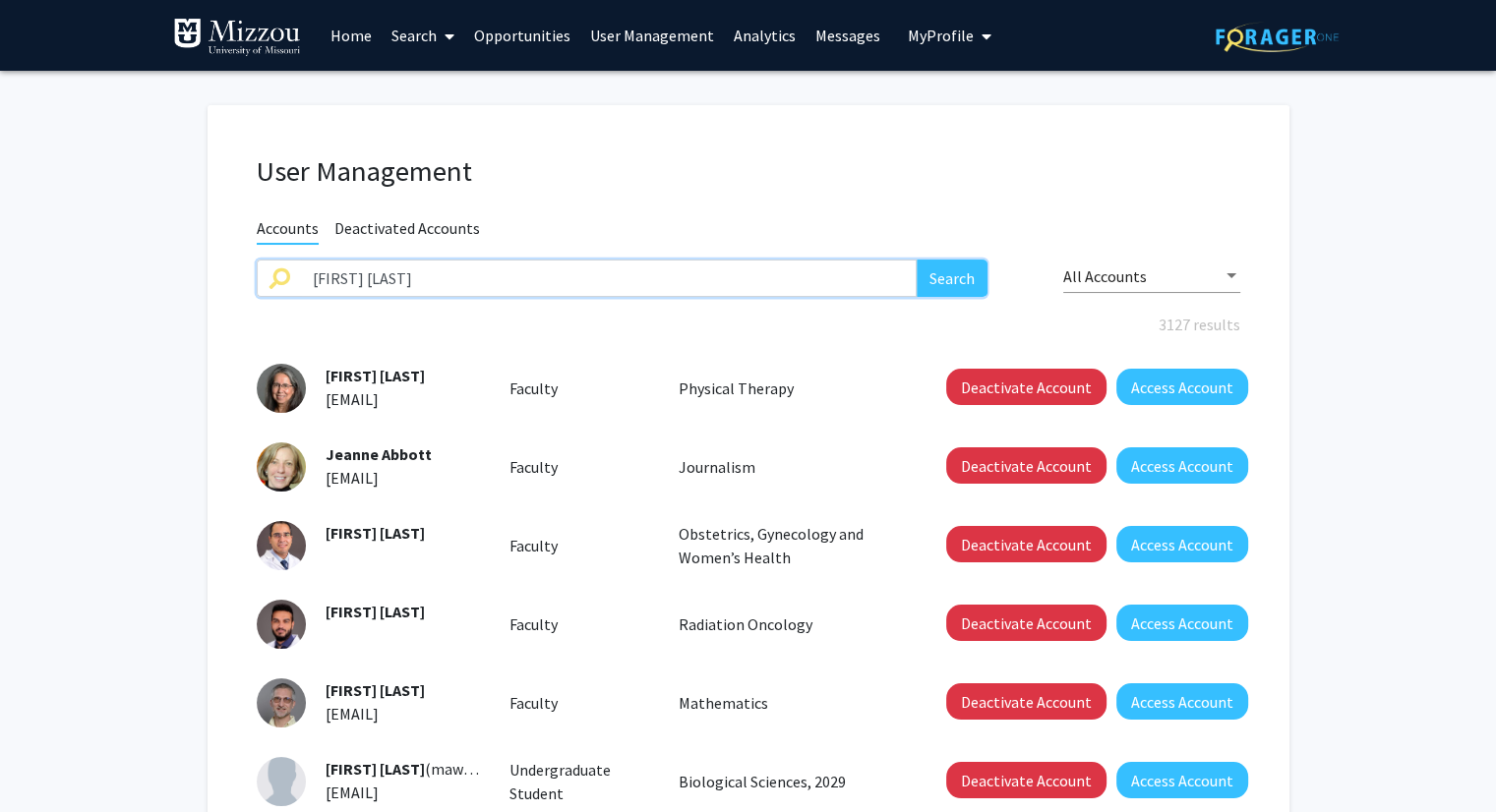 type on "[FIRST] [LAST]" 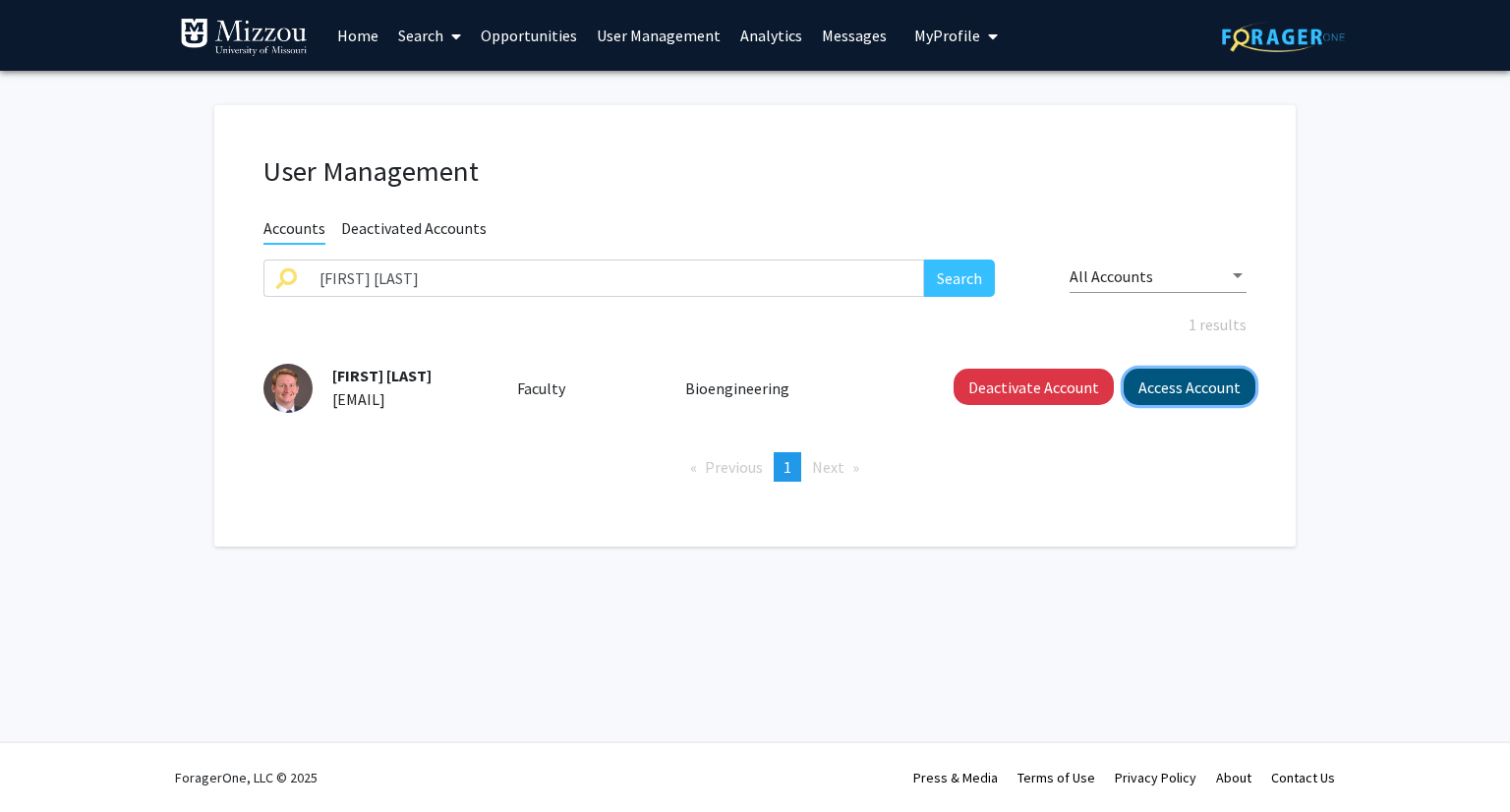 click on "Access Account" 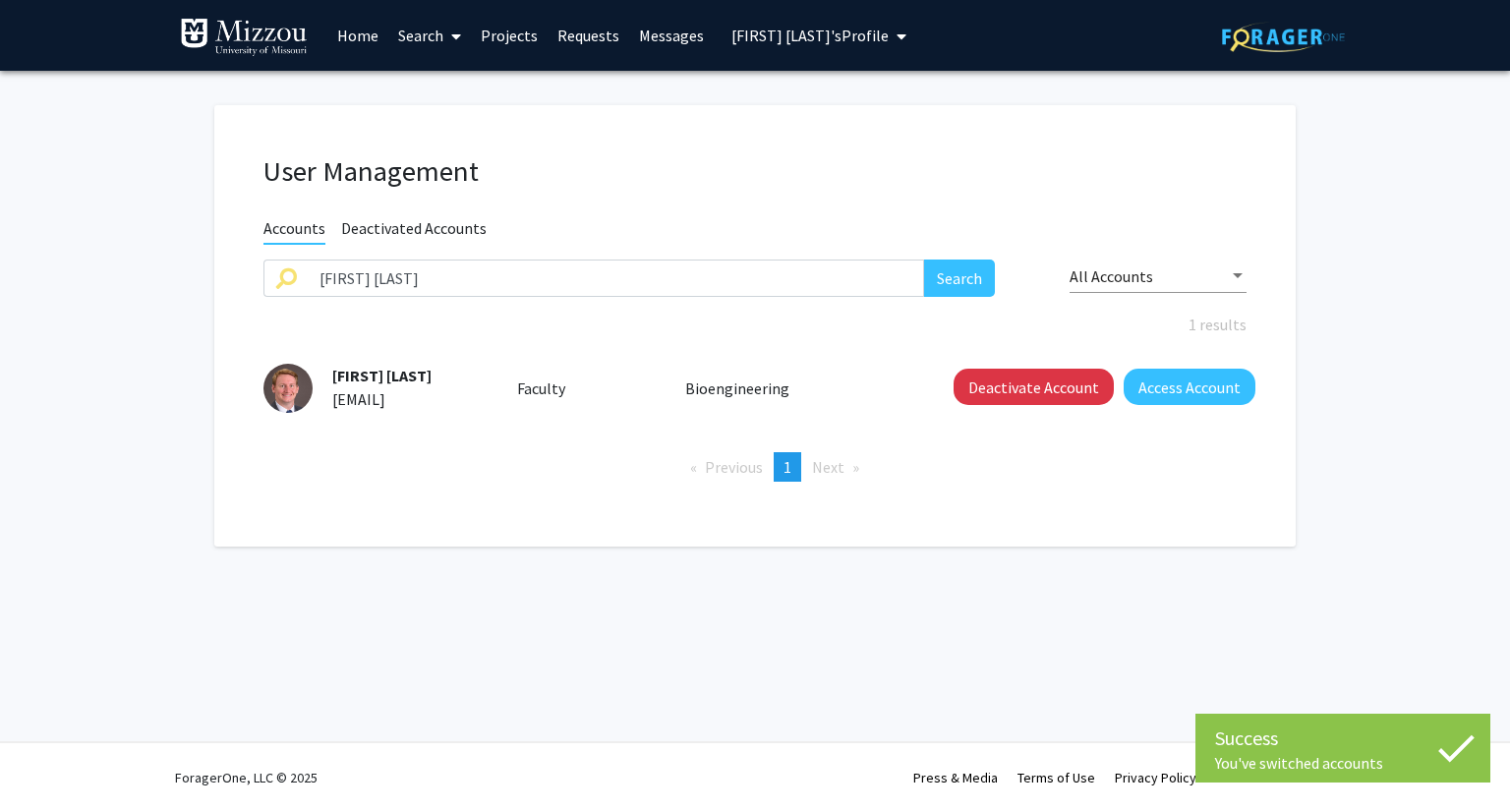 click on "[FIRST] [LAST]'s Profile" at bounding box center [810, 35] 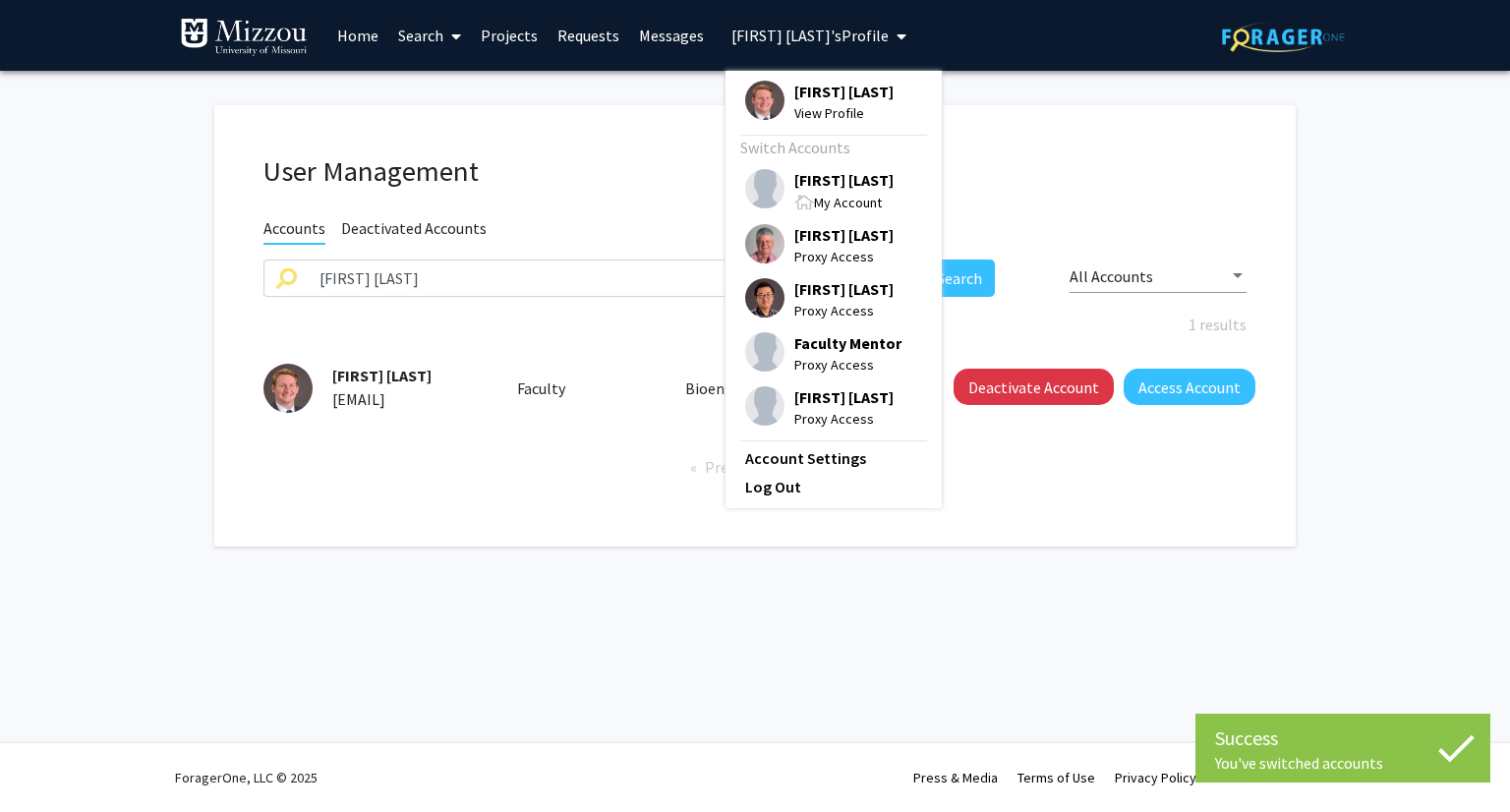 click on "[FIRST] [LAST]" at bounding box center [843, 91] 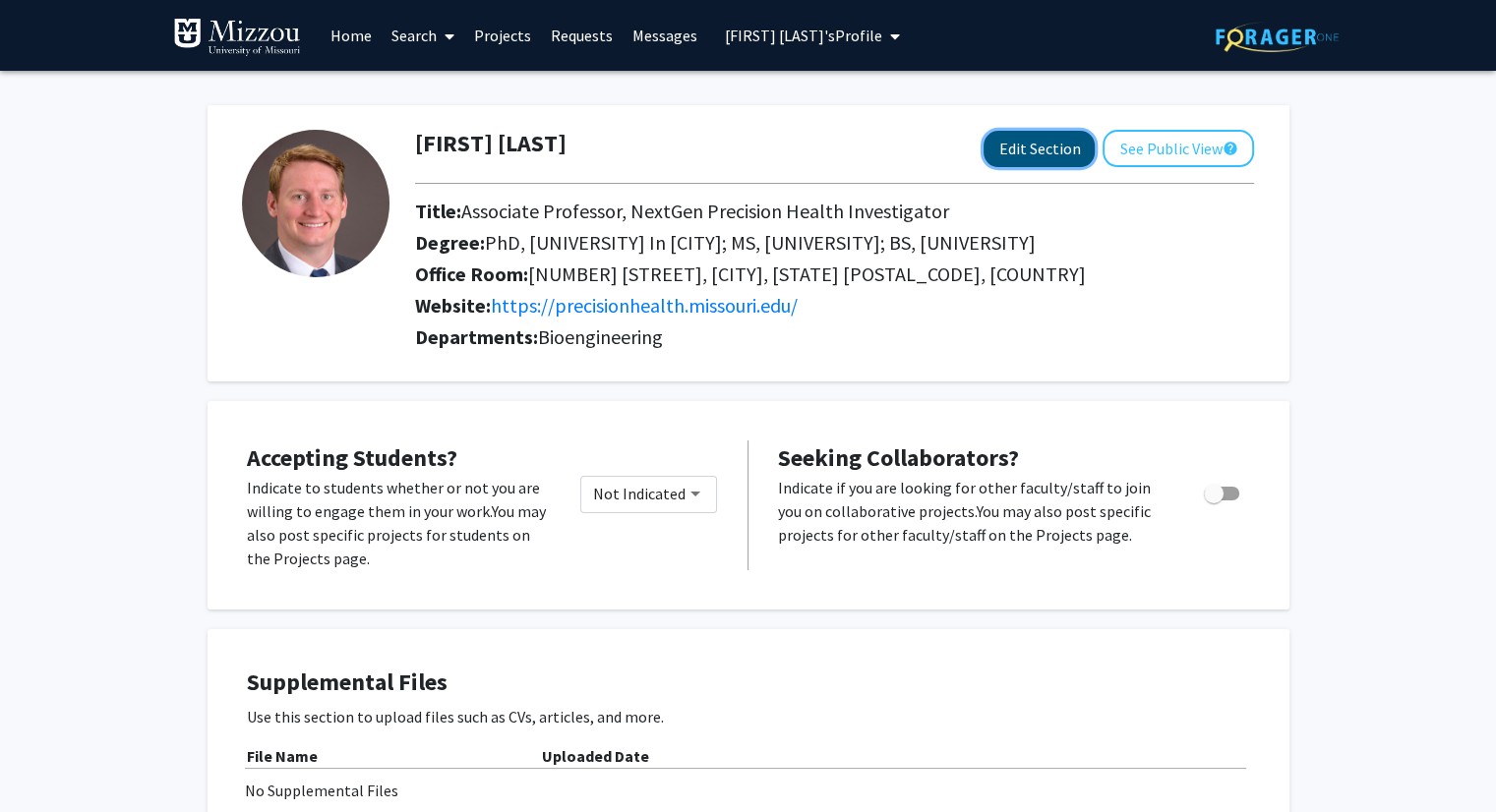 click on "Edit Section" 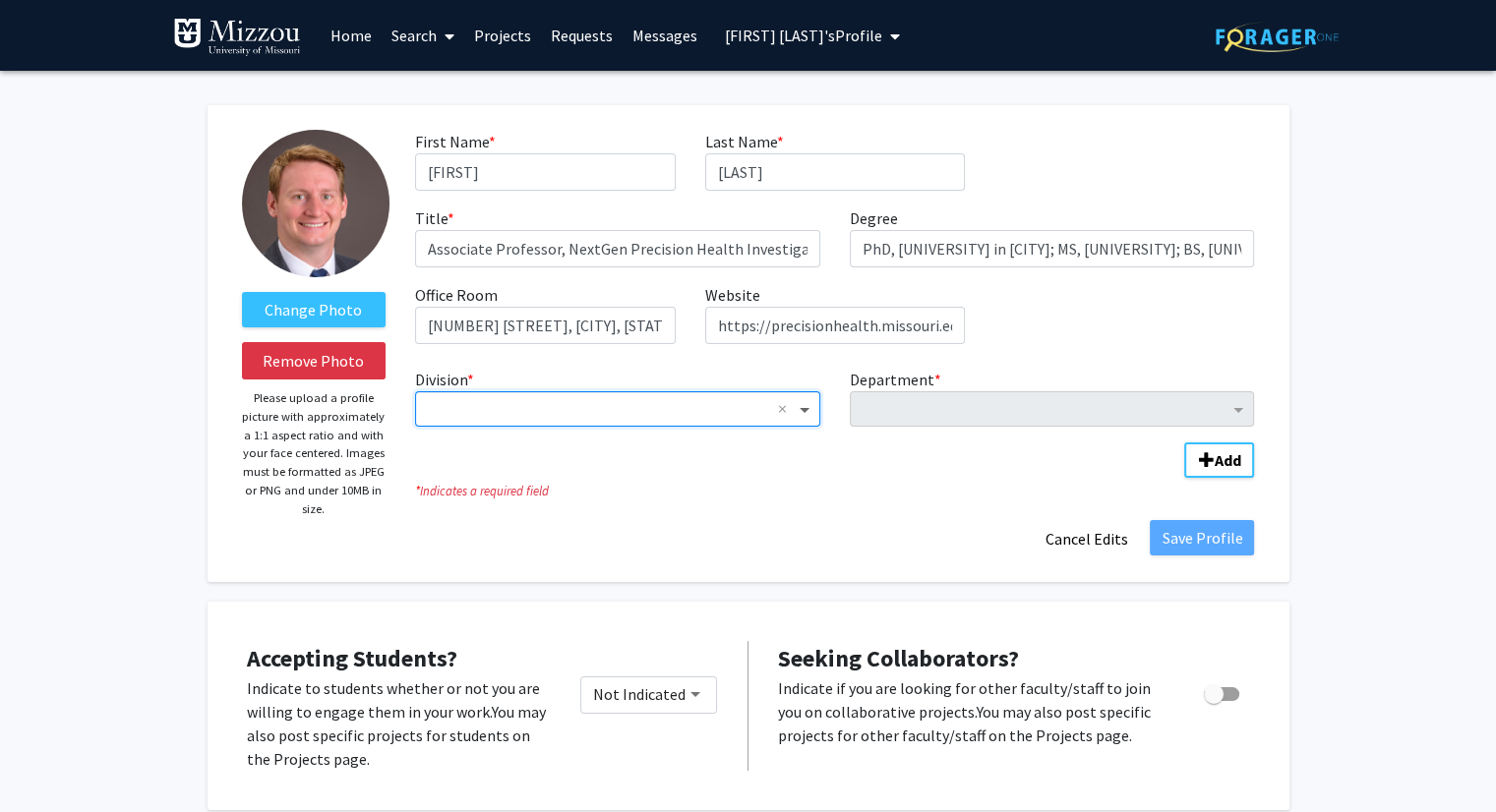 click 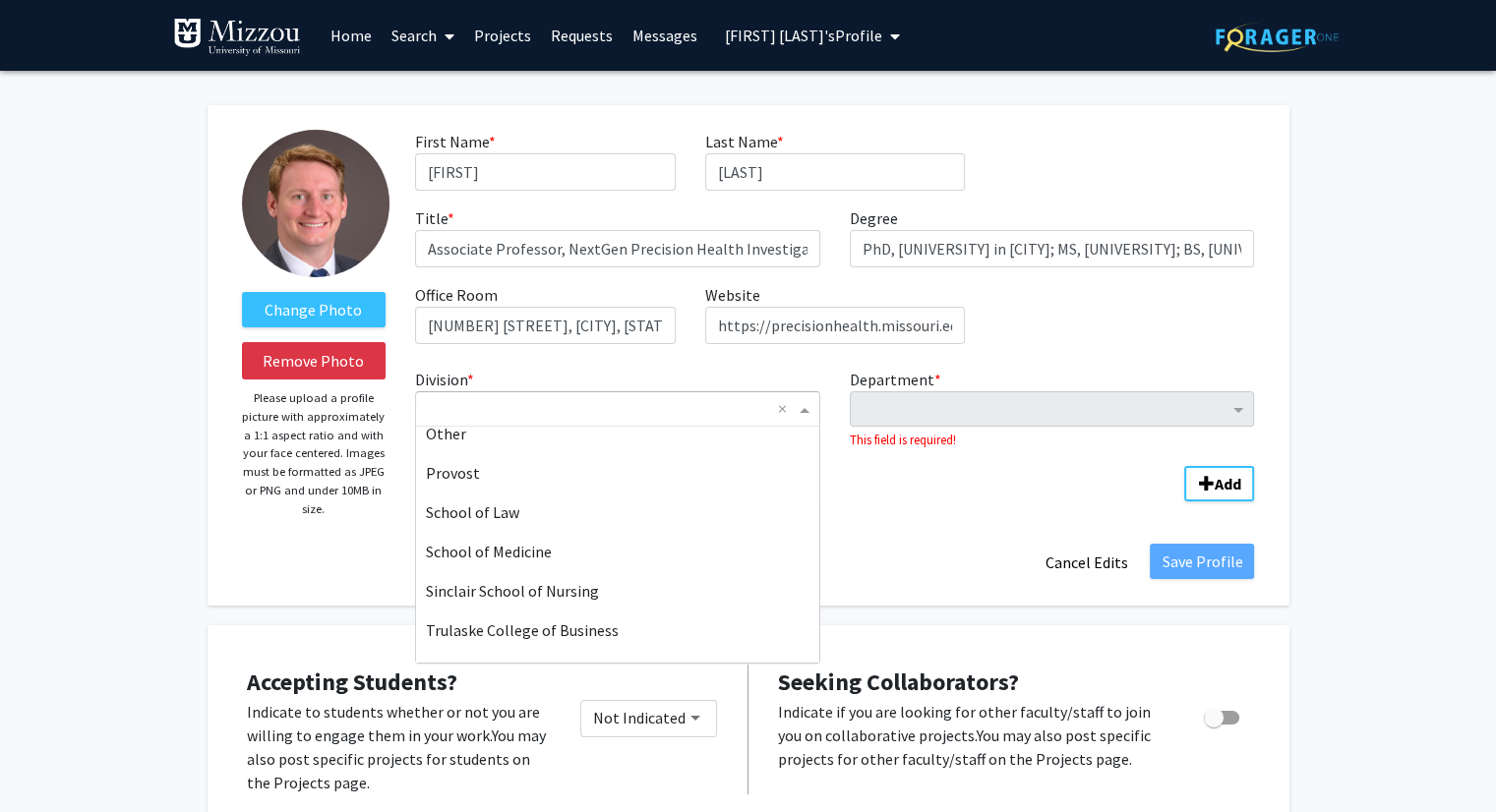 scroll, scrollTop: 603, scrollLeft: 0, axis: vertical 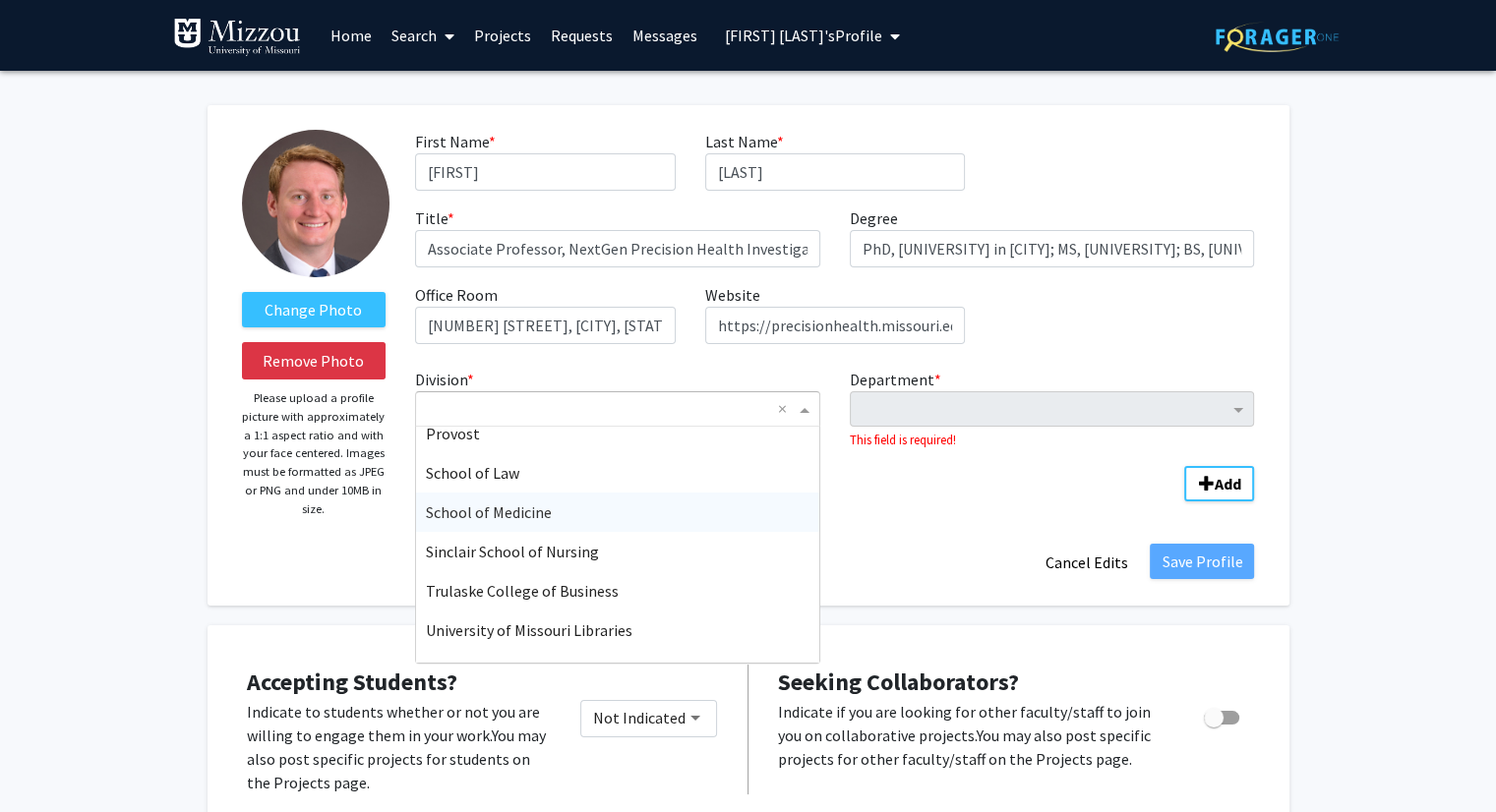 click on "School of Medicine" at bounding box center [618, 512] 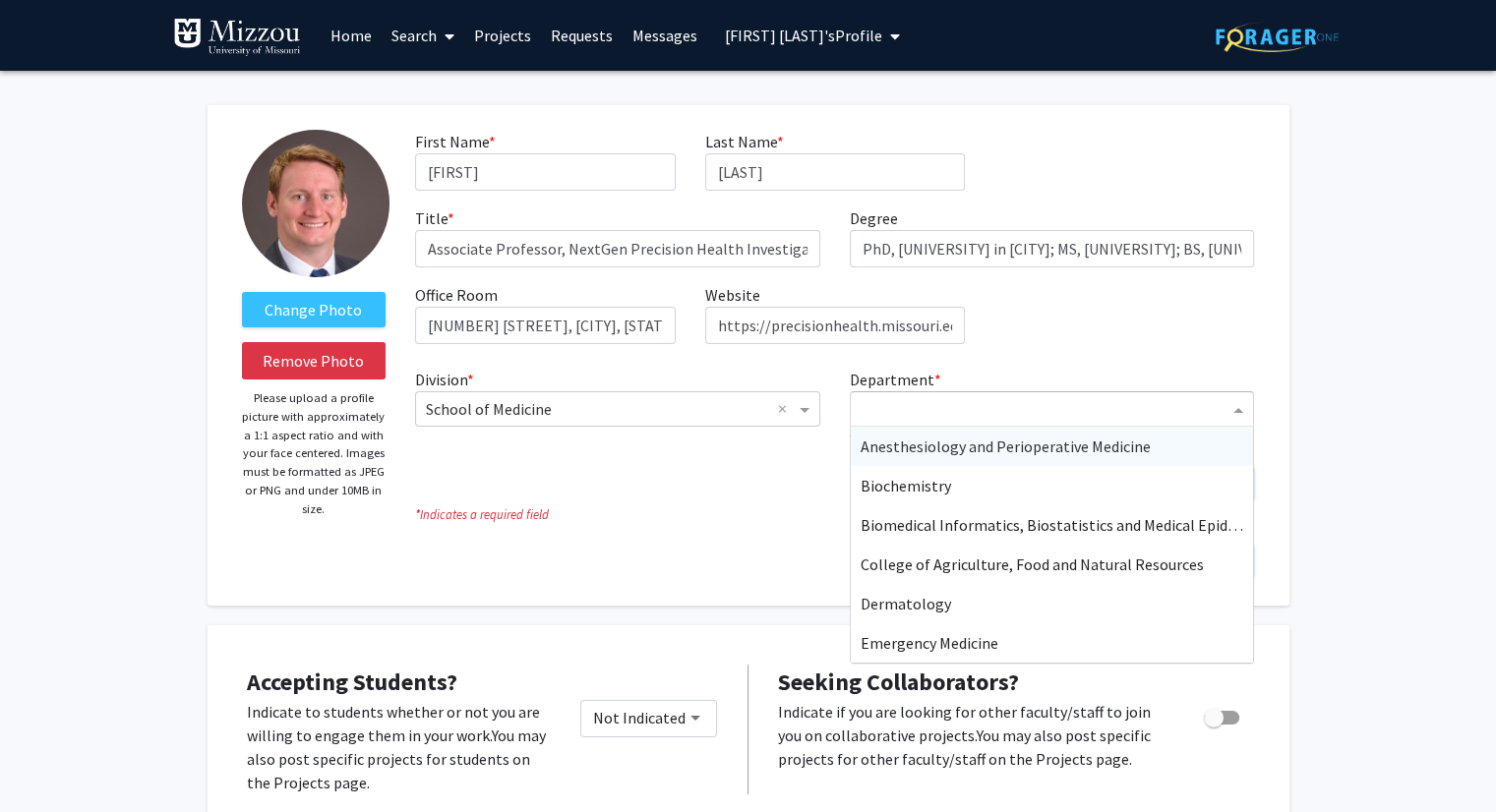 click 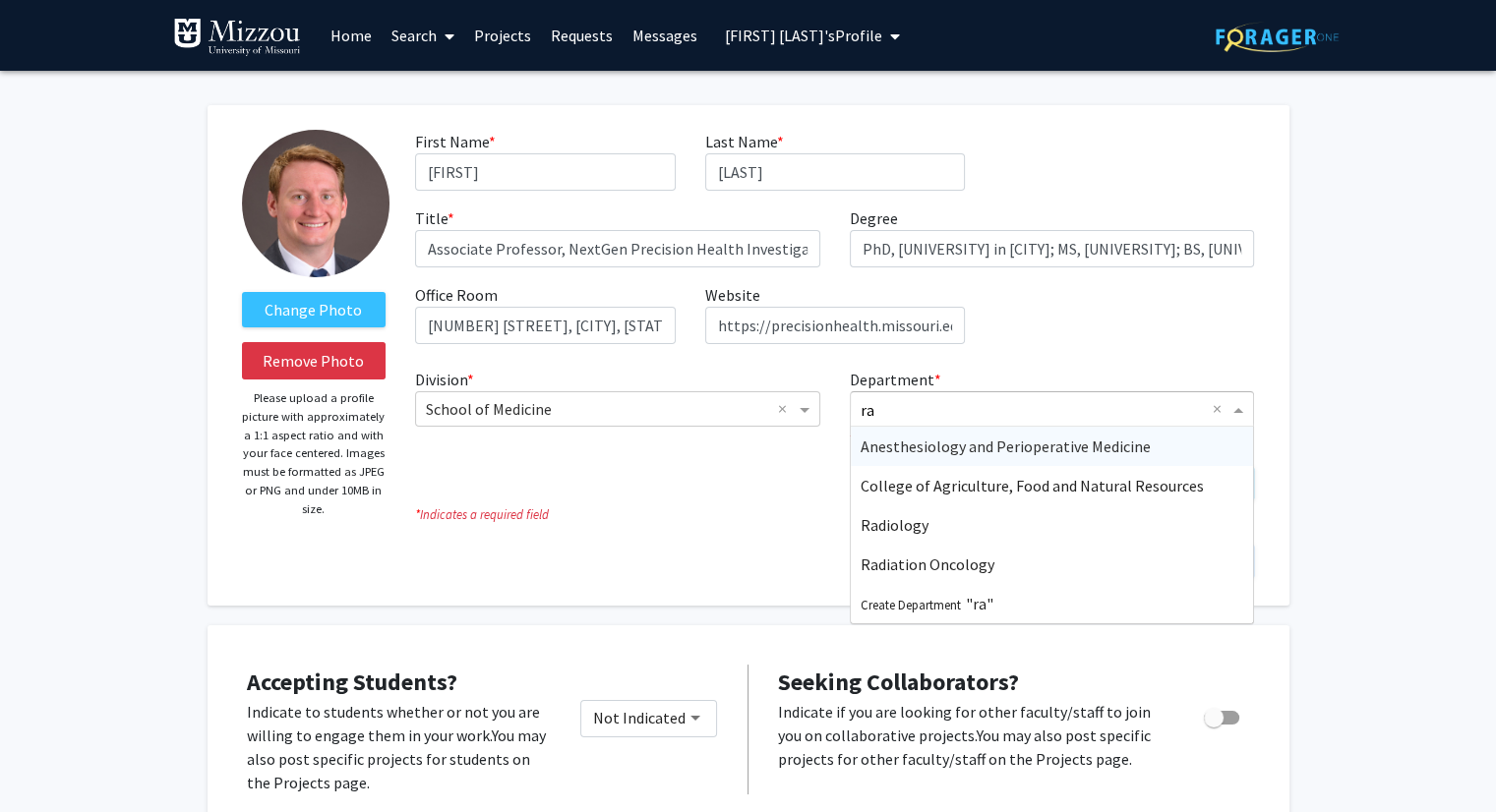 type on "rad" 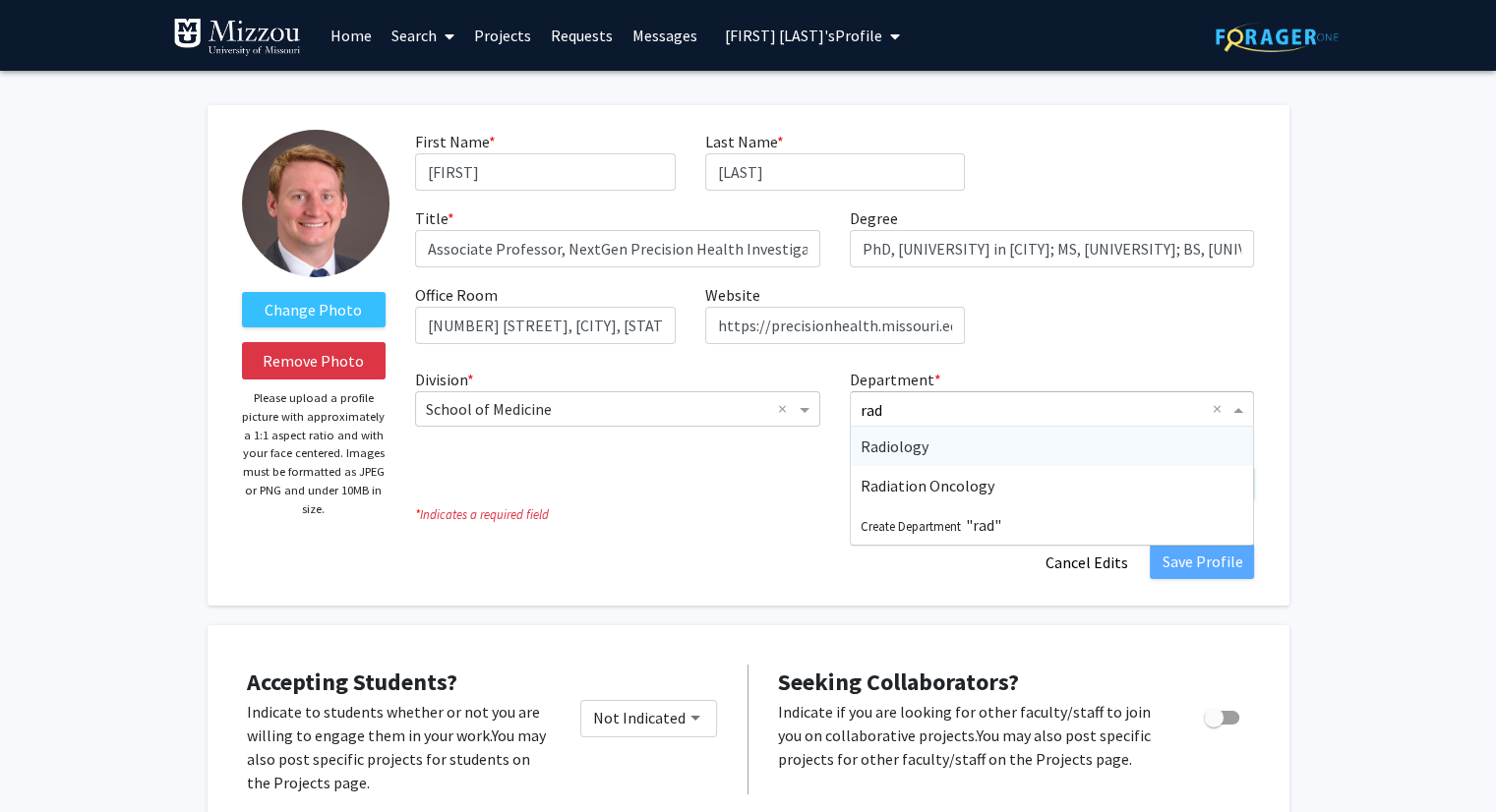 click on "Radiology" at bounding box center [1052, 446] 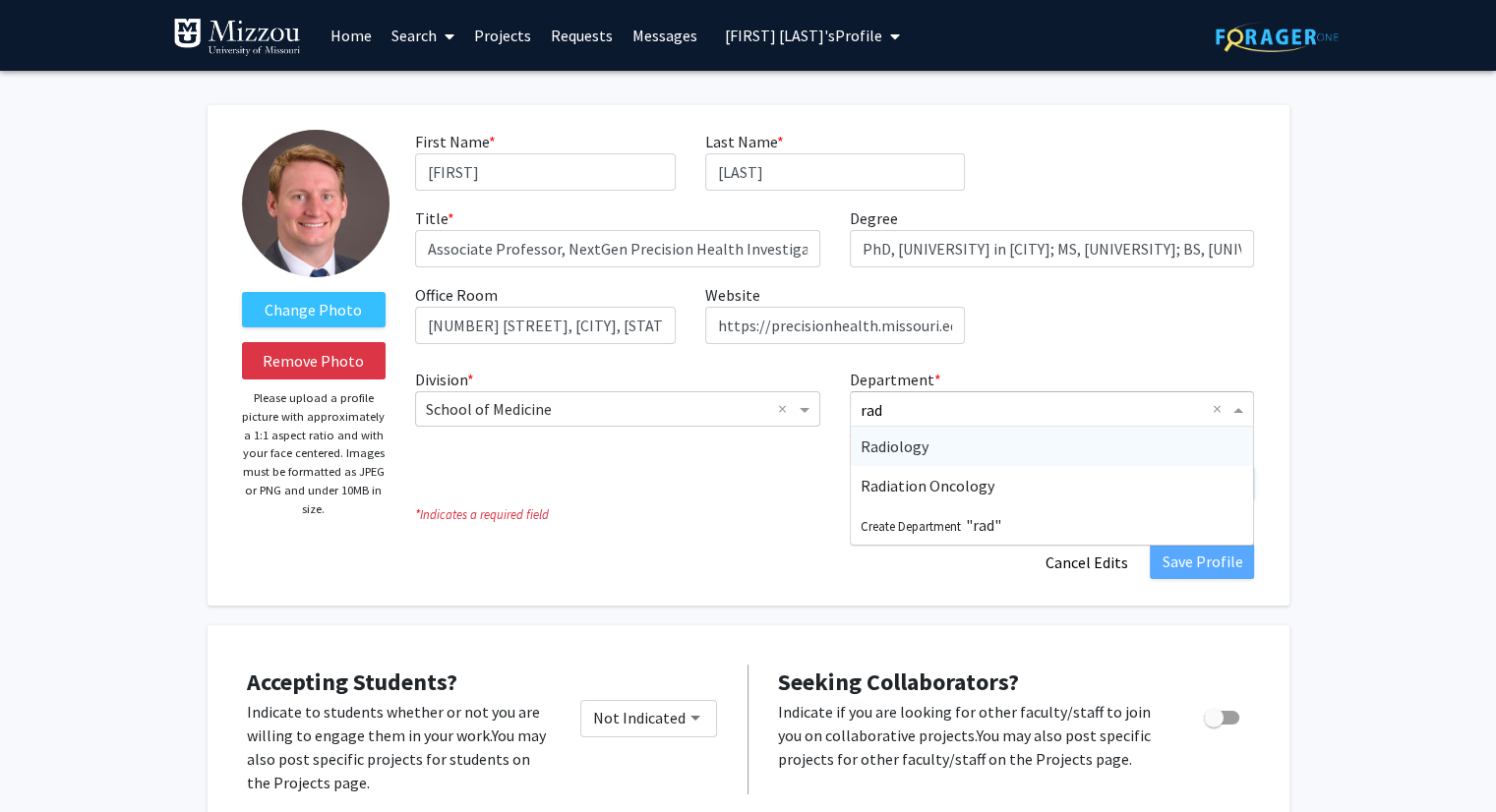 type 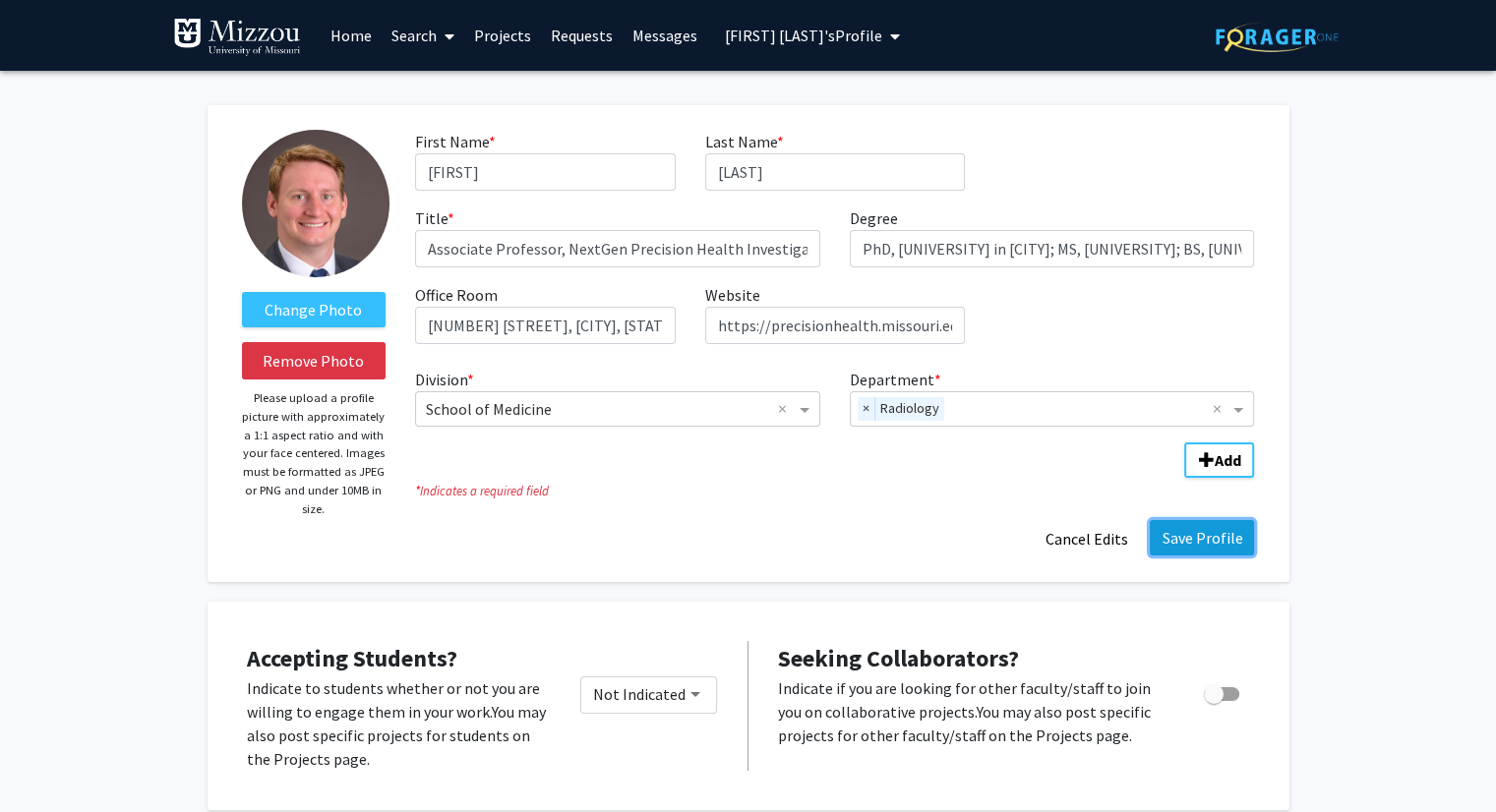 click on "Save Profile" 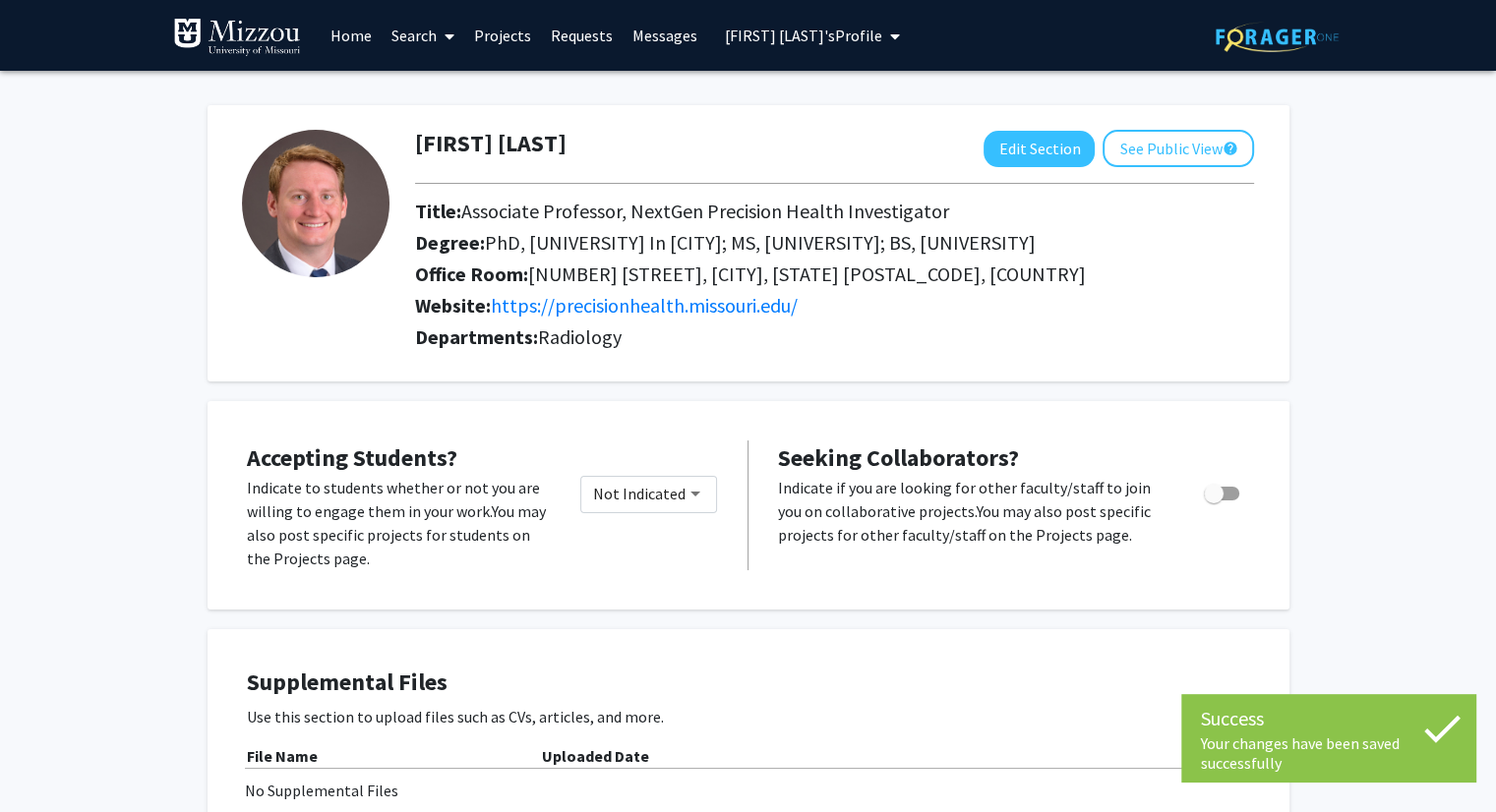 click on "[FIRST] [LAST]'s Profile" at bounding box center [804, 35] 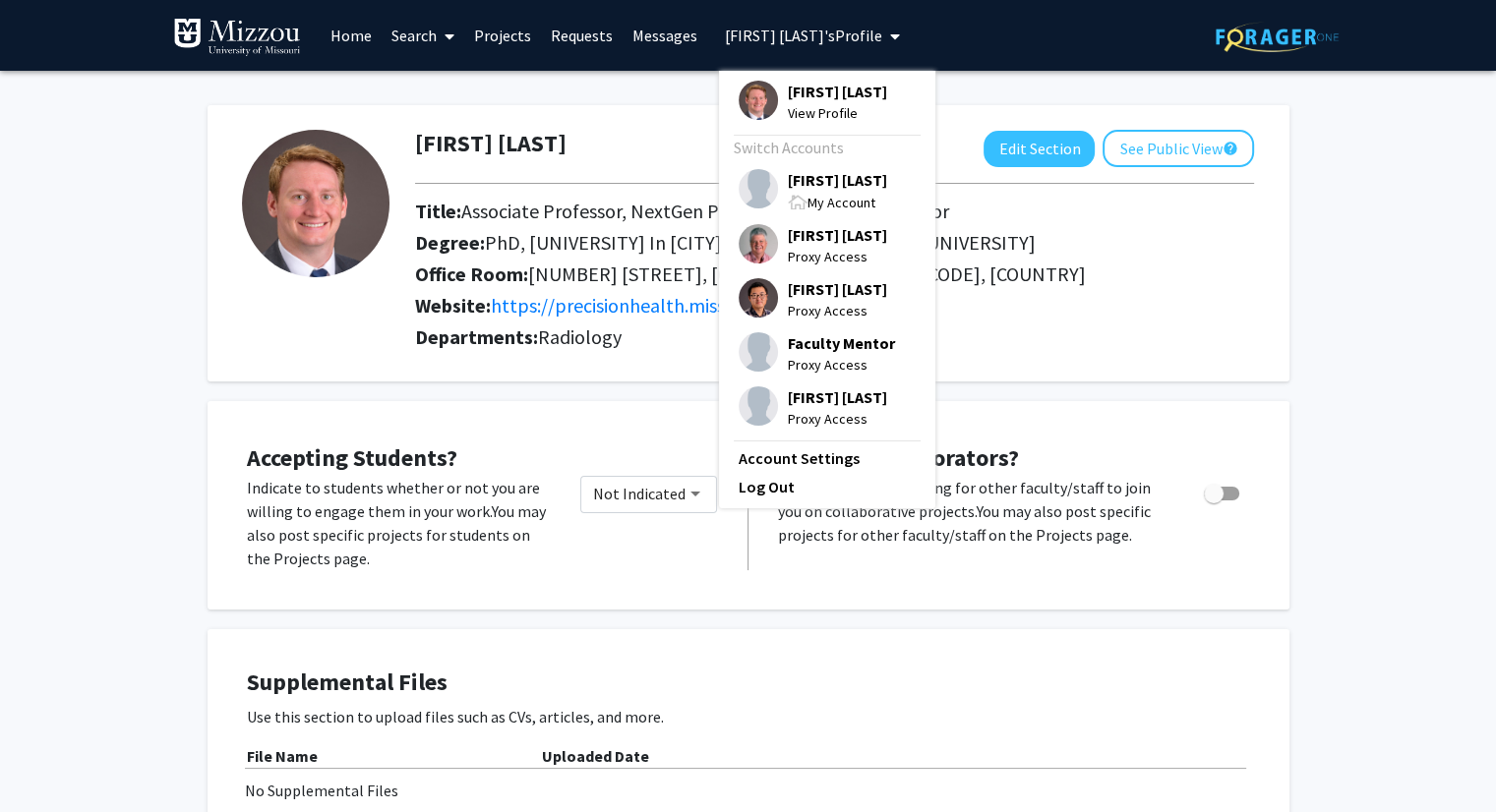 click on "[FIRST] [LAST]" at bounding box center [837, 180] 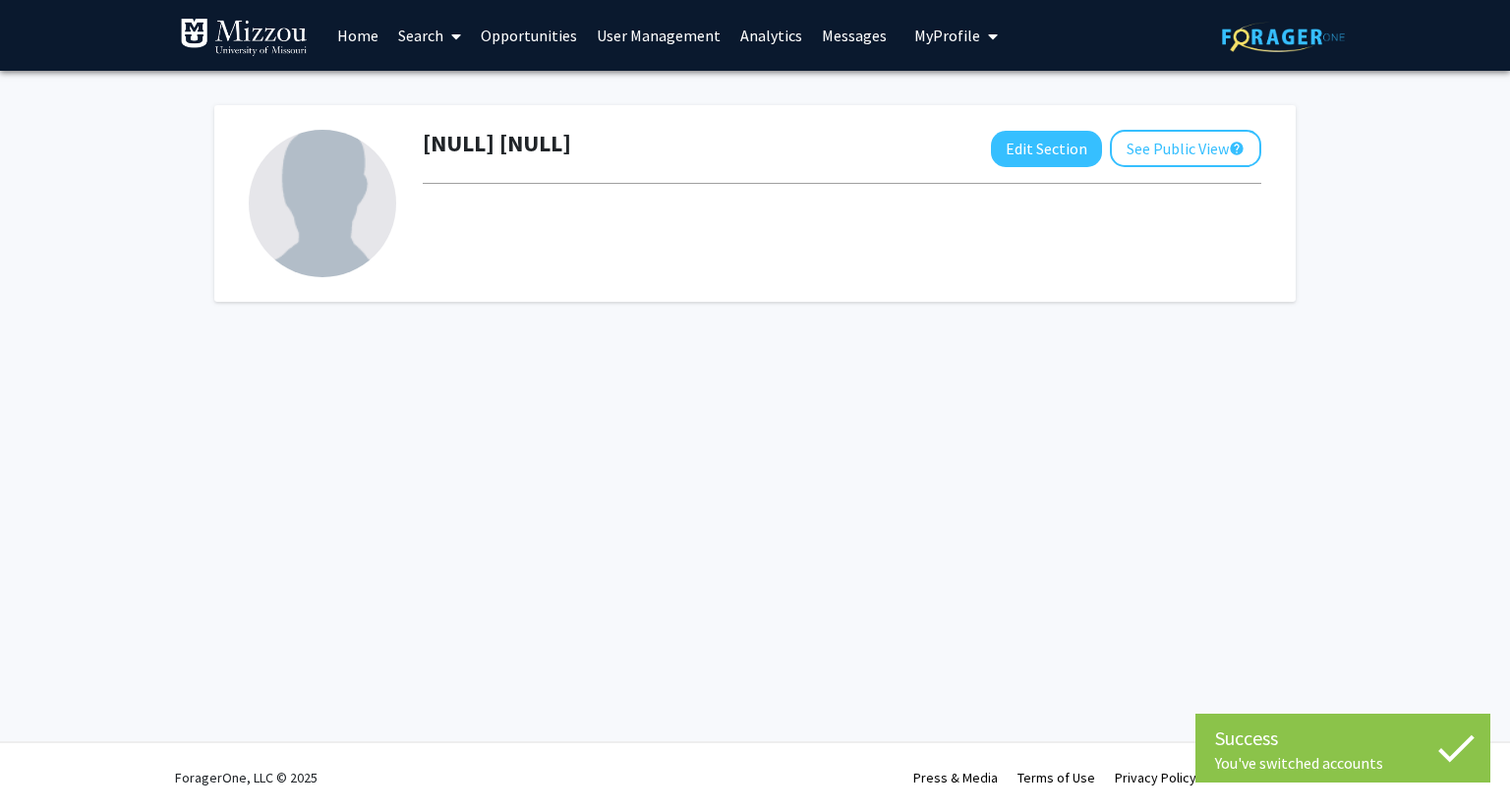 click on "User Management" at bounding box center [659, 35] 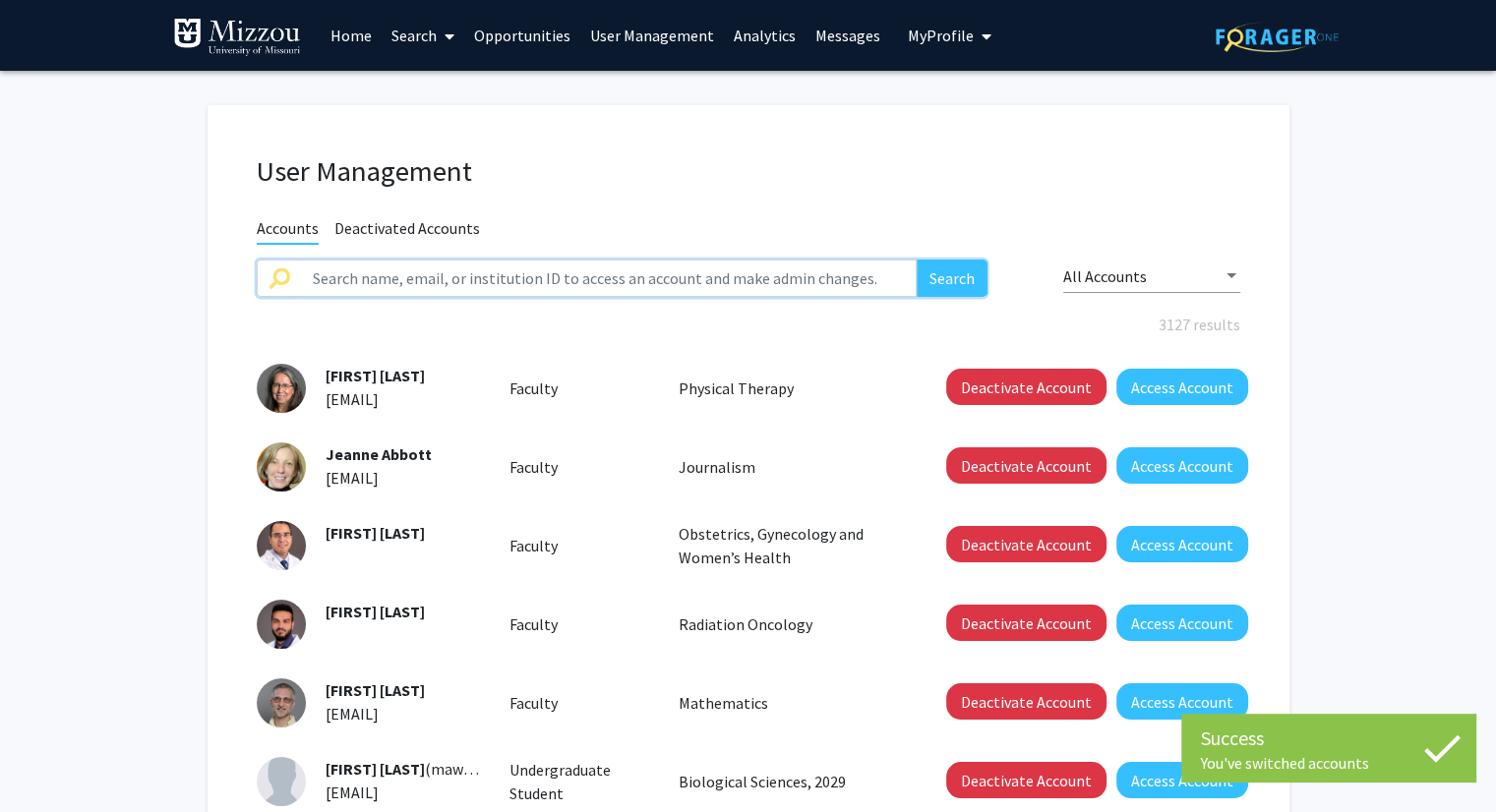click 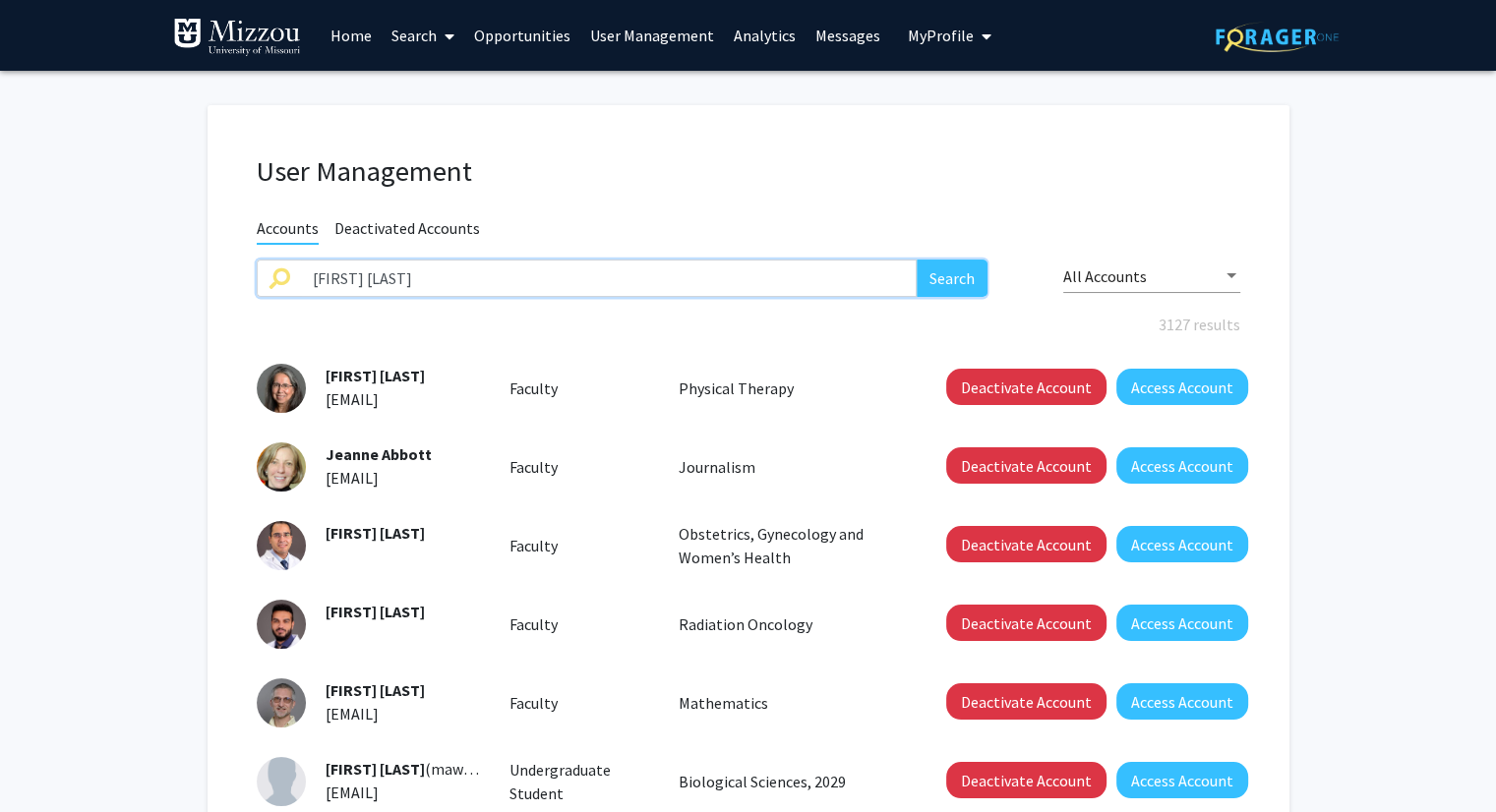 type on "[FIRST] [LAST]" 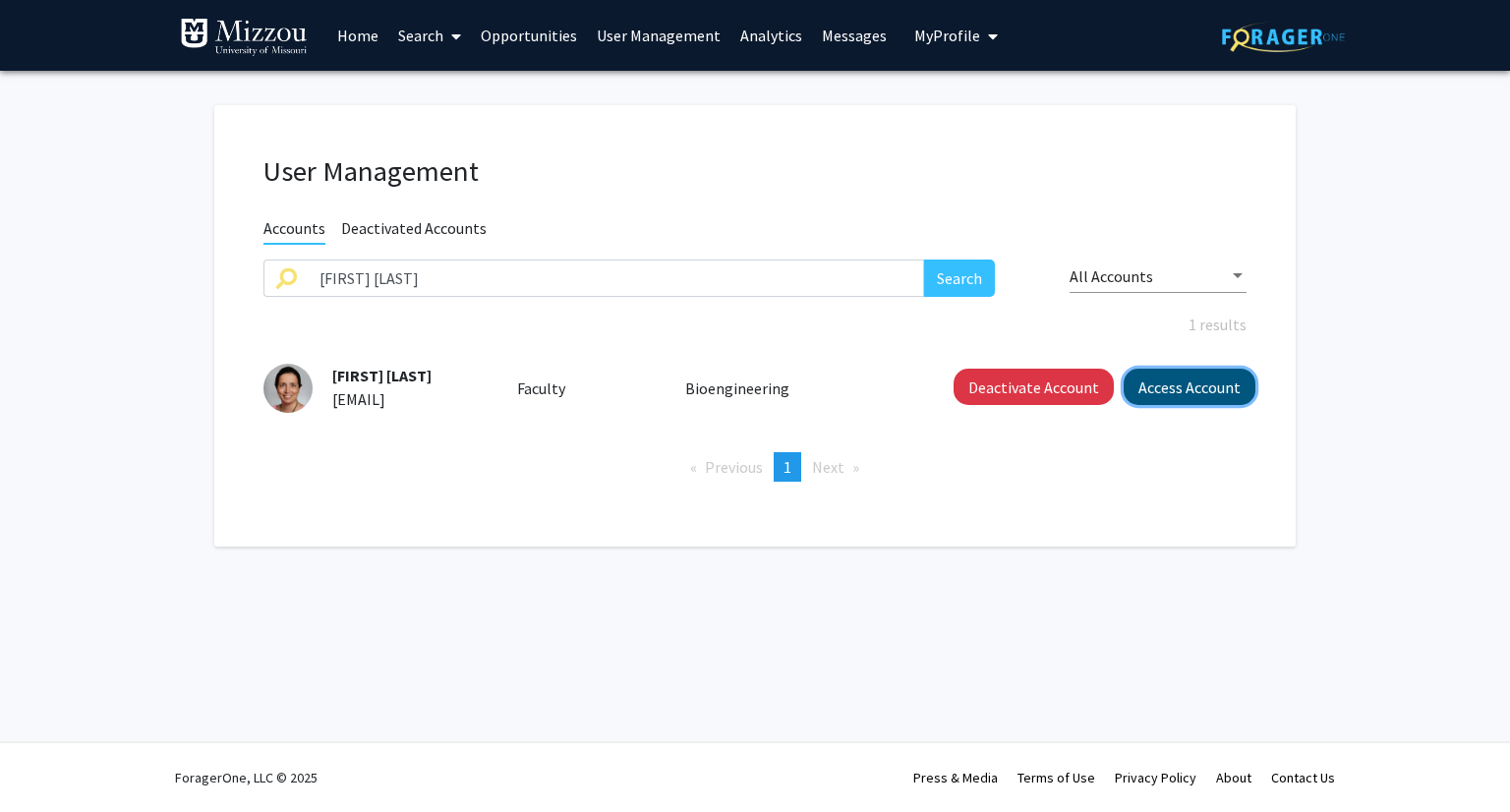 click on "Access Account" 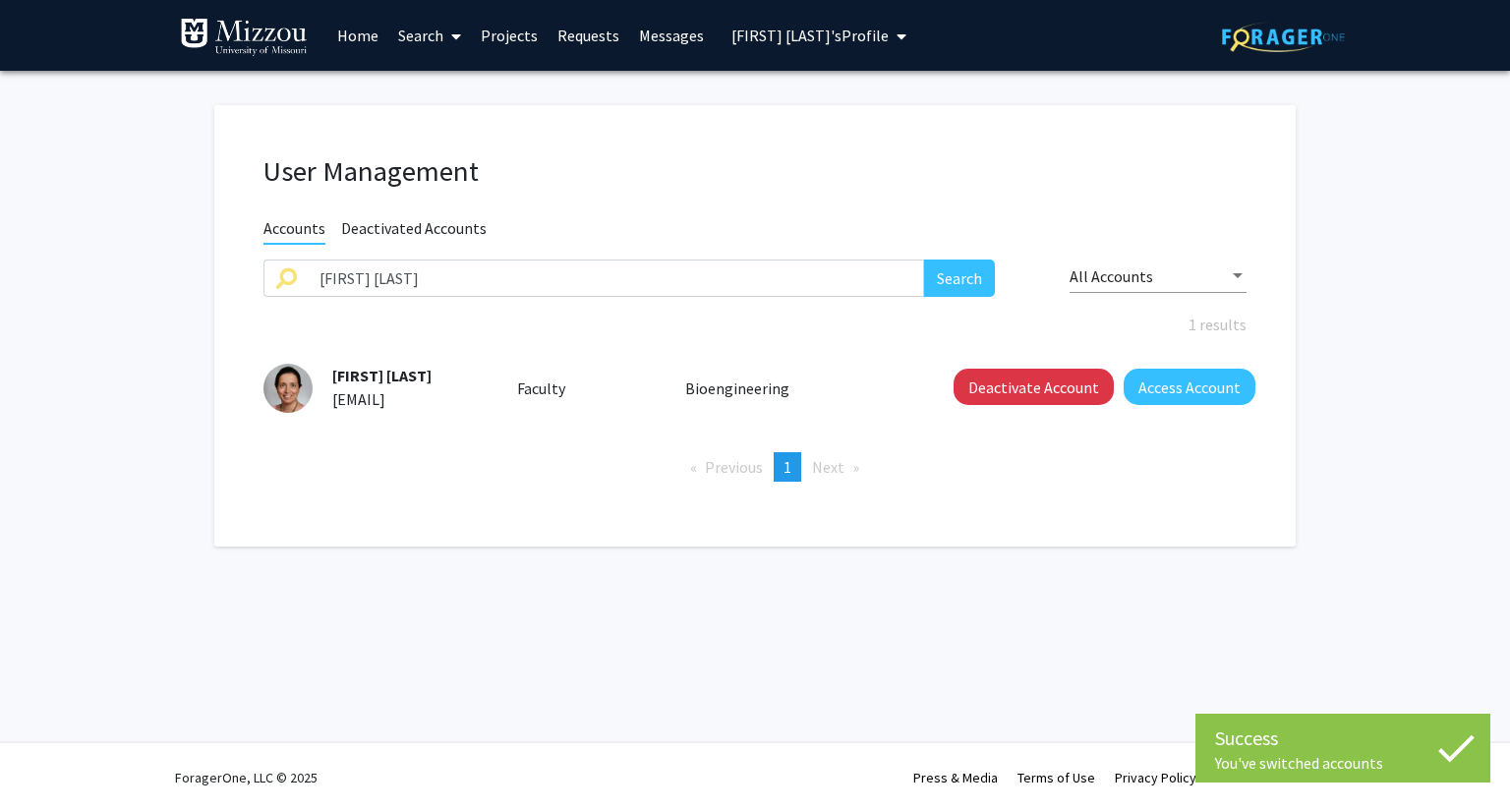 click on "[FIRST] [LAST]'s Profile" at bounding box center [810, 35] 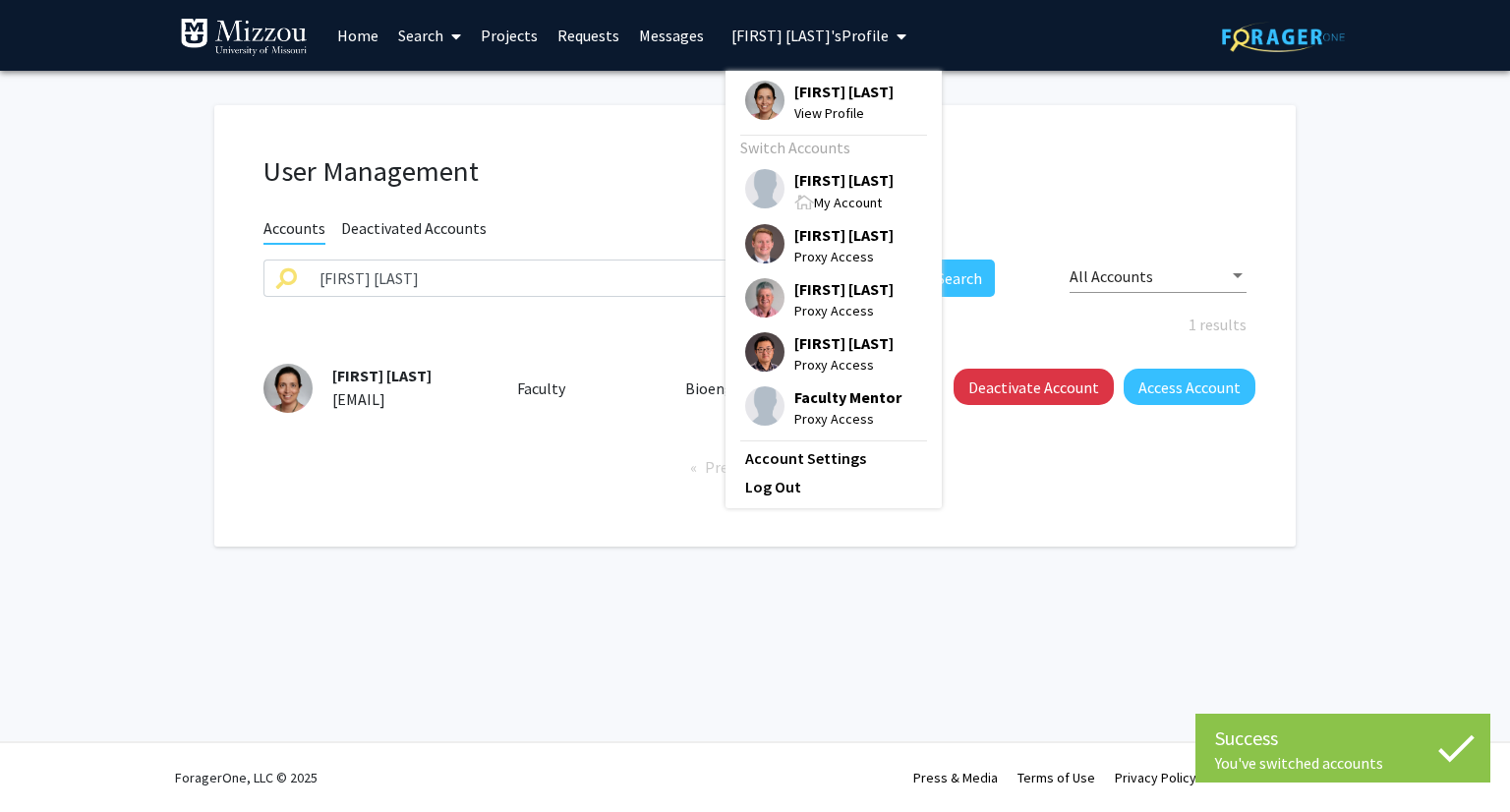 click on "[FIRST] [LAST]" at bounding box center (843, 91) 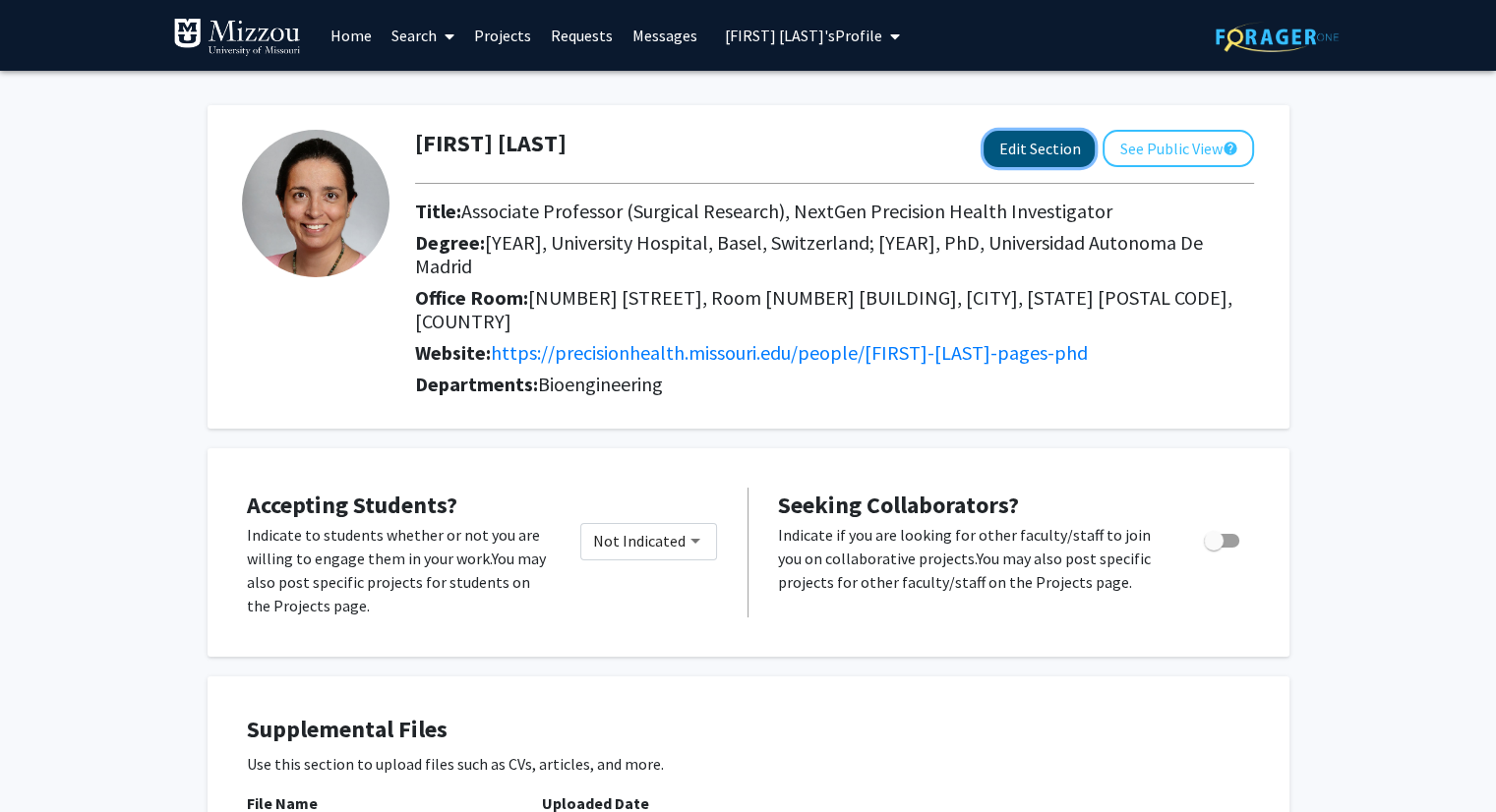 click on "Edit Section" 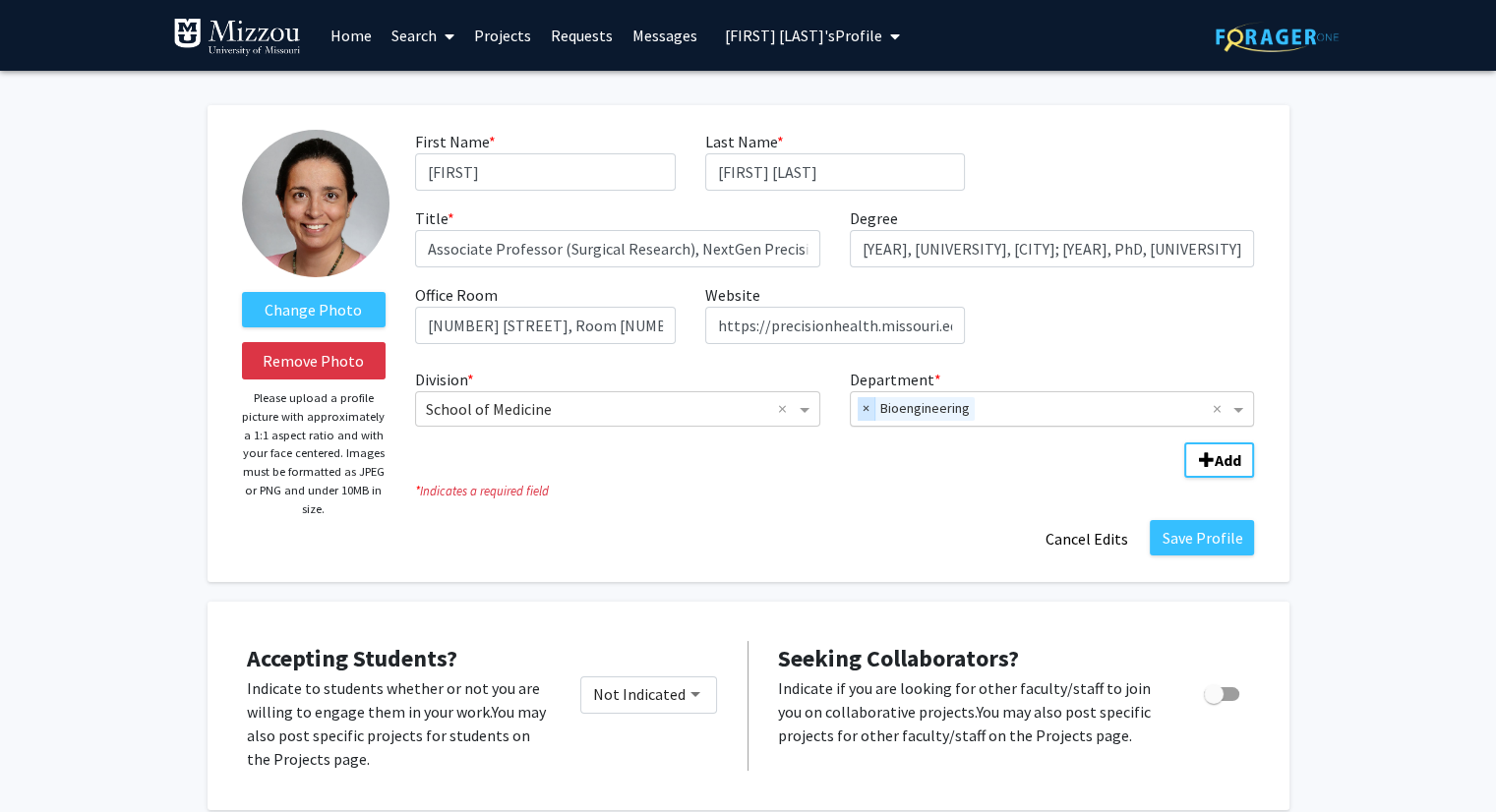 click on "×" 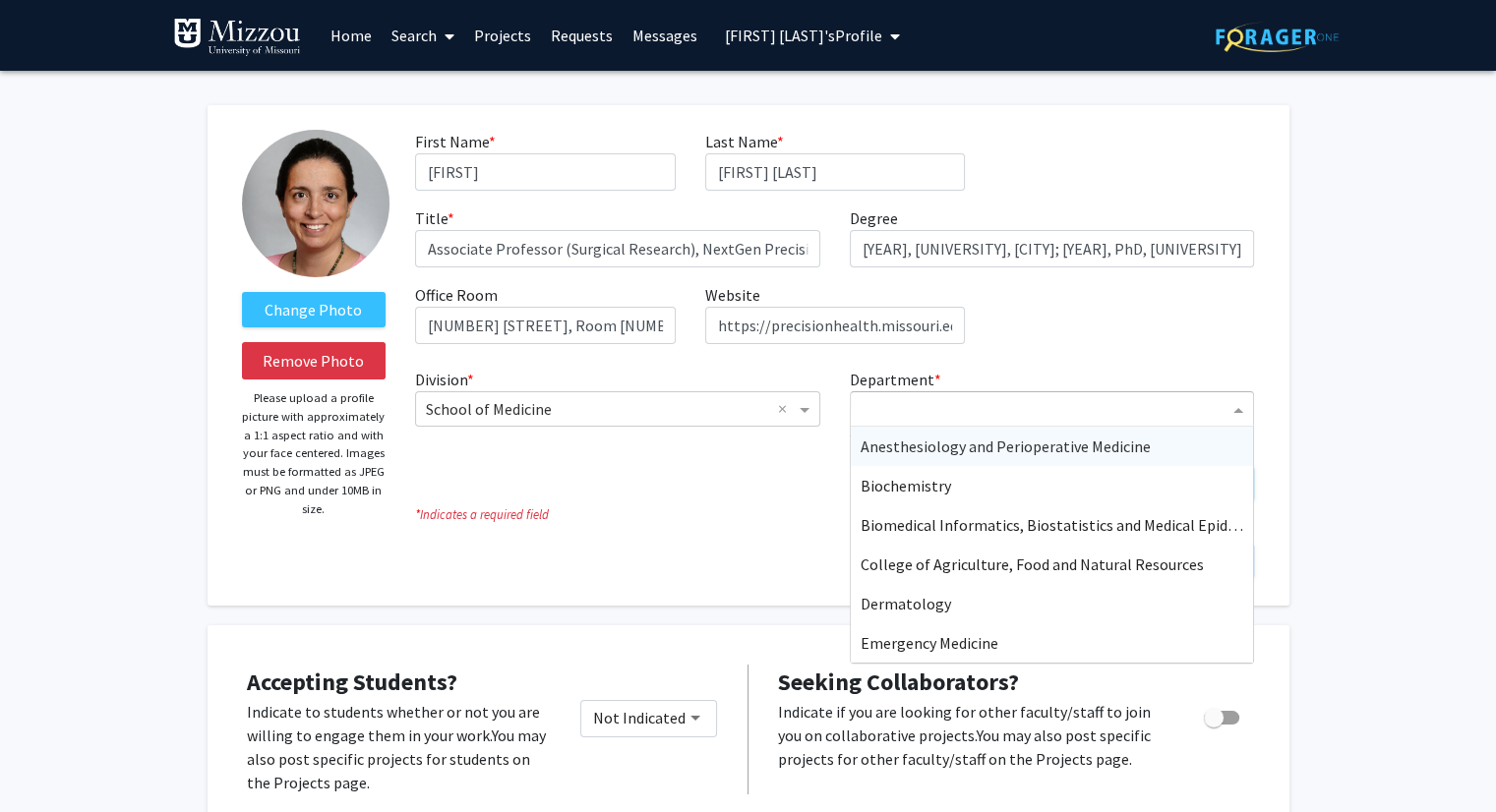 click 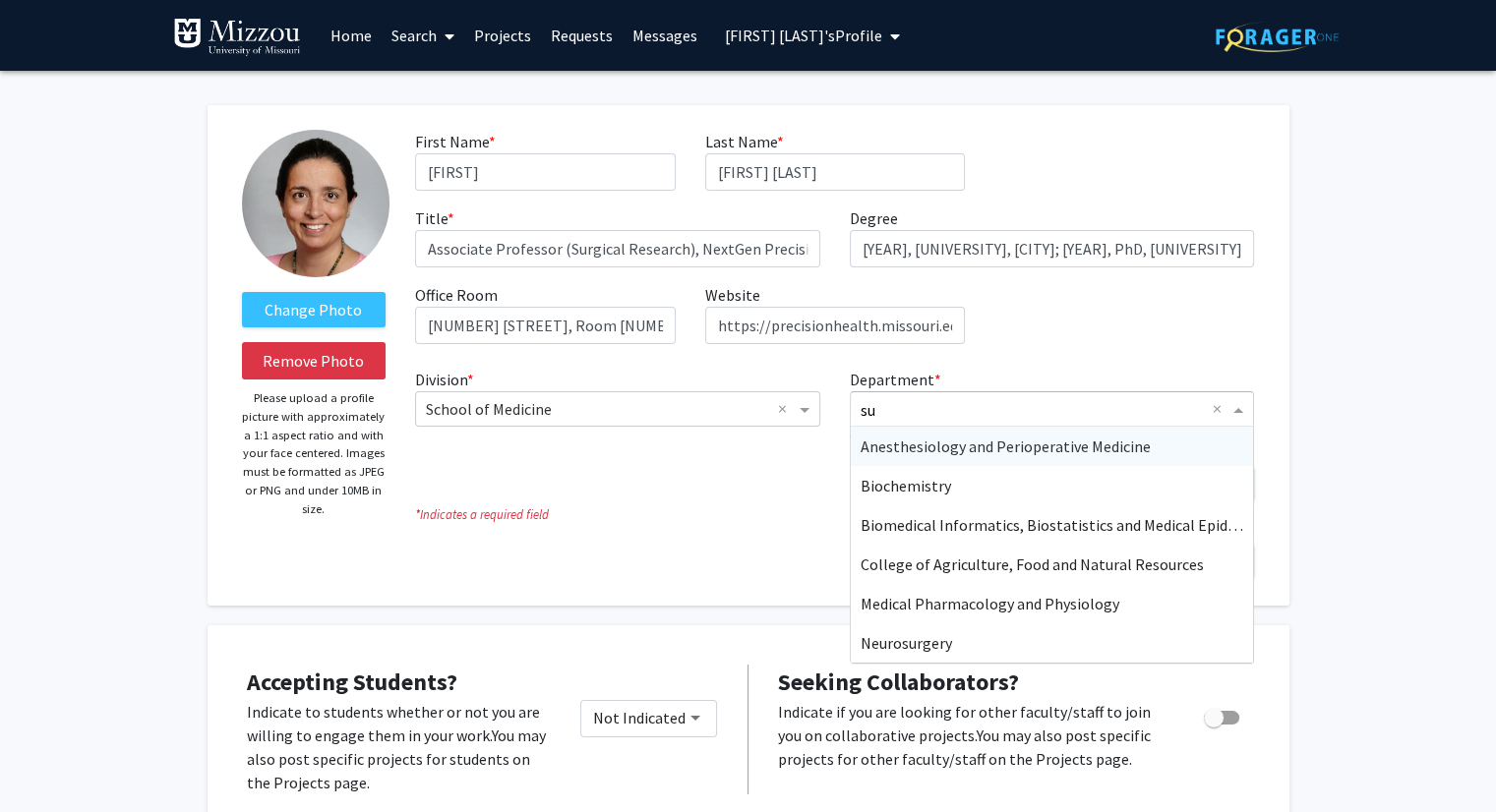 type on "sur" 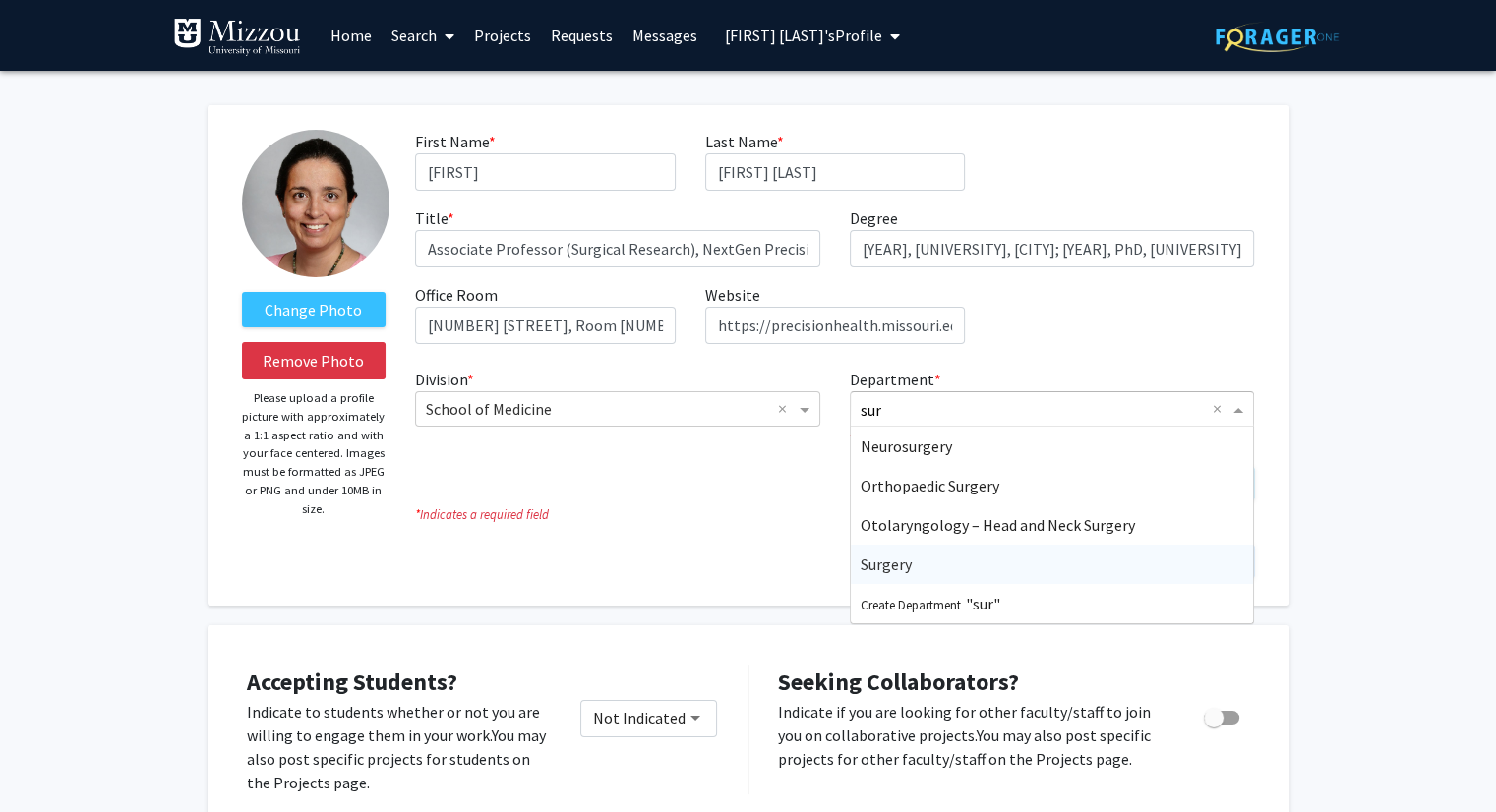 click on "Surgery" at bounding box center (886, 564) 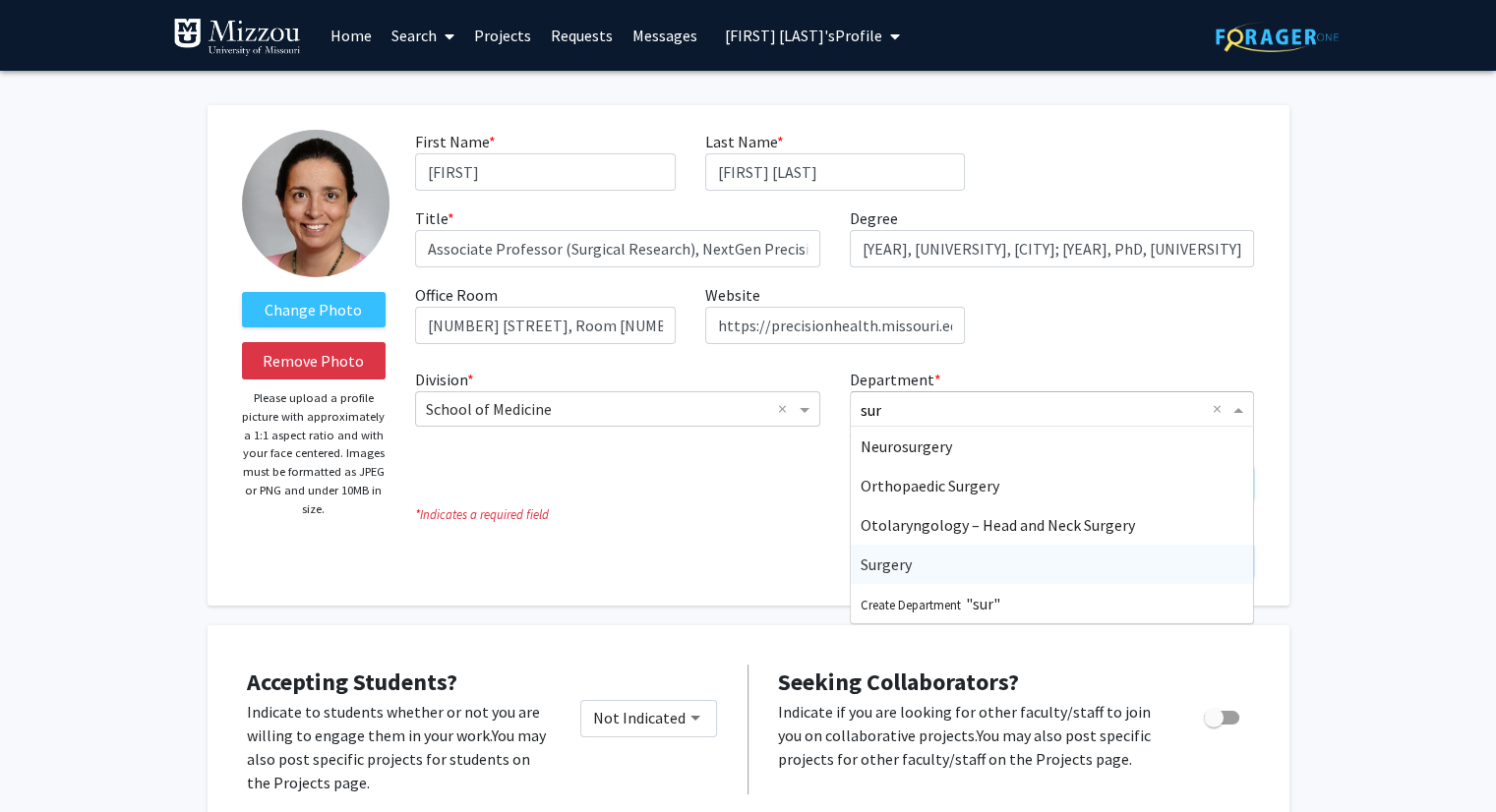 type 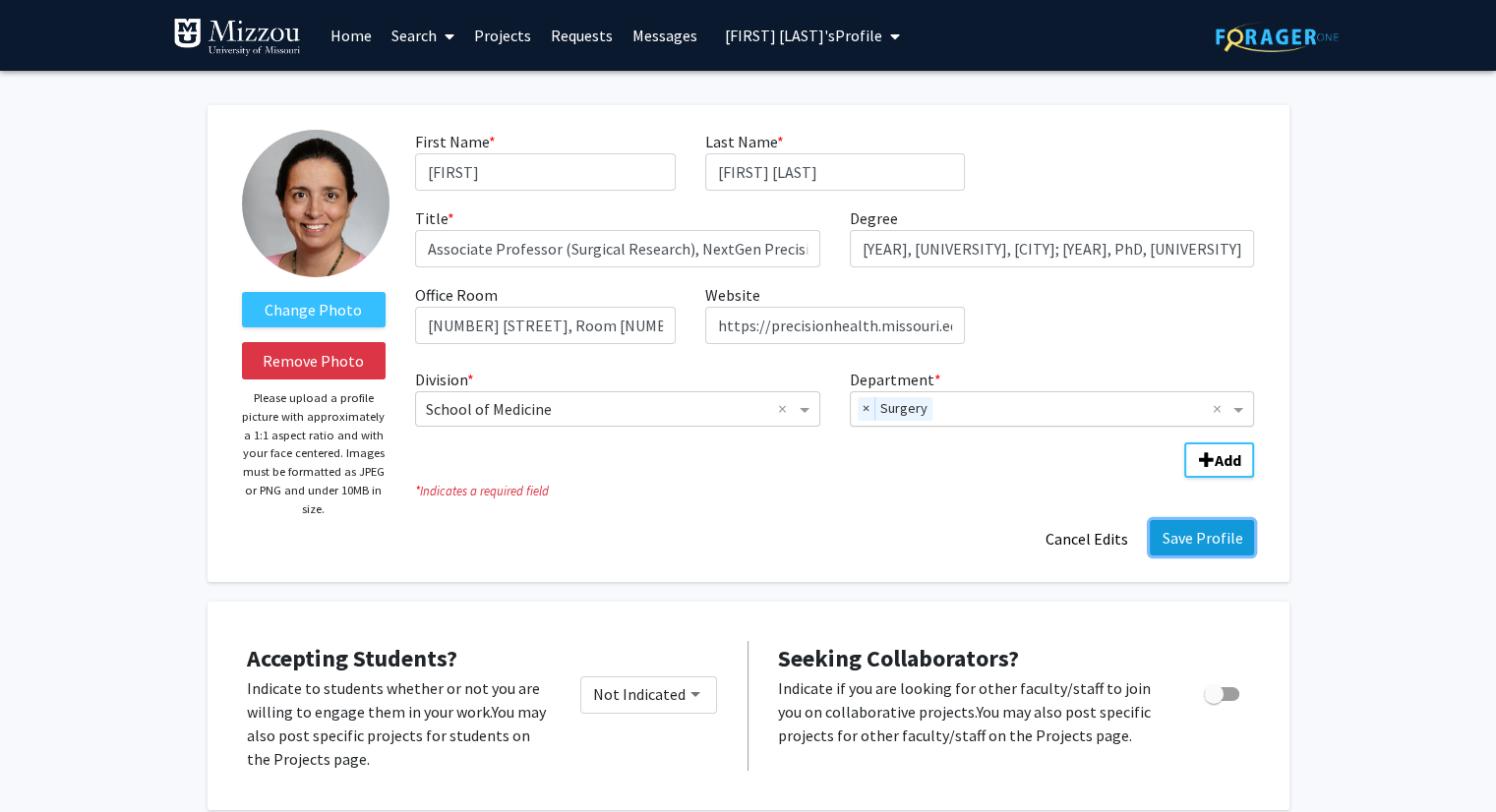click on "Save Profile" 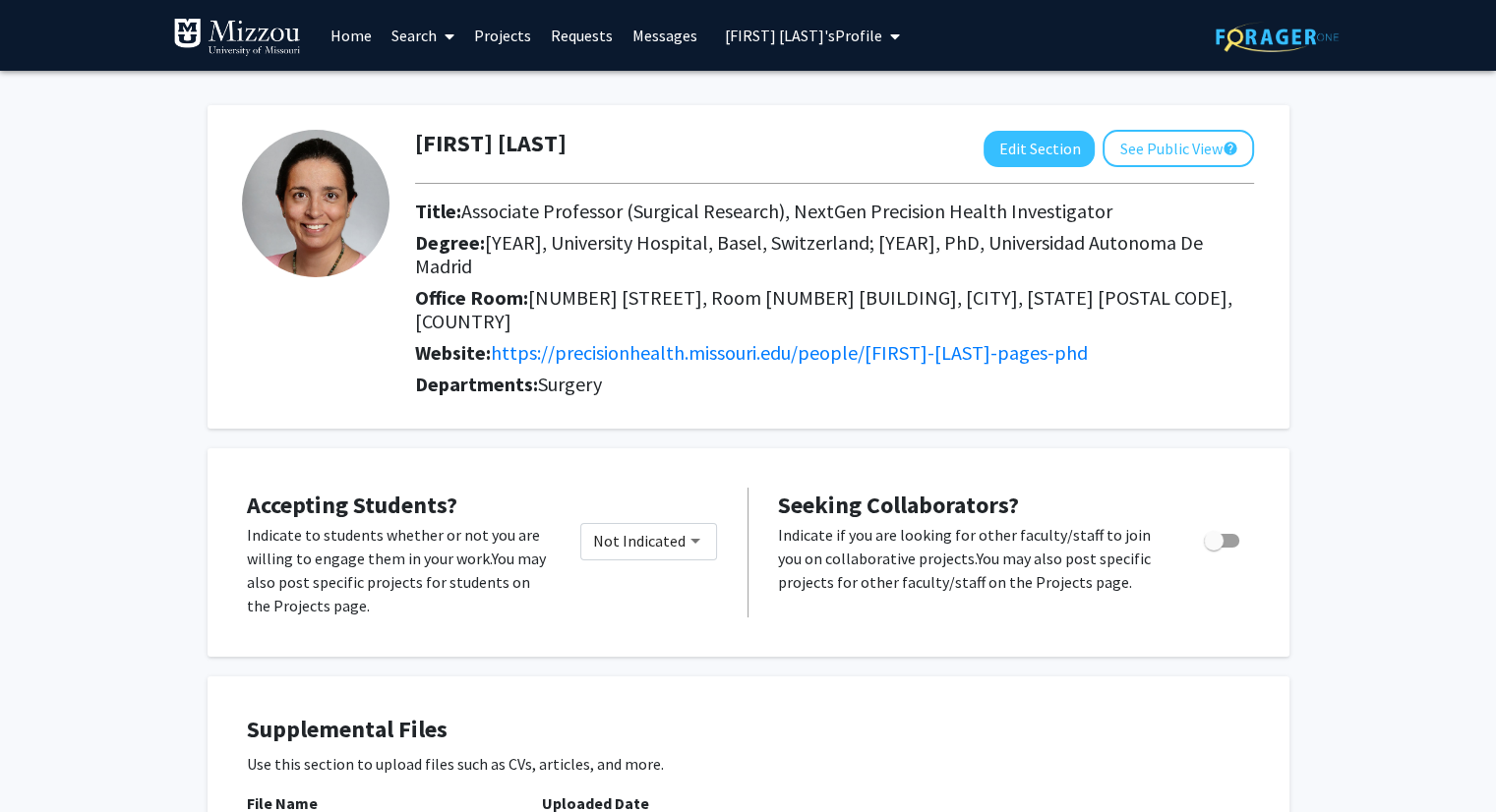 click on "[FIRST] [LAST]'s Profile" at bounding box center (804, 35) 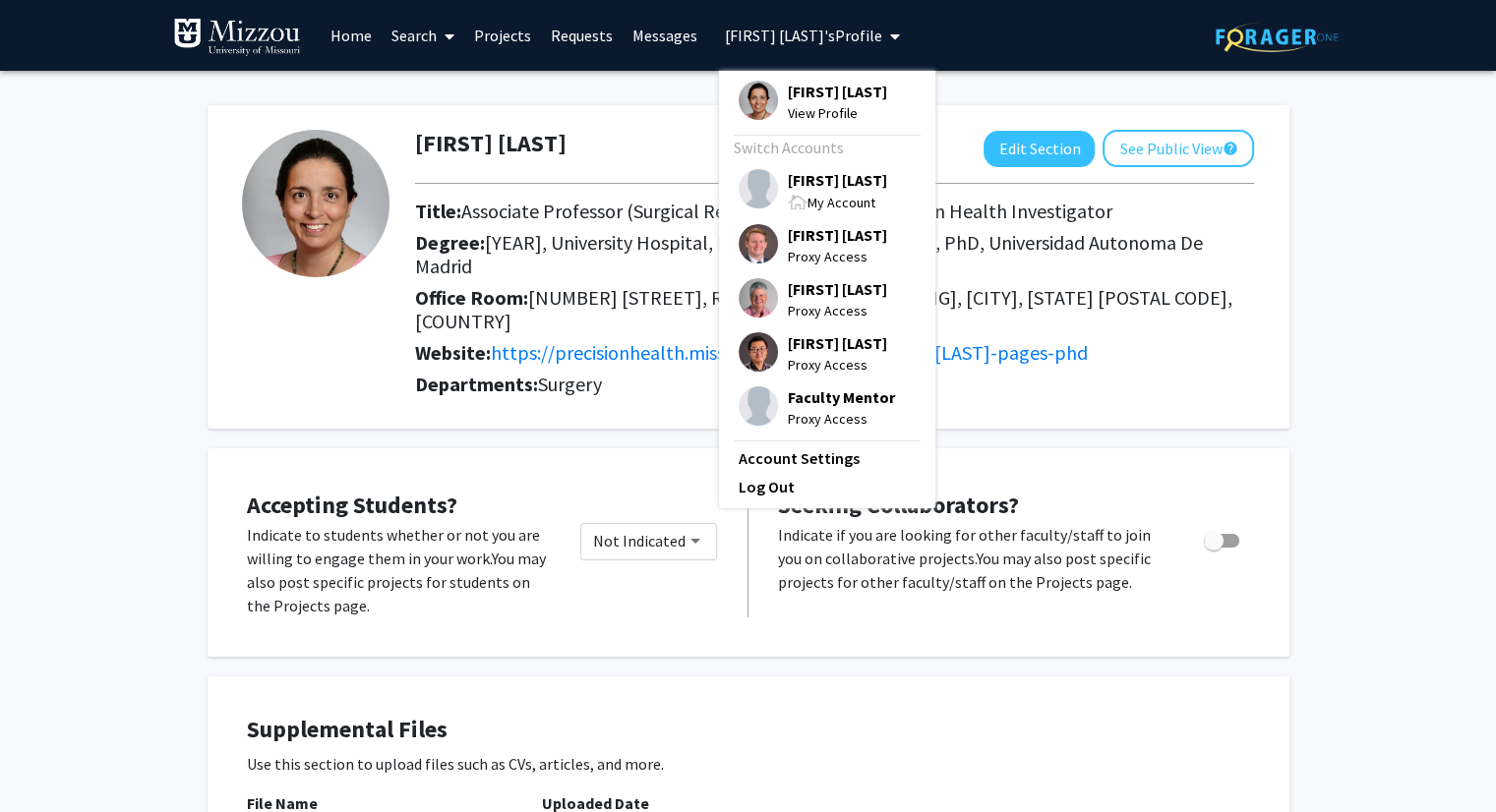 click on "[FIRST] [LAST]" at bounding box center (837, 180) 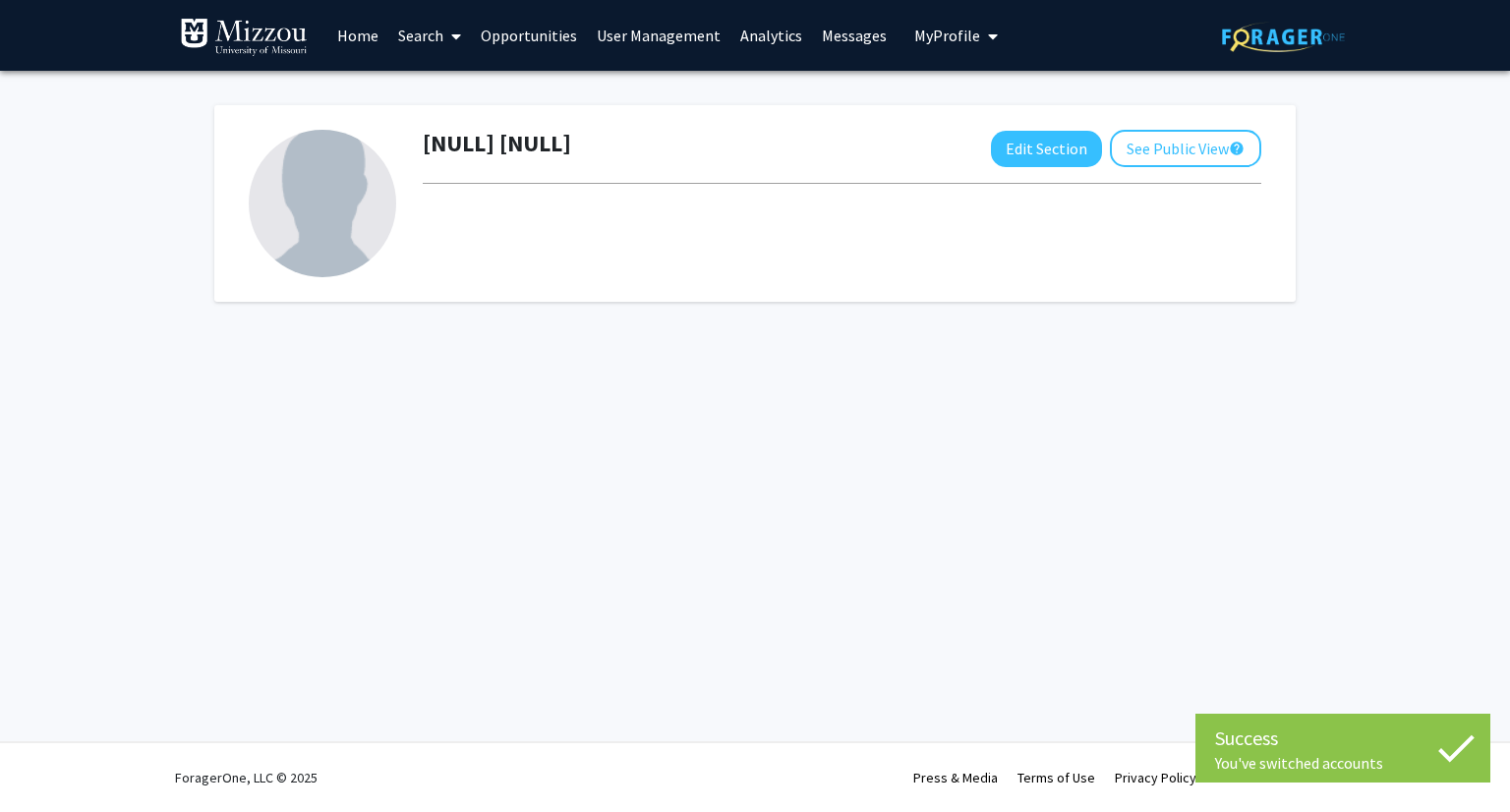 click on "Search" at bounding box center (430, 35) 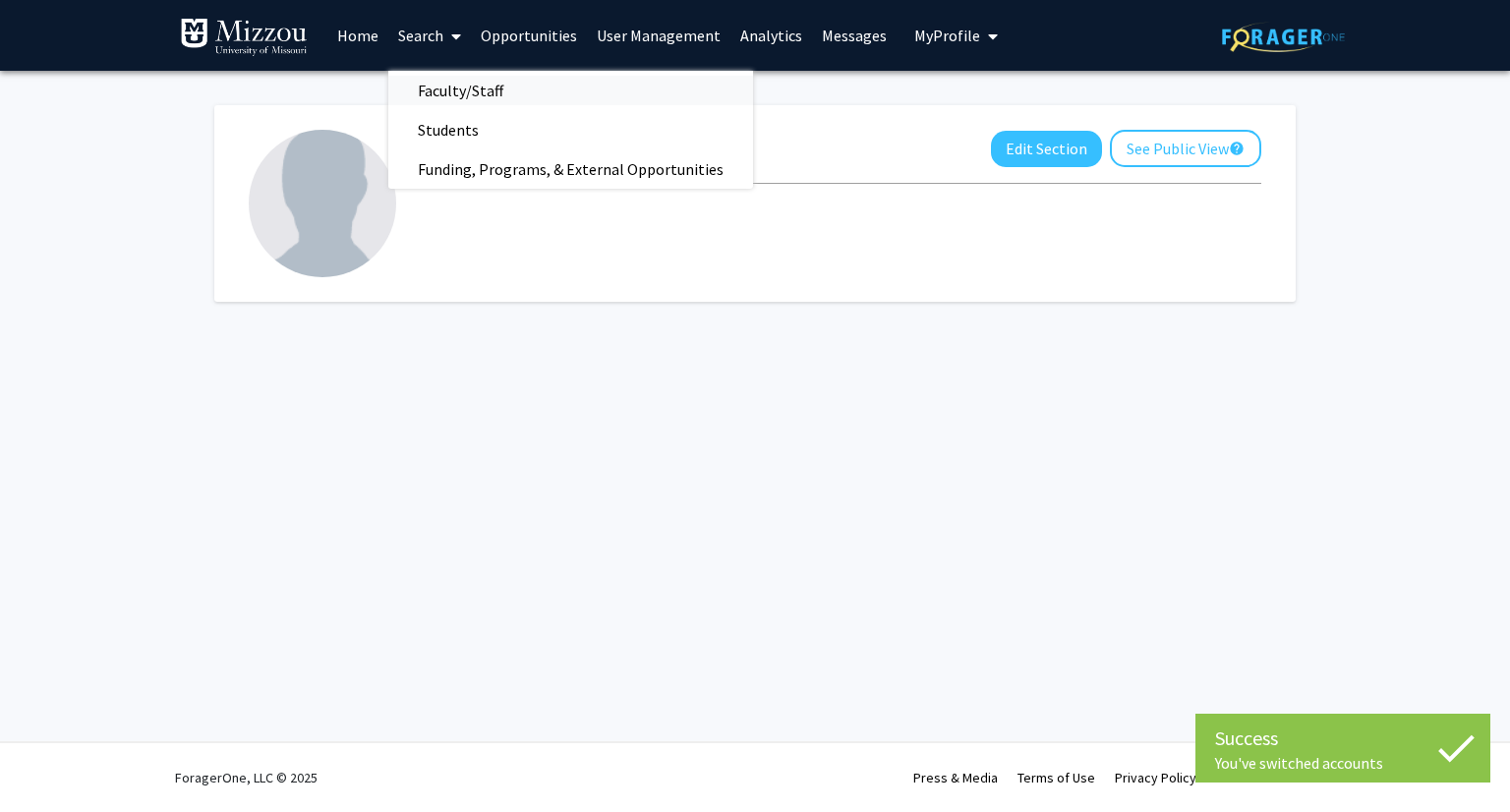 click on "Faculty/Staff" at bounding box center [460, 90] 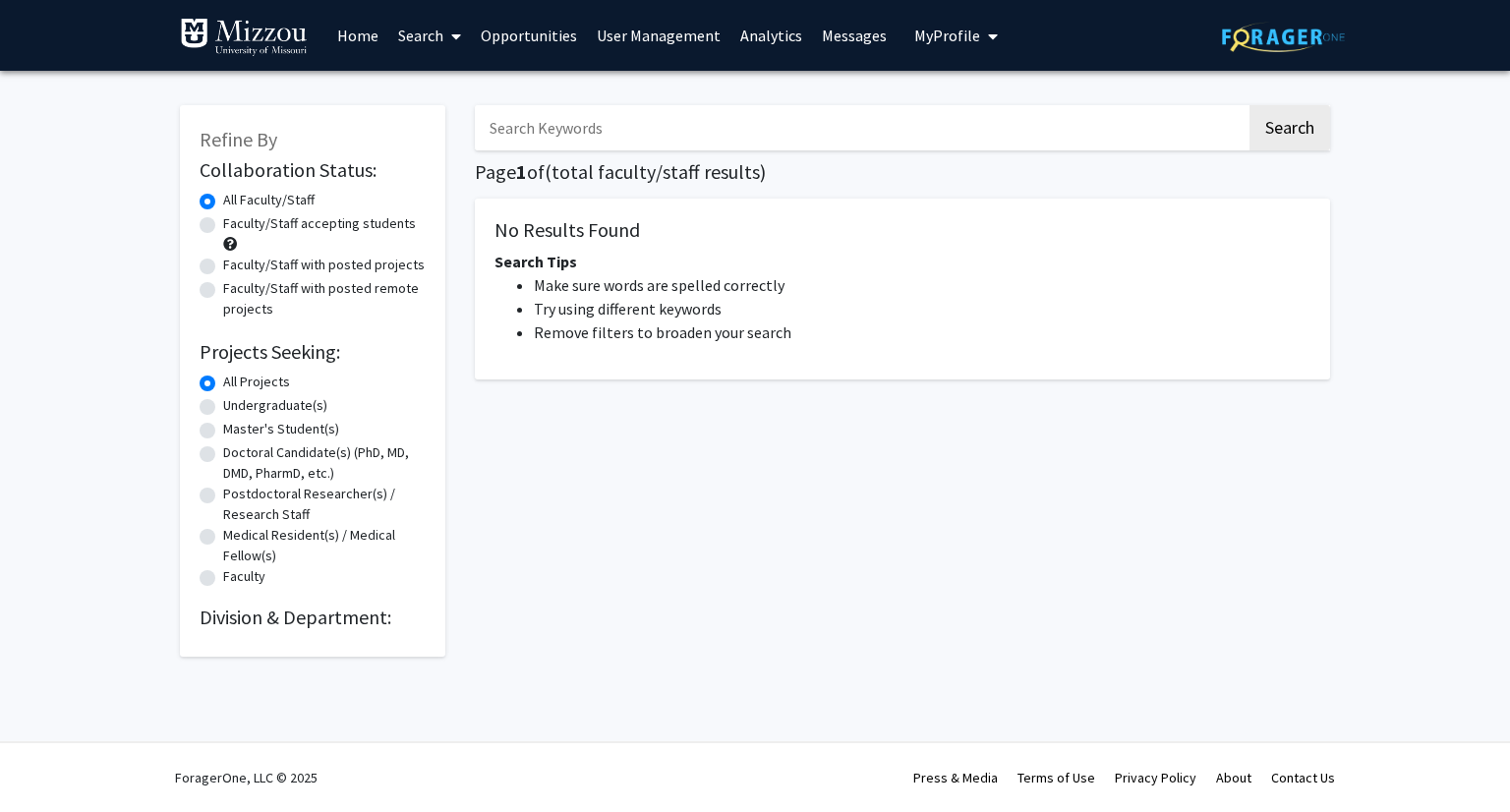 click at bounding box center (860, 128) 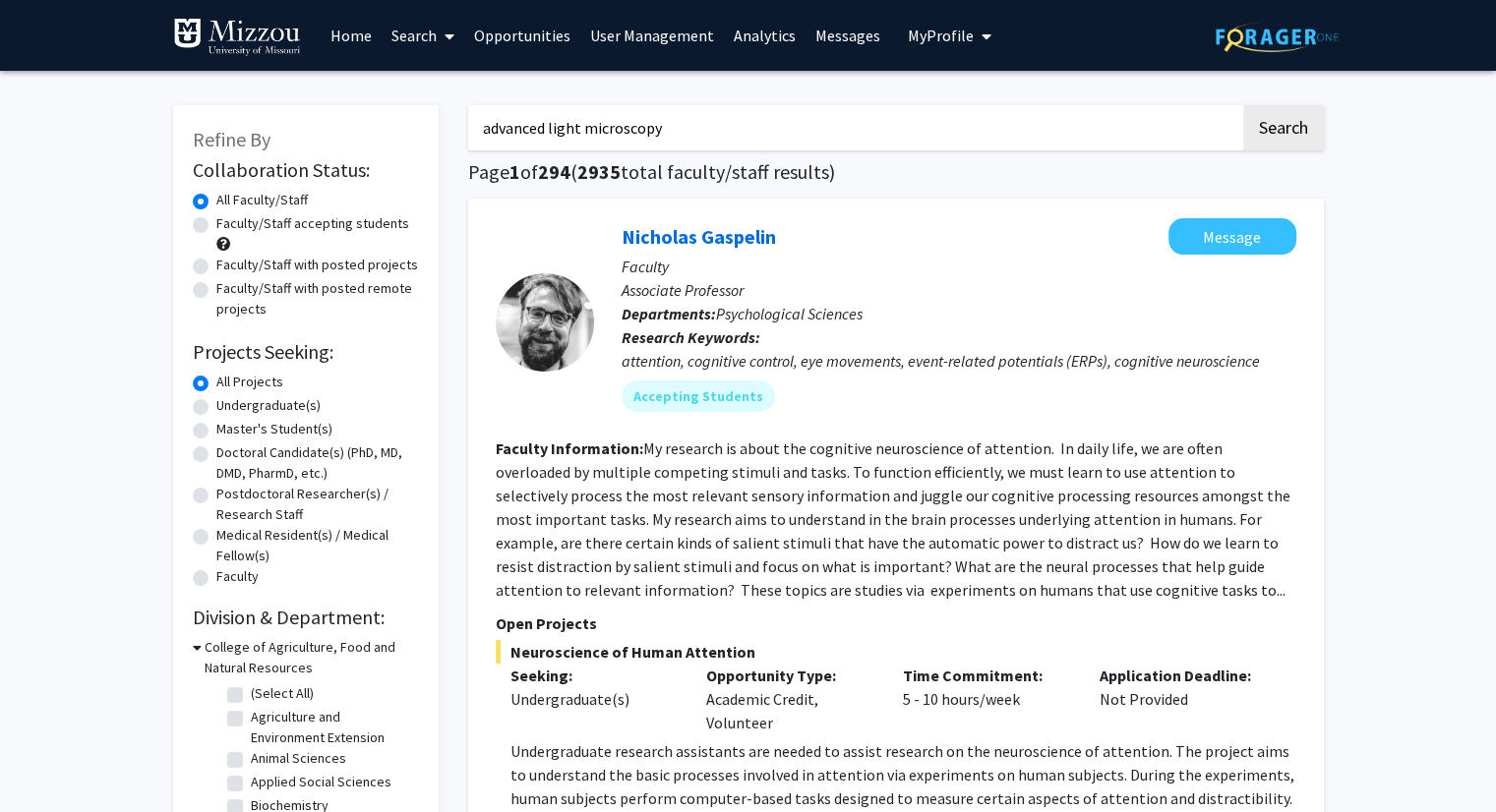 type on "advanced light microscopy" 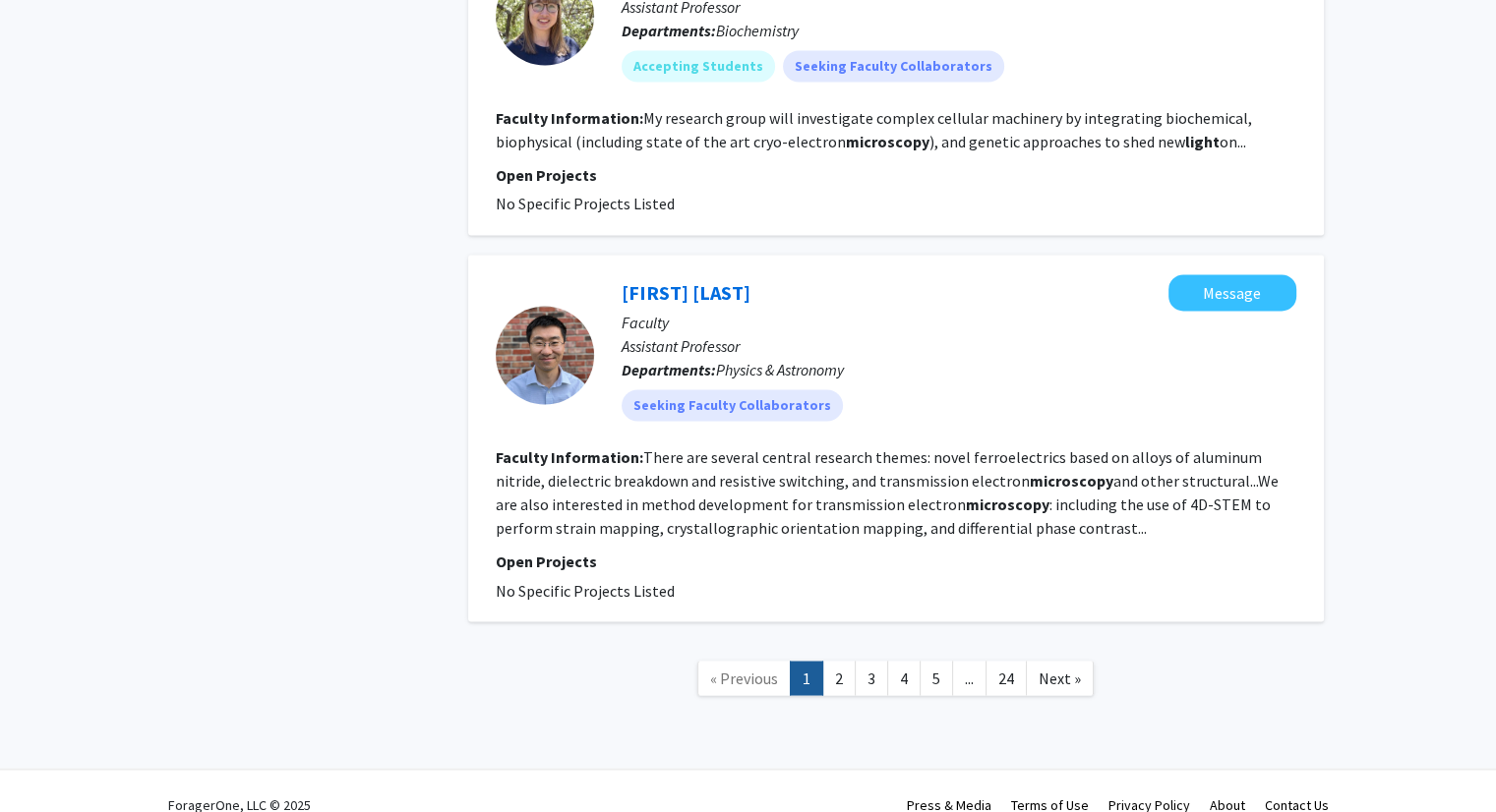 scroll, scrollTop: 3165, scrollLeft: 0, axis: vertical 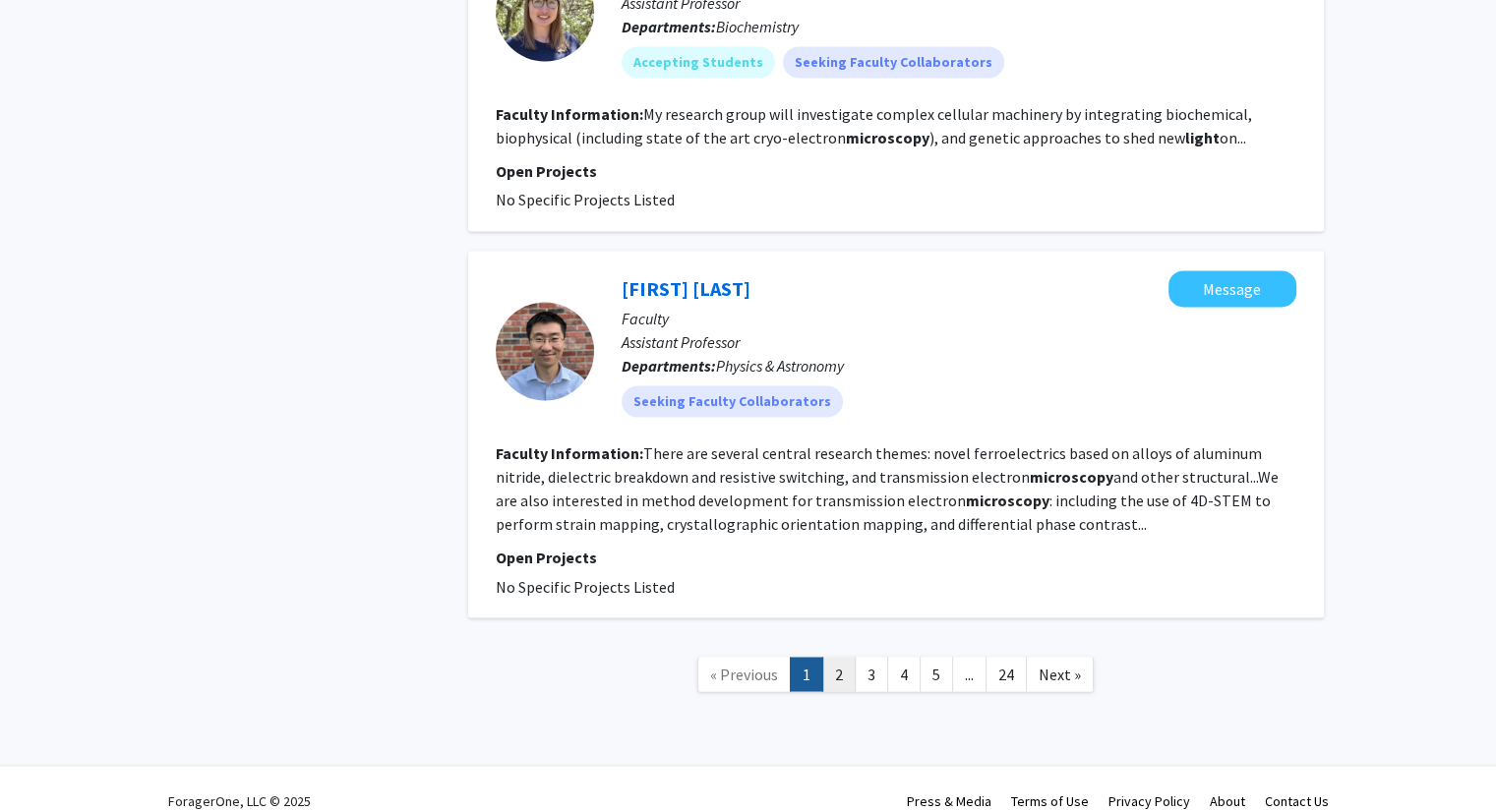 click on "2" 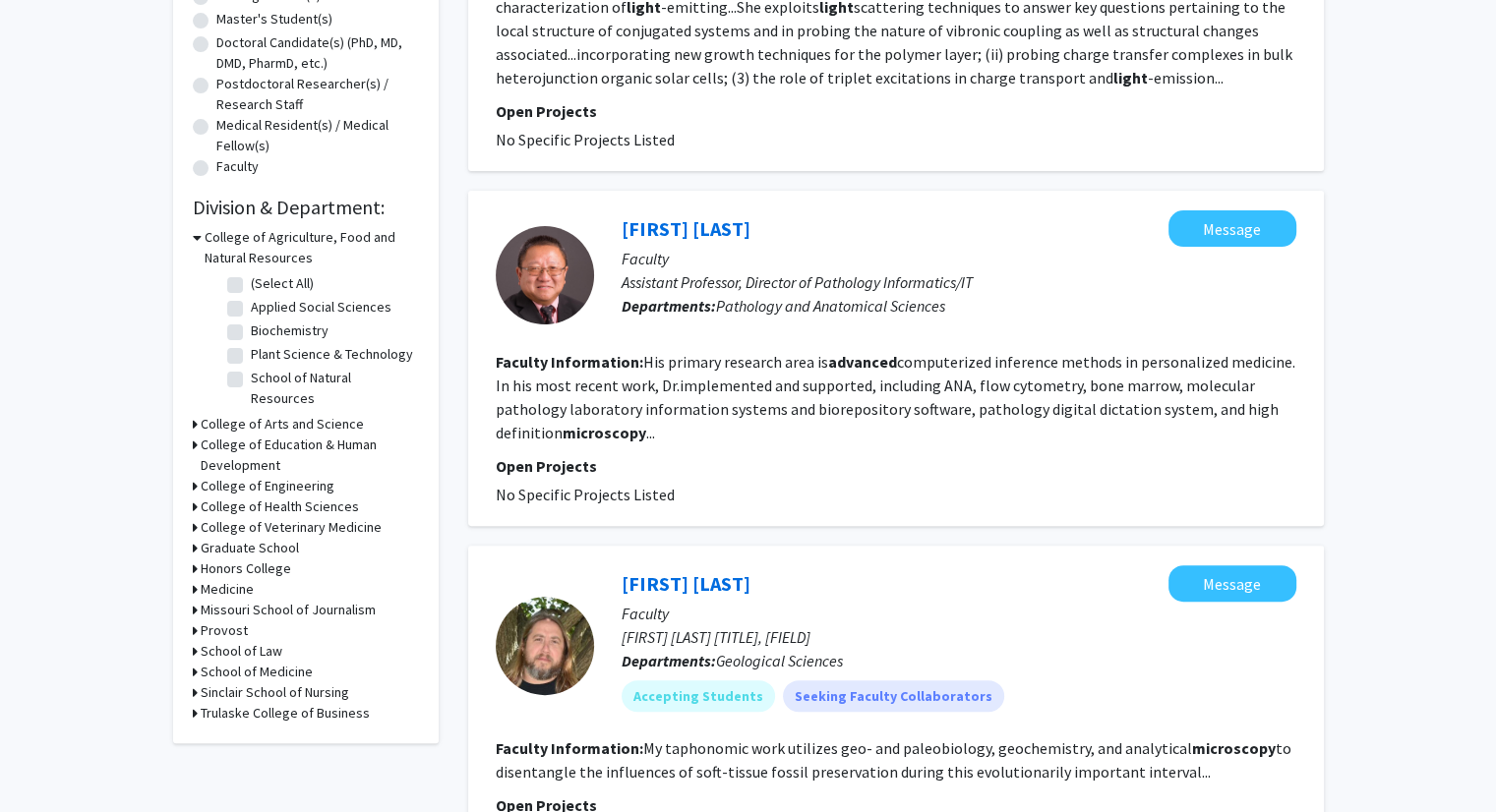 scroll, scrollTop: 0, scrollLeft: 0, axis: both 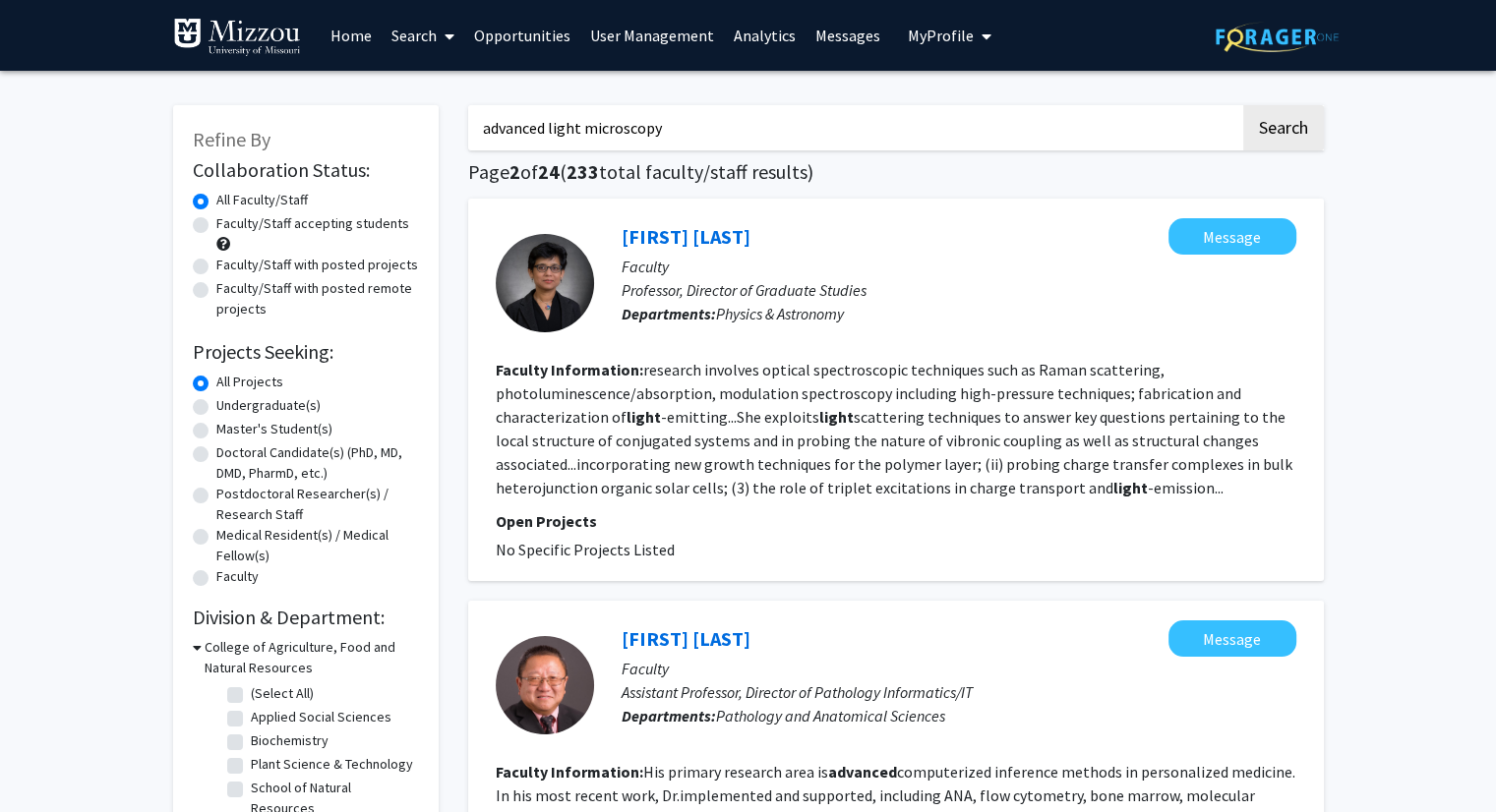 click on "advanced light microscopy" at bounding box center (854, 128) 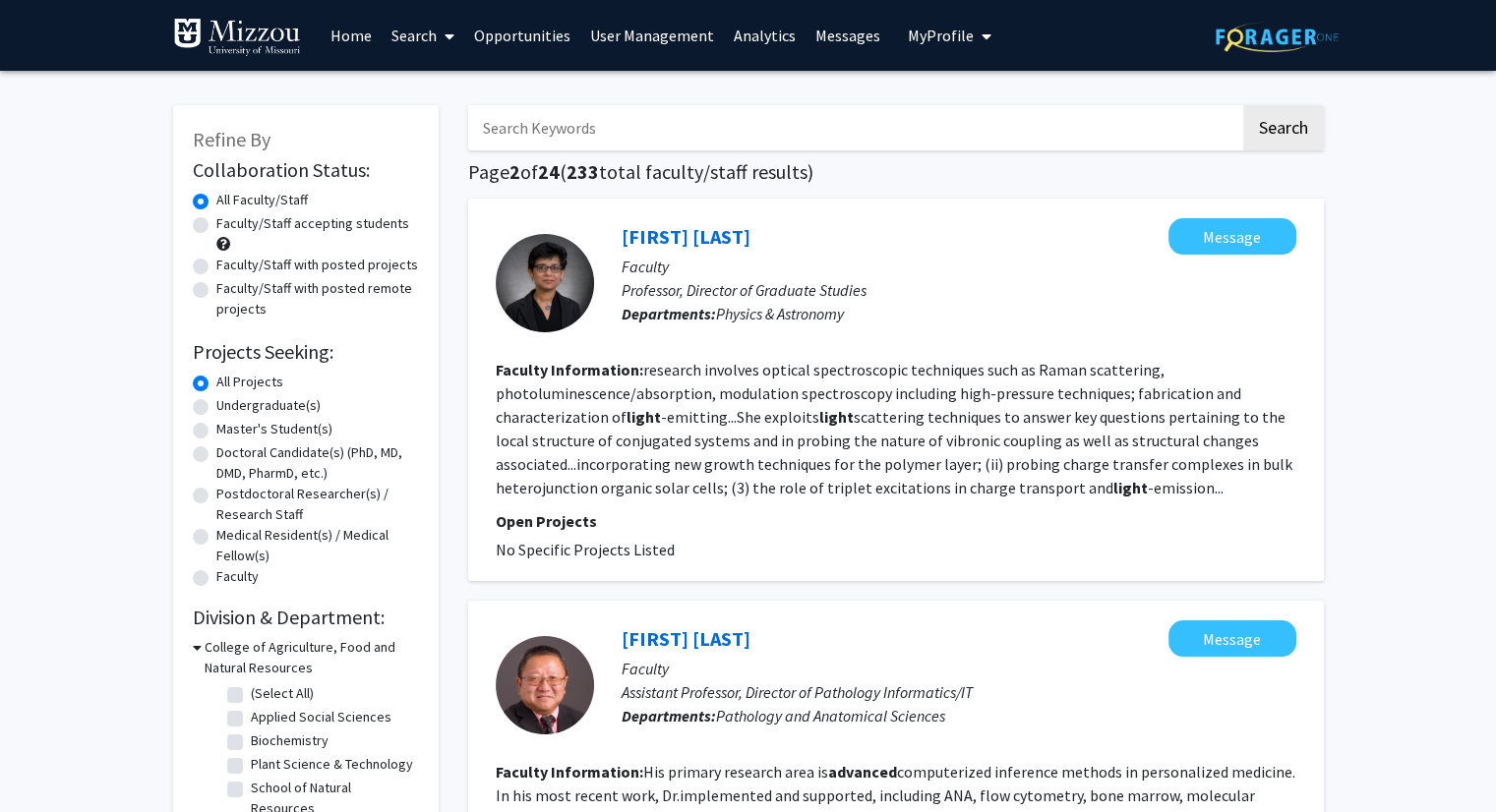 type 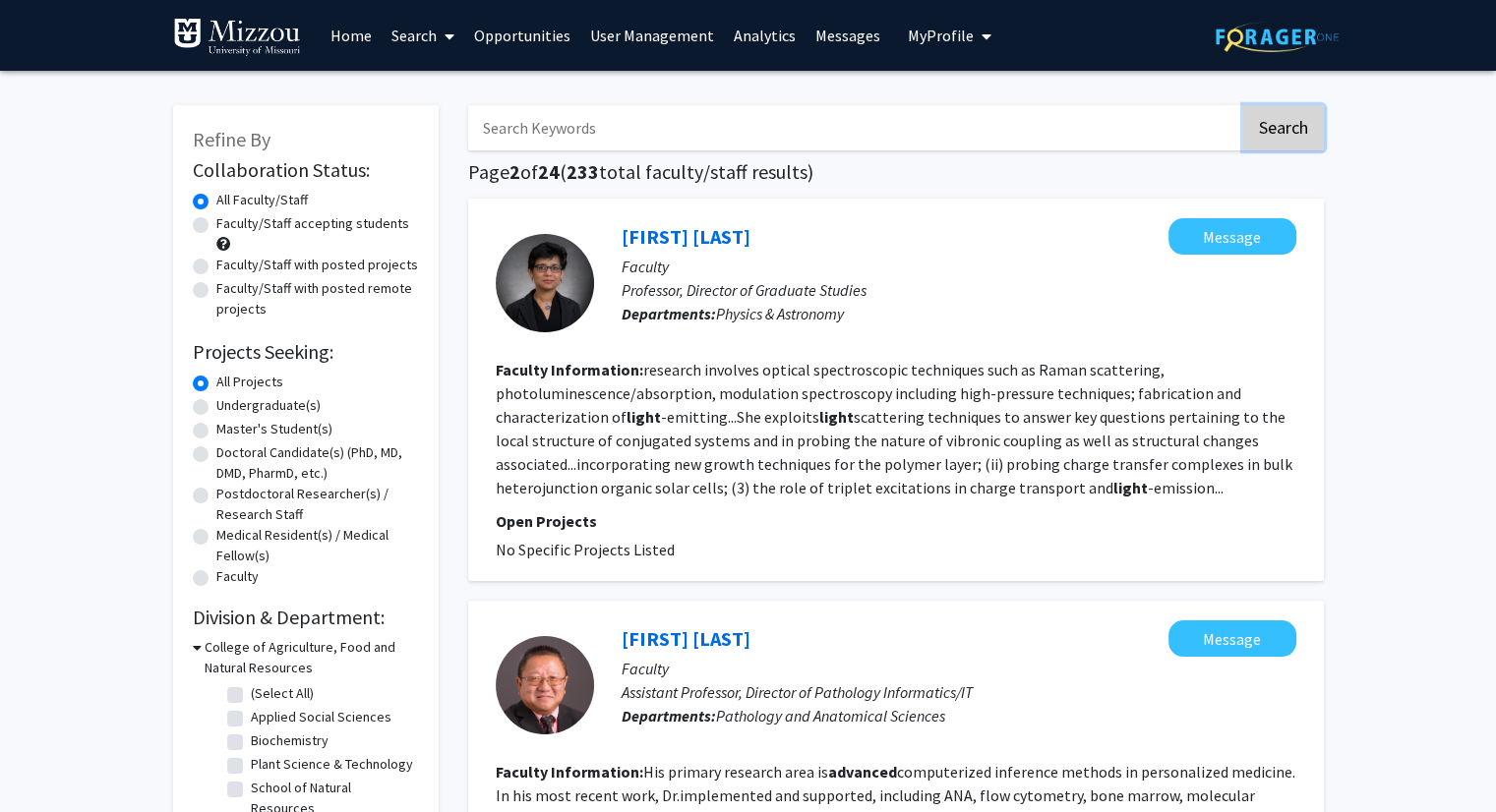 click on "Search" 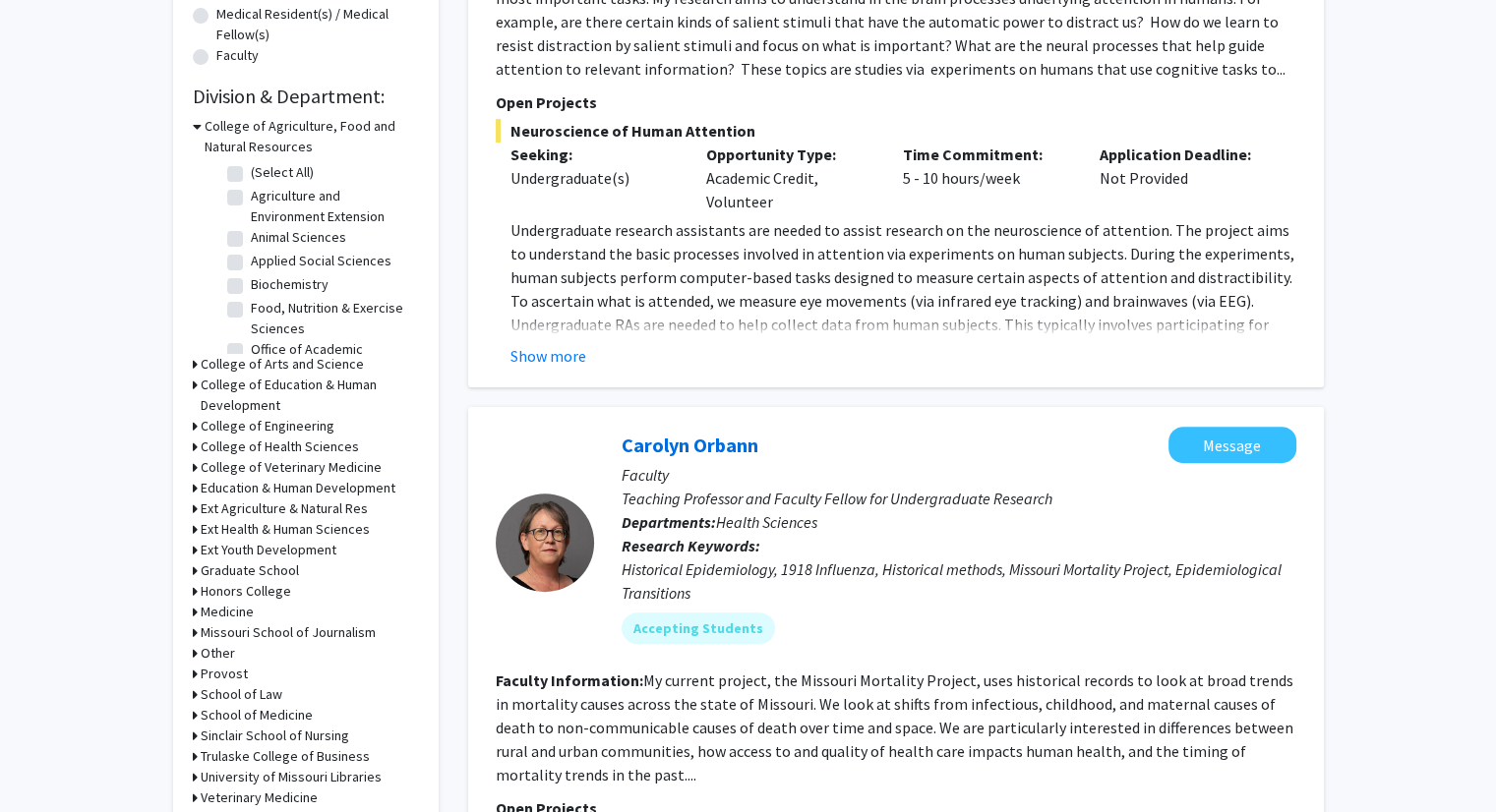 scroll, scrollTop: 524, scrollLeft: 0, axis: vertical 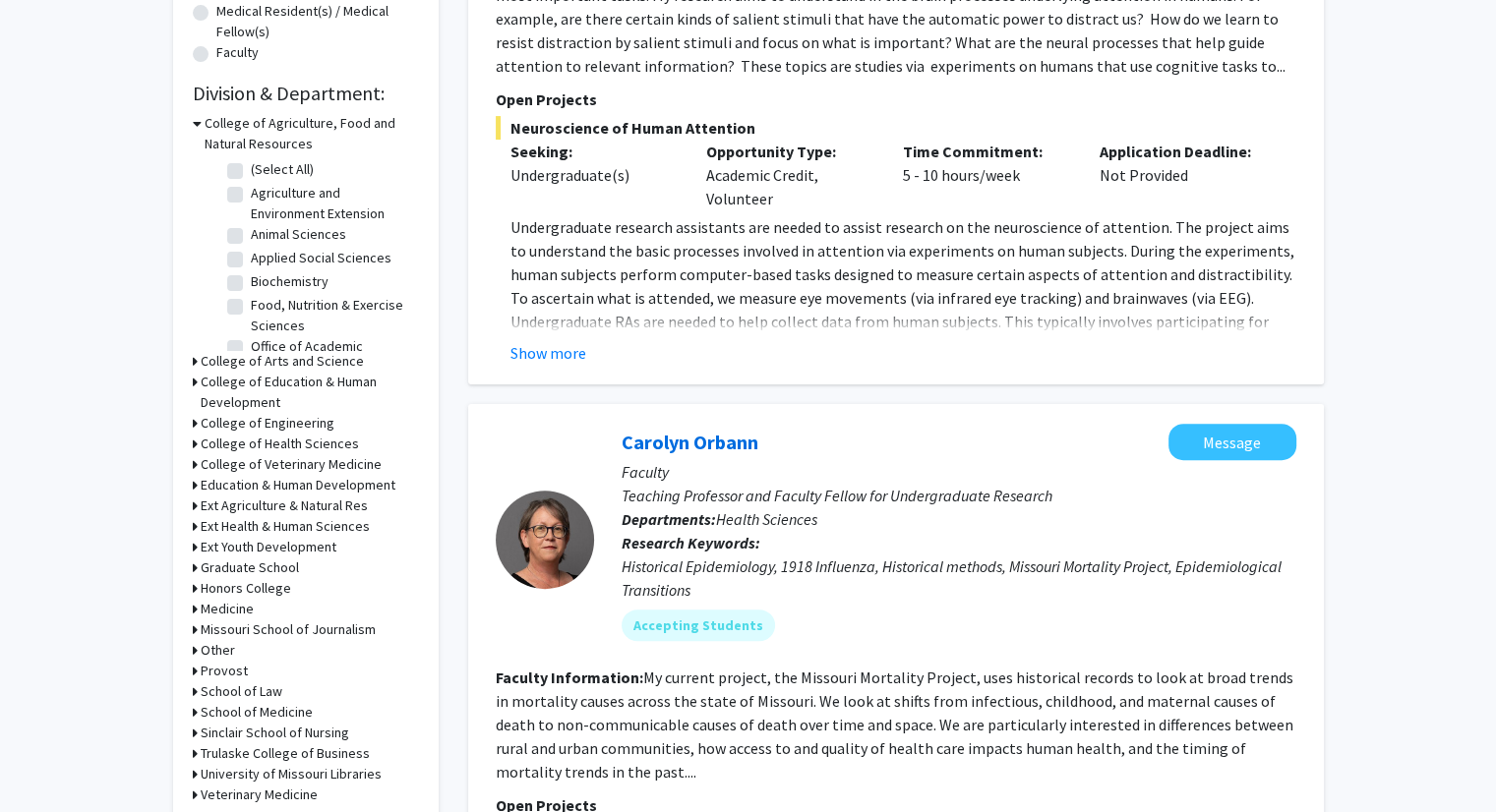 click 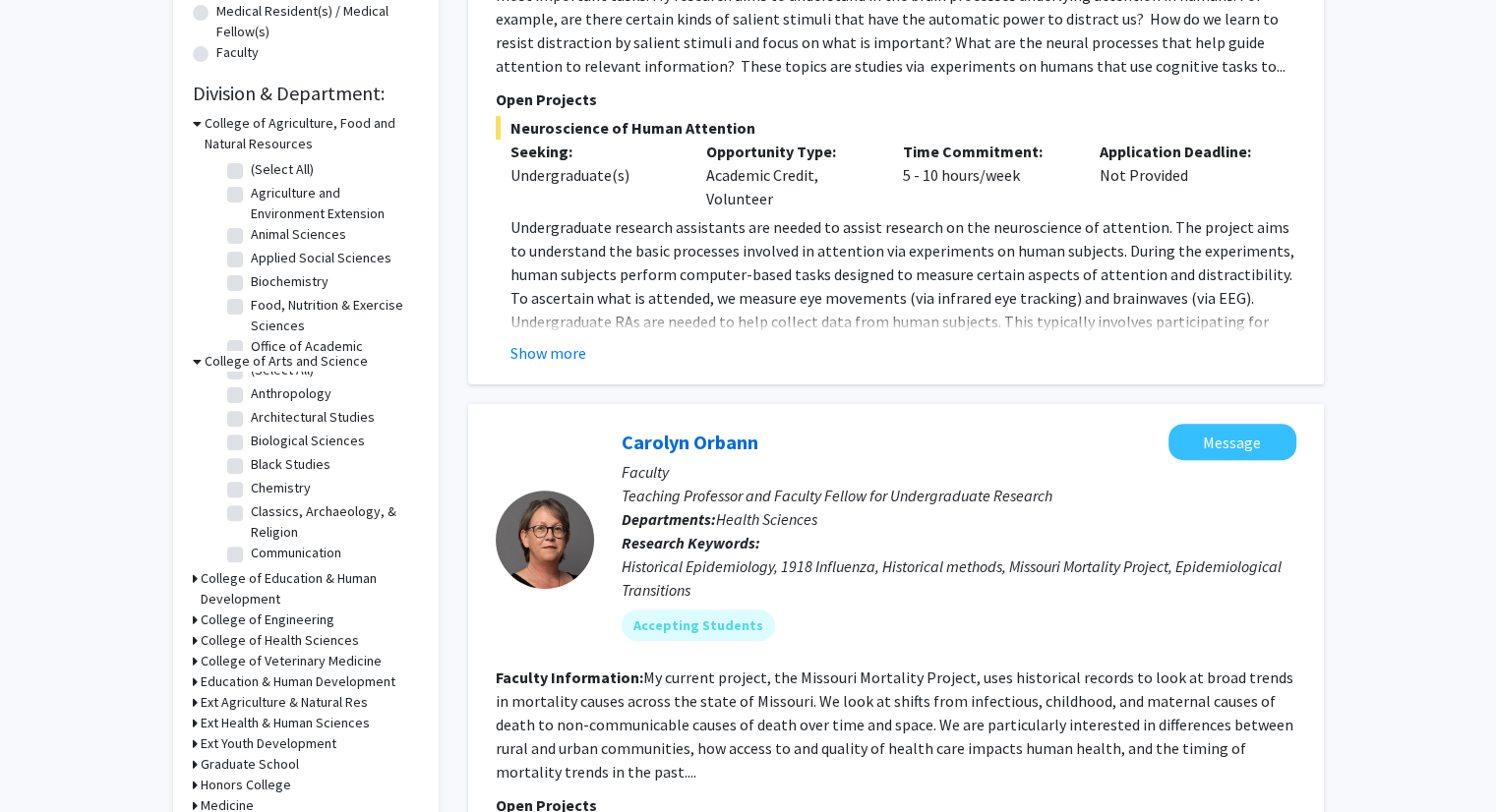 scroll, scrollTop: 0, scrollLeft: 0, axis: both 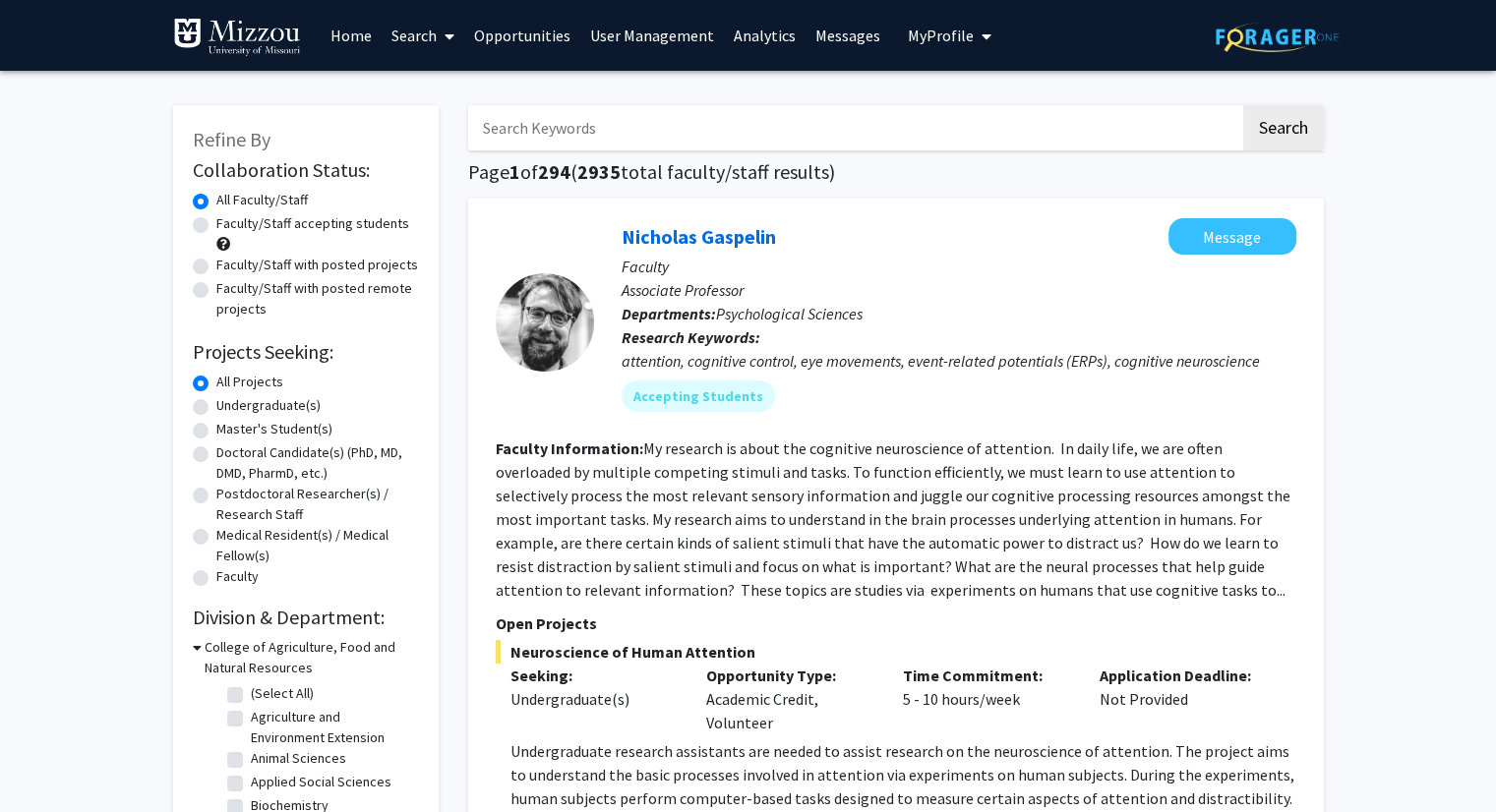click on "My   Profile" at bounding box center [940, 35] 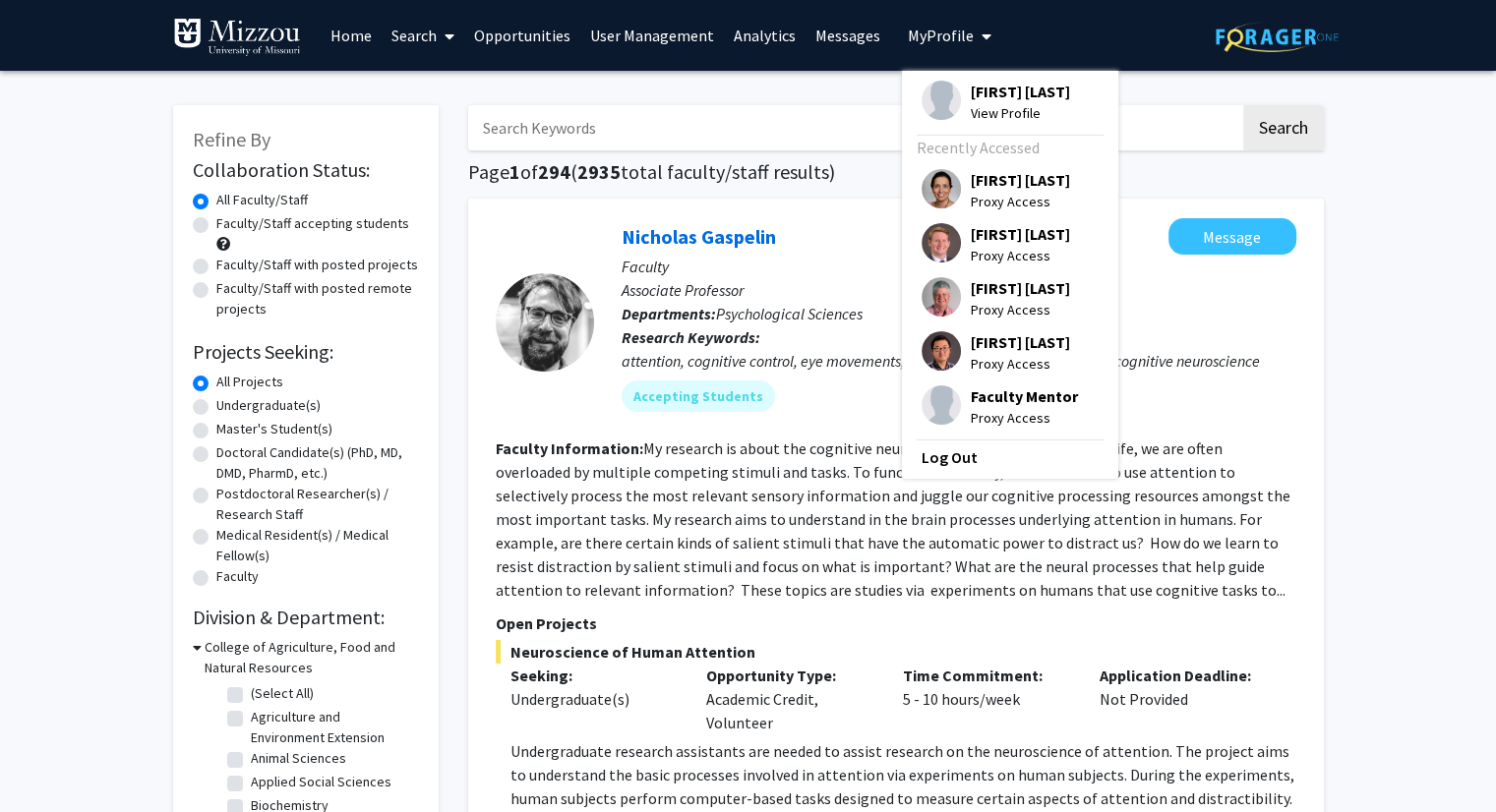 click on "View Profile" at bounding box center [1020, 113] 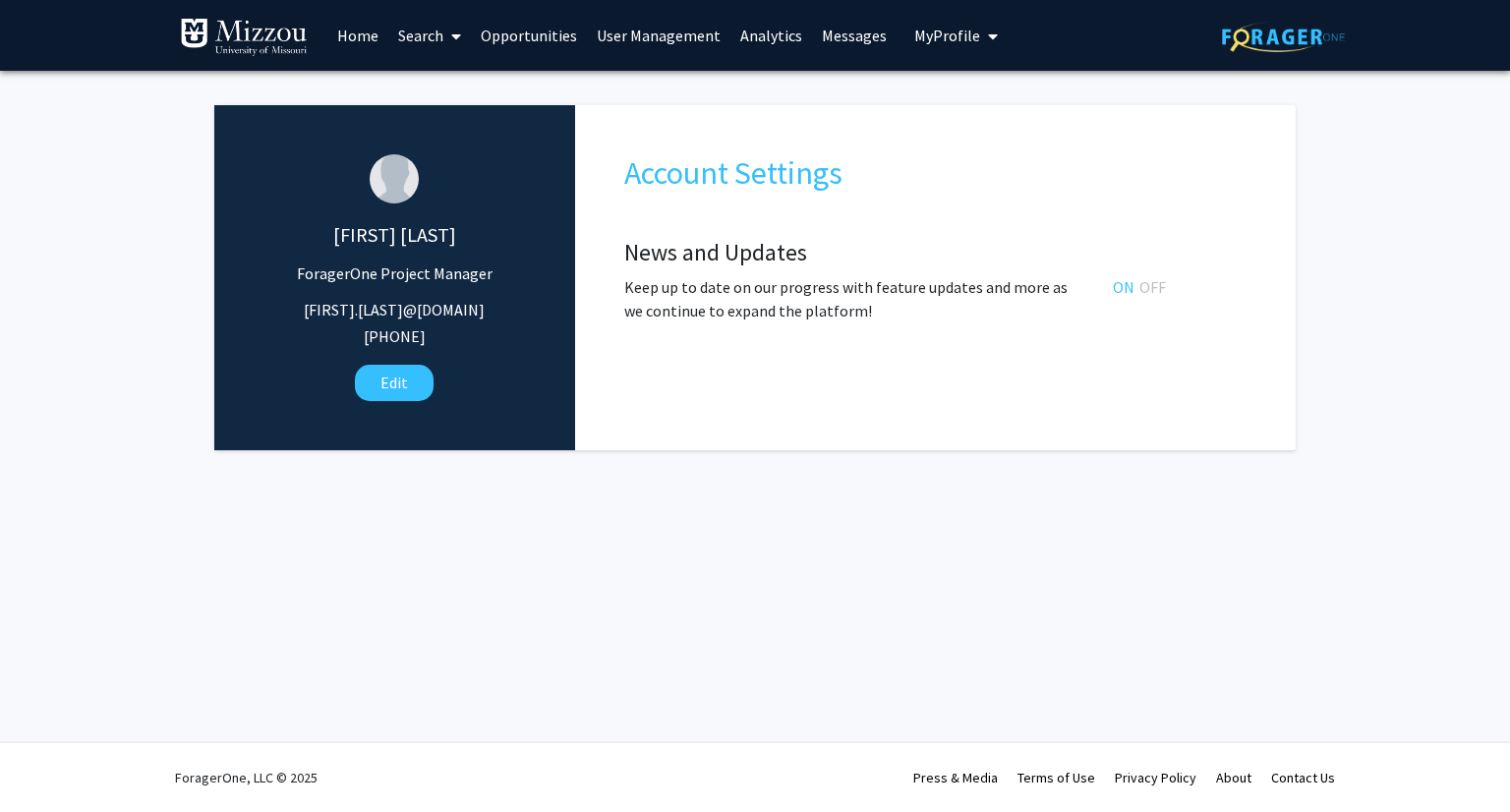 click on "User Management" at bounding box center (659, 35) 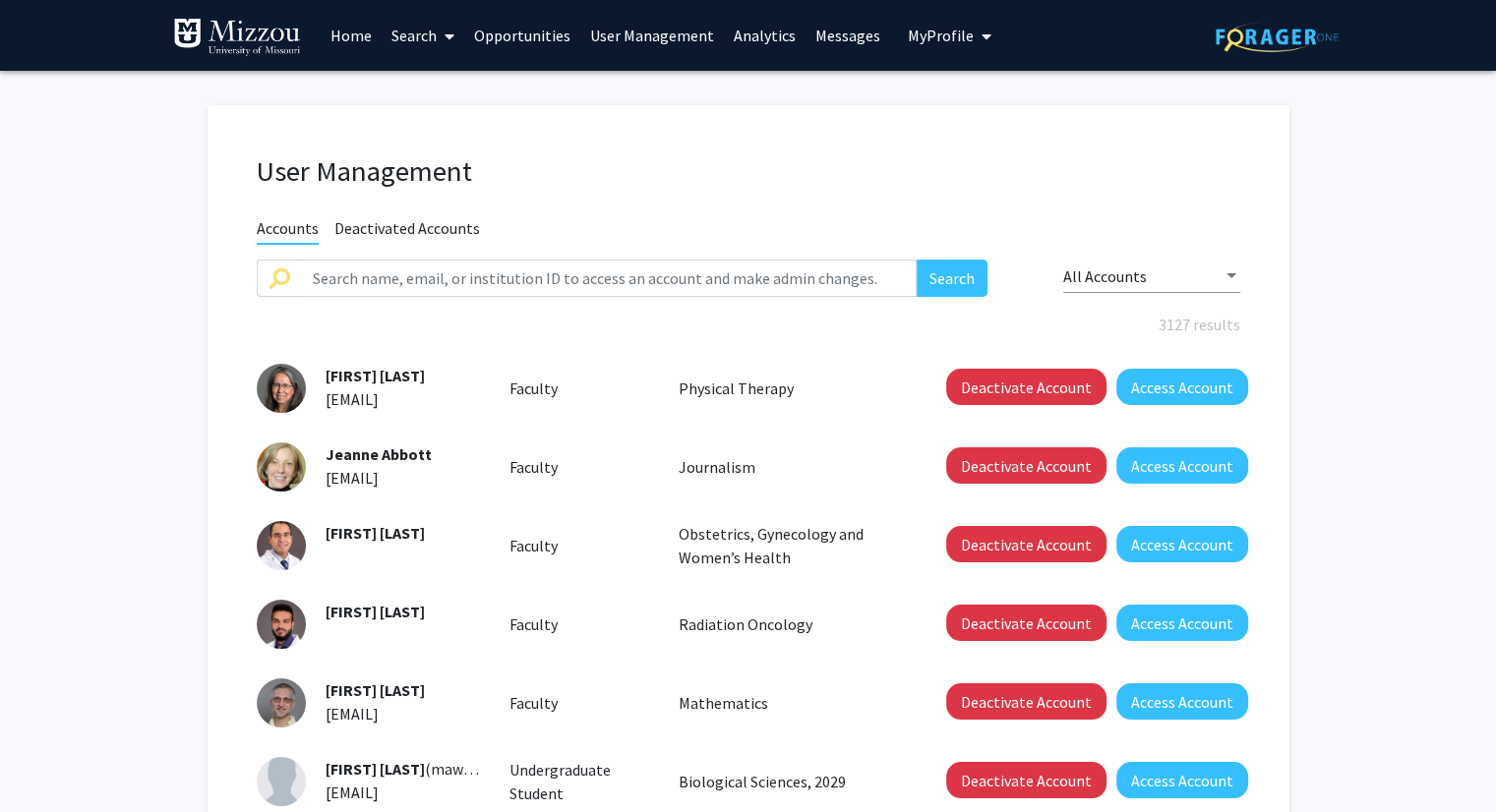 click on "My   Profile" at bounding box center [940, 35] 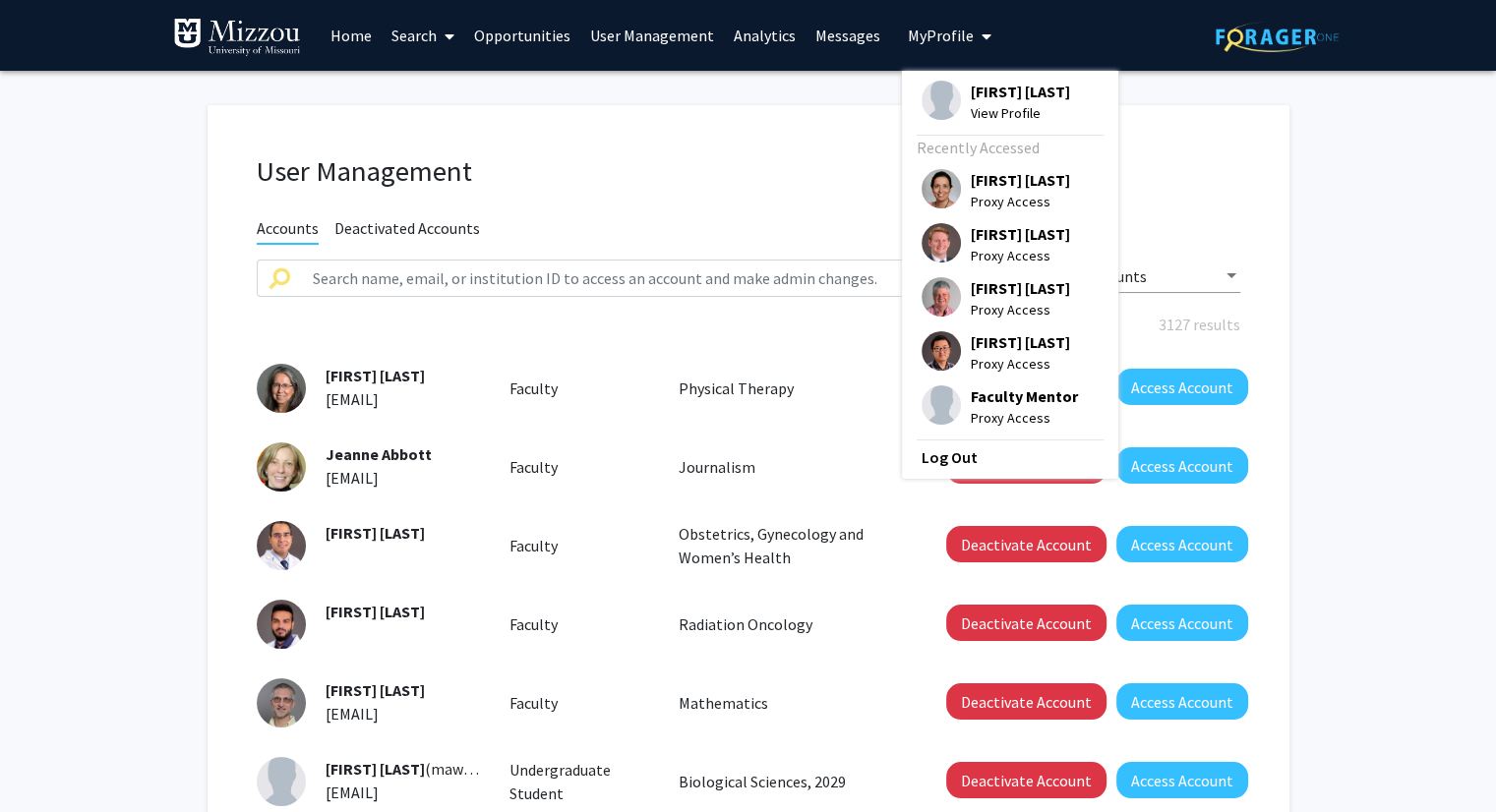 click on "Faculty Mentor" at bounding box center (1024, 396) 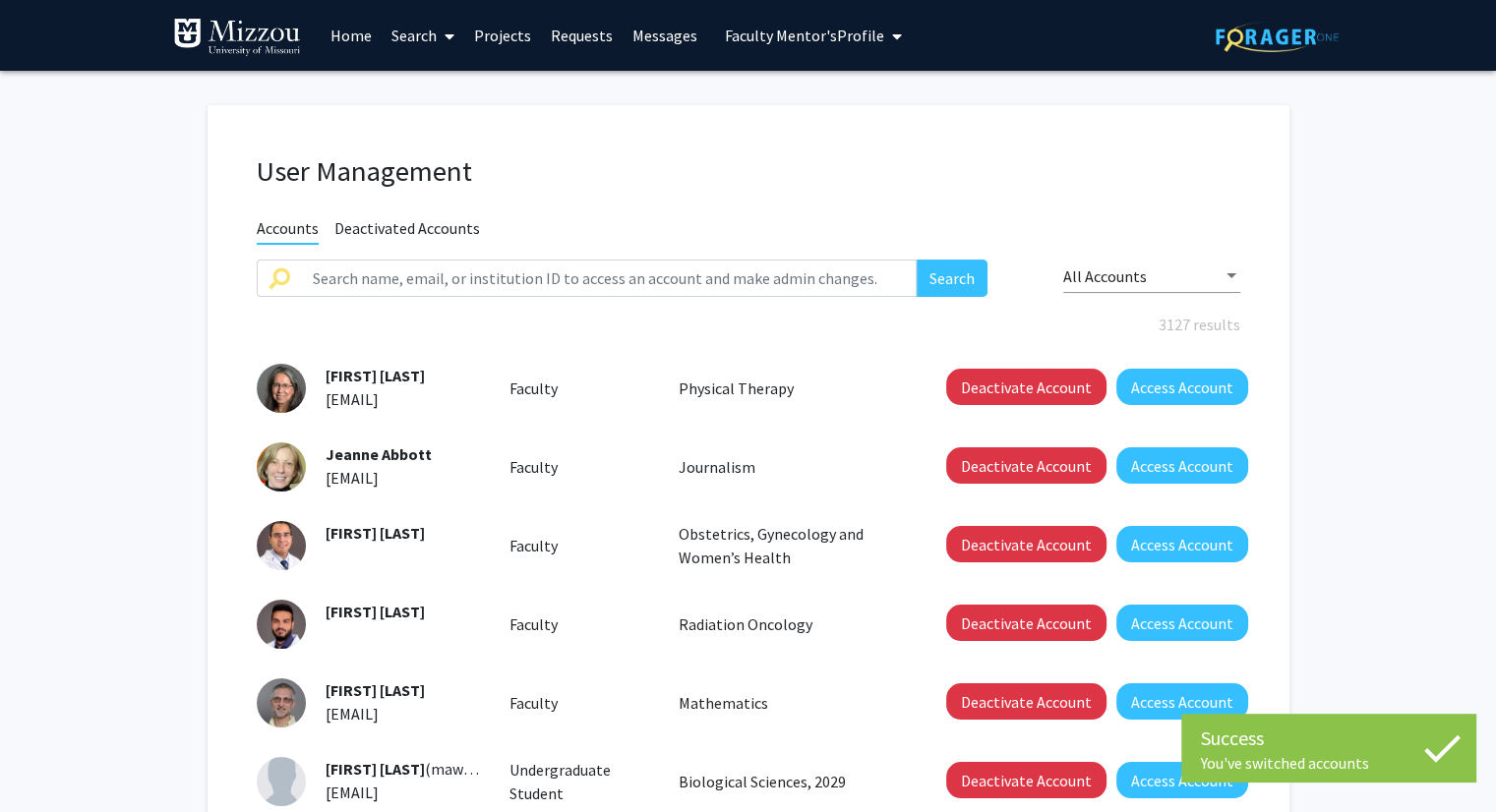 click on "Faculty Mentor's   Profile" at bounding box center [805, 35] 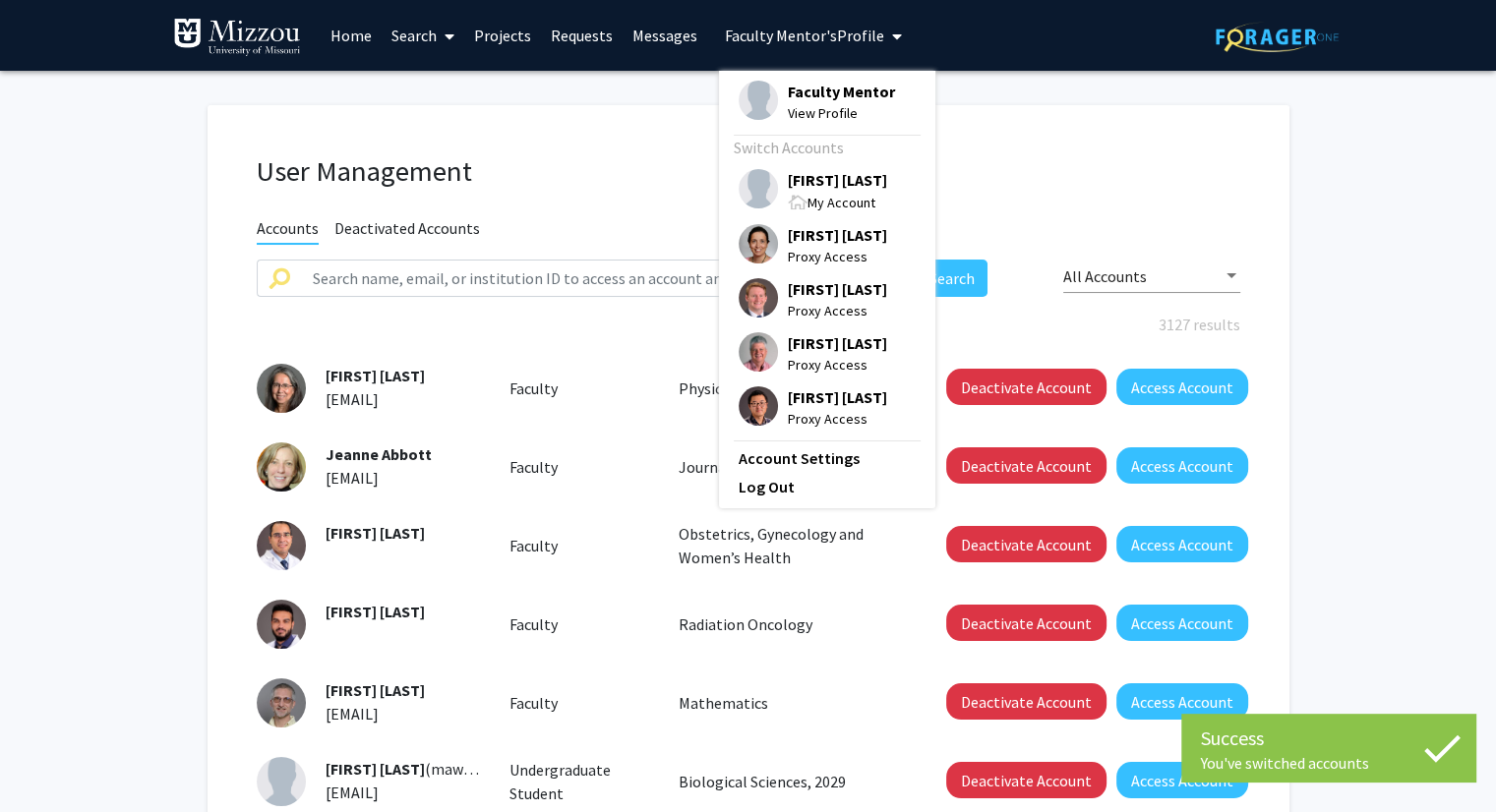 click on "Faculty Mentor" at bounding box center [841, 91] 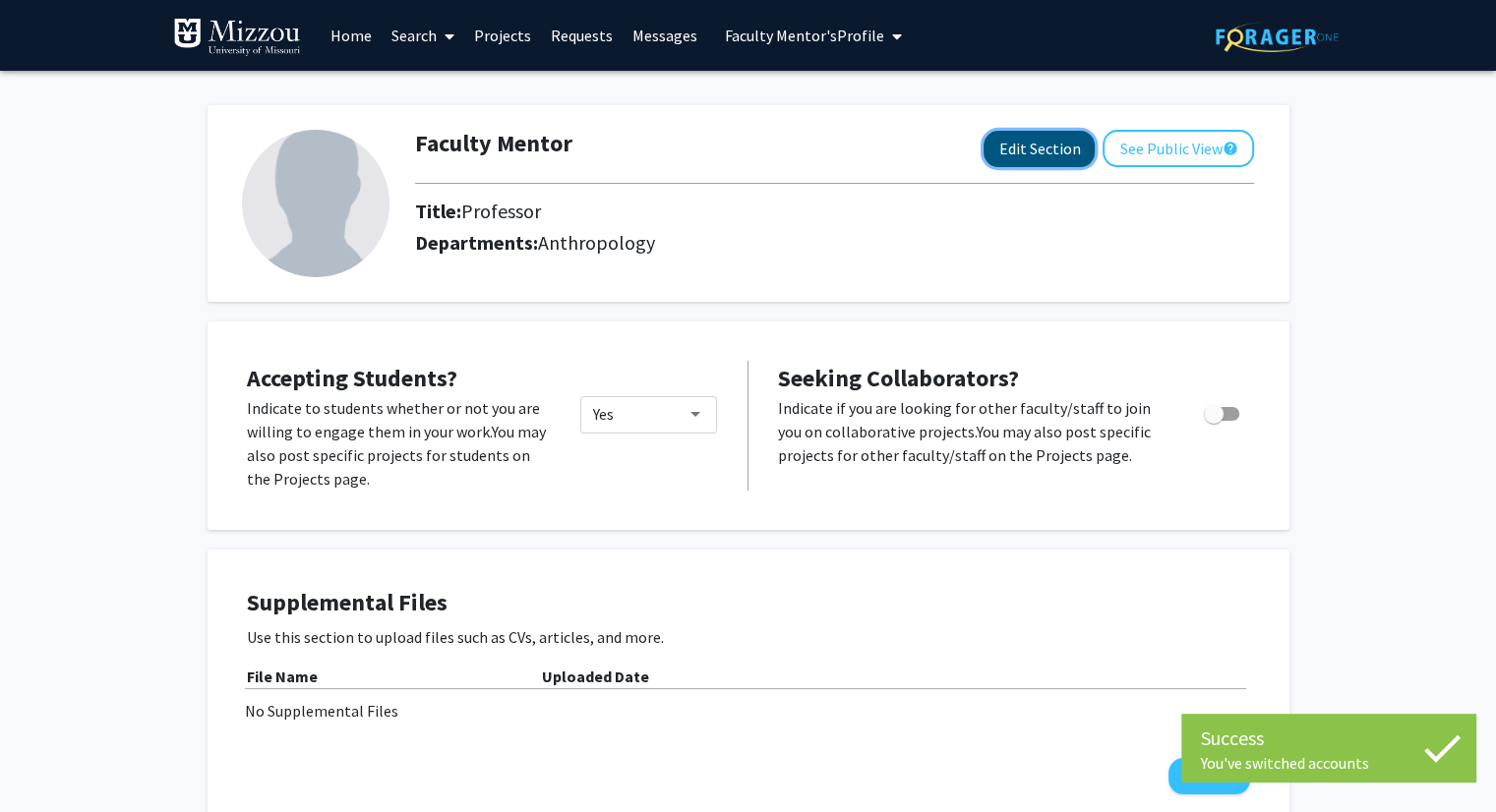 click on "Edit Section" 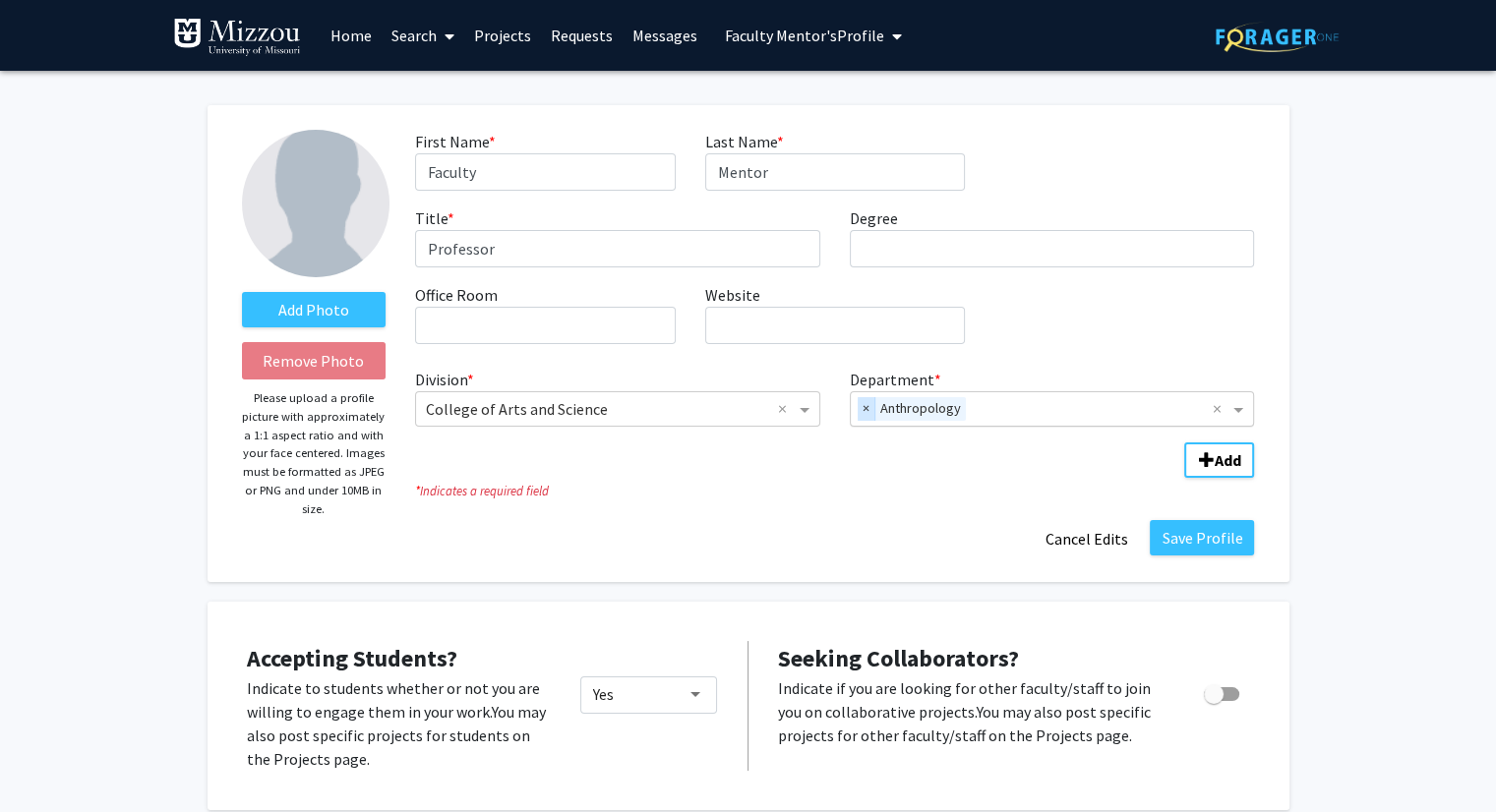 click on "×" 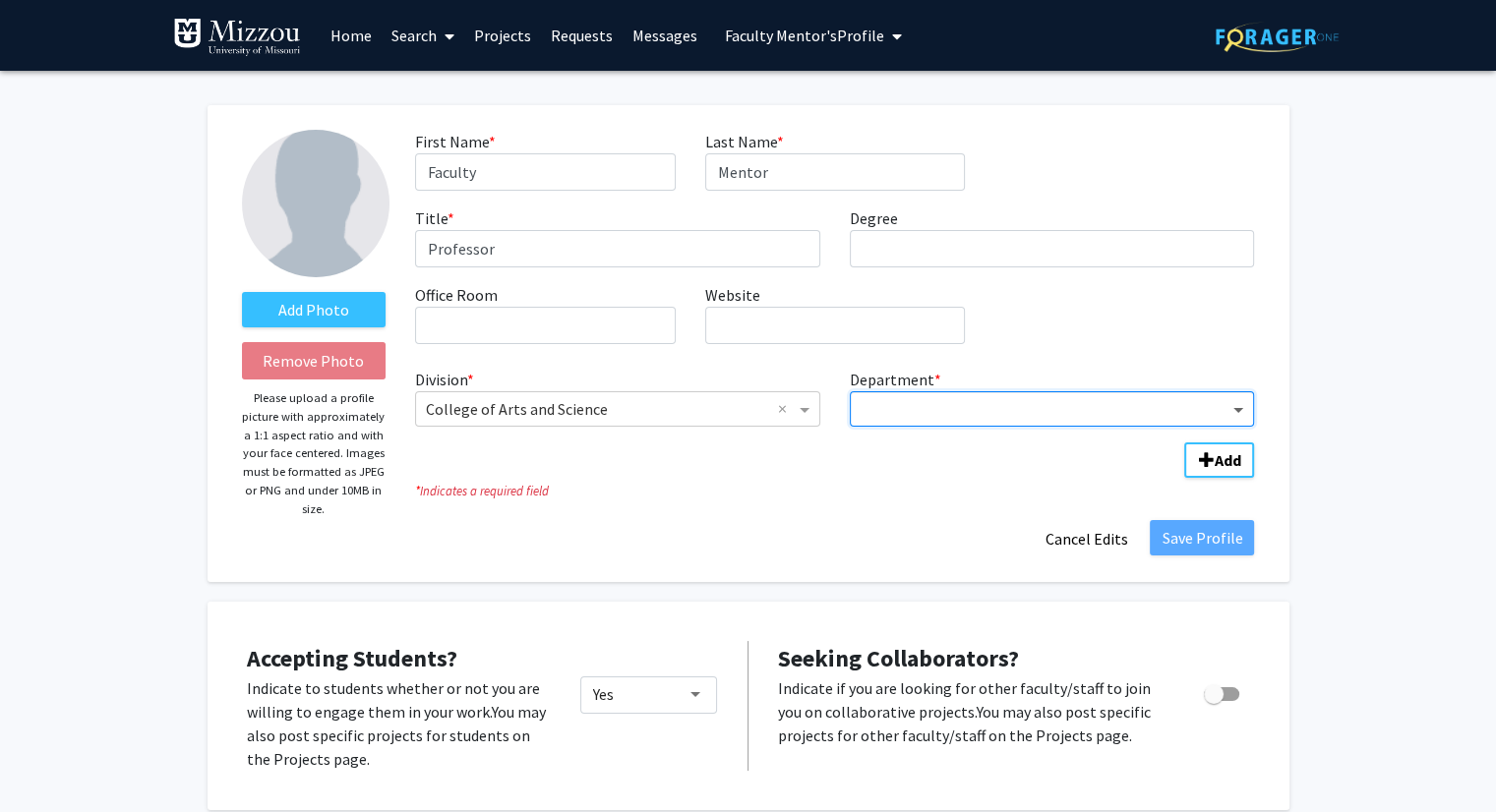 click 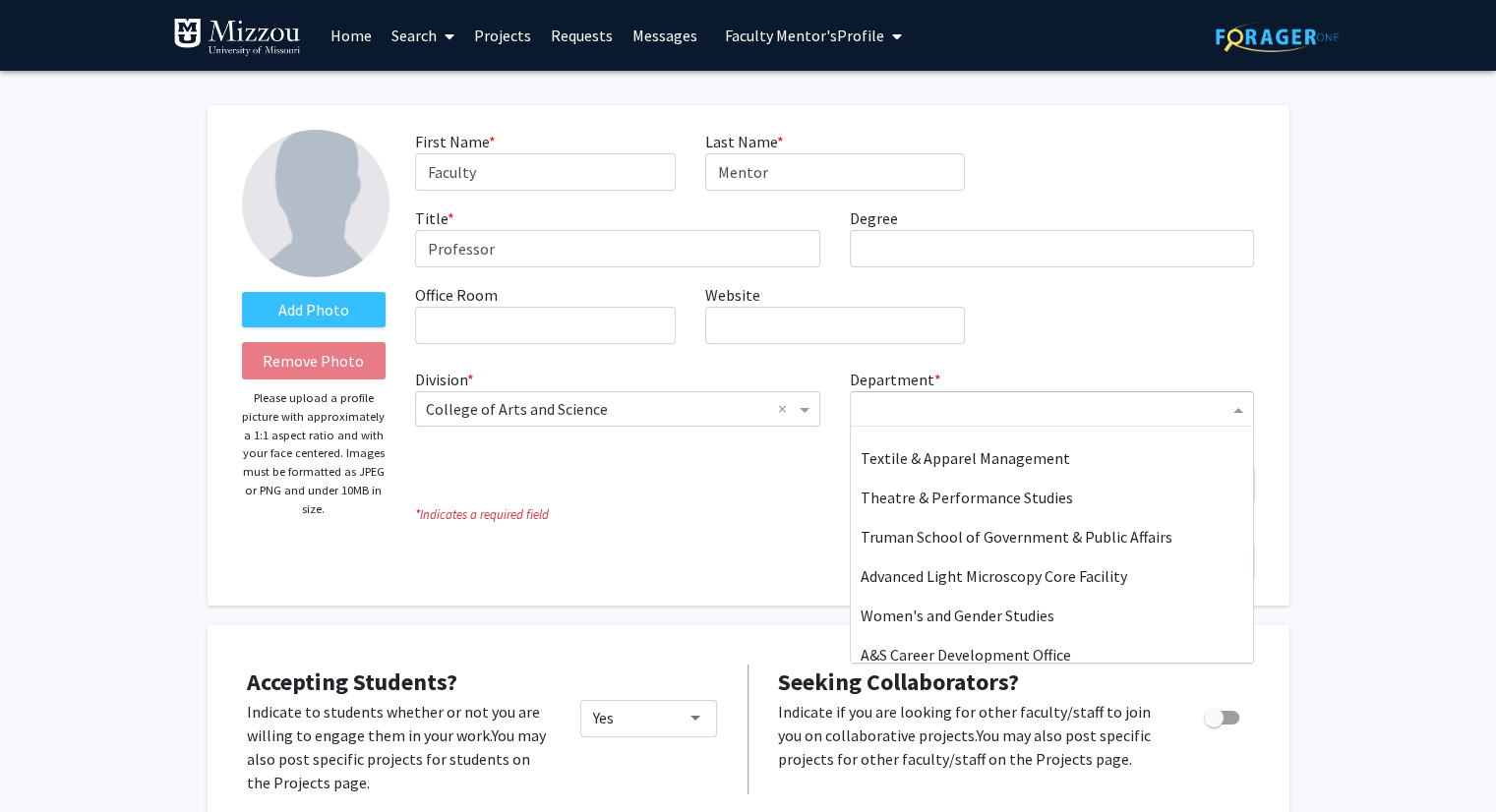scroll, scrollTop: 1298, scrollLeft: 0, axis: vertical 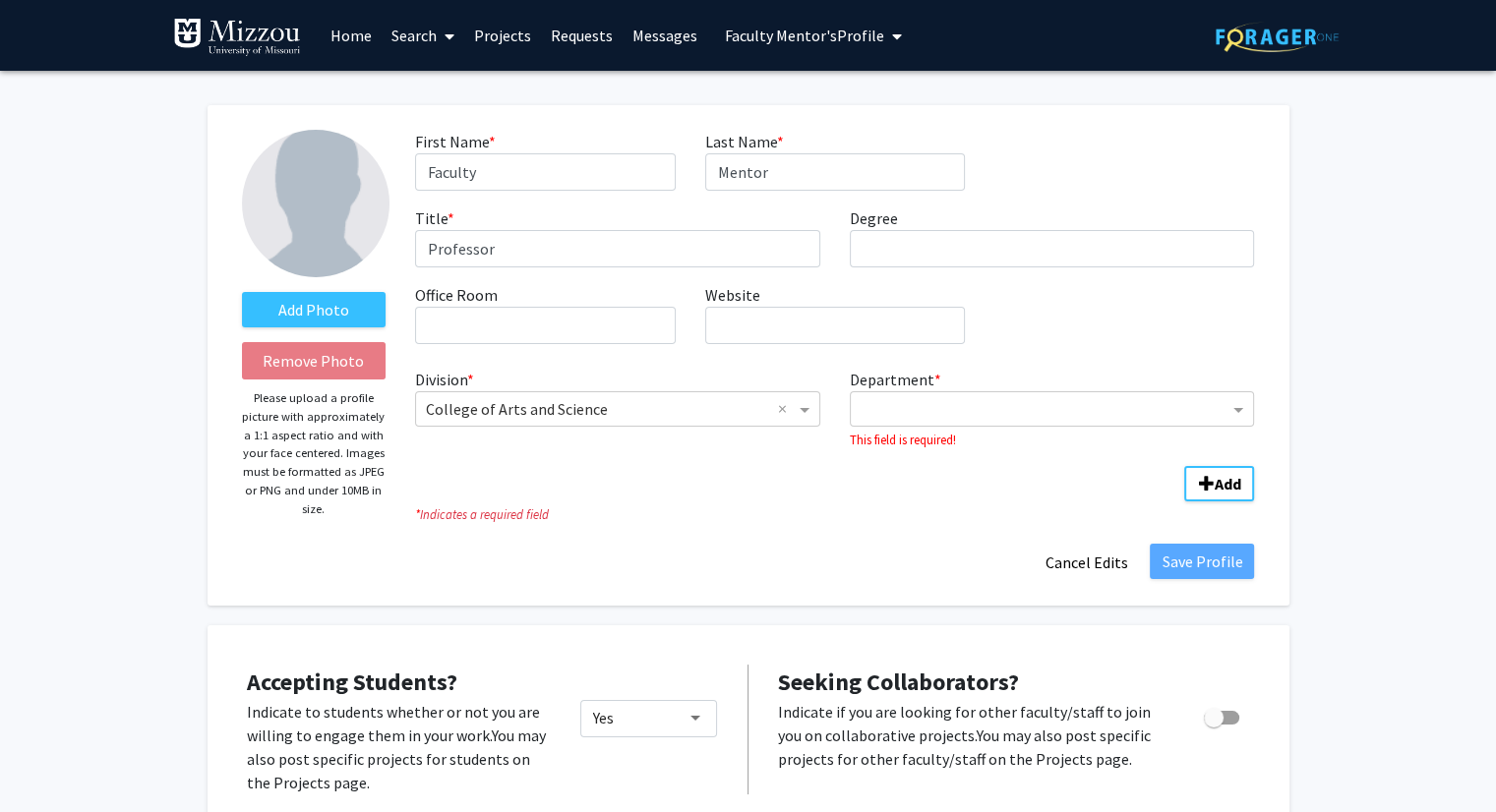 click on "Add Photo Remove Photo Please upload a profile picture with approximately a 1:1 aspect ratio and with your face centered. Images must be formatted as JPEG or PNG and under 10MB in size. First Name * required Faculty Last Name * required Mentor Title * required Professor Degree required Office Room required Website required Division * × College of Arts and Science × Department * This field is required! Add * Indicates a required field Save Profile Cancel Edits Accepting Students? Indicate to students whether or not you are willing to engage them in your work. You may also post specific projects for students on the Projects page. Yes Seeking Collaborators? Indicate if you are looking for other faculty/staff to join you on collaborative projects. You may also post specific projects for other faculty/staff on the Projects page. Supplemental Files Use this section to upload files such as CVs, articles, and more. File Name Uploaded Date No Supplemental Files Add File About" 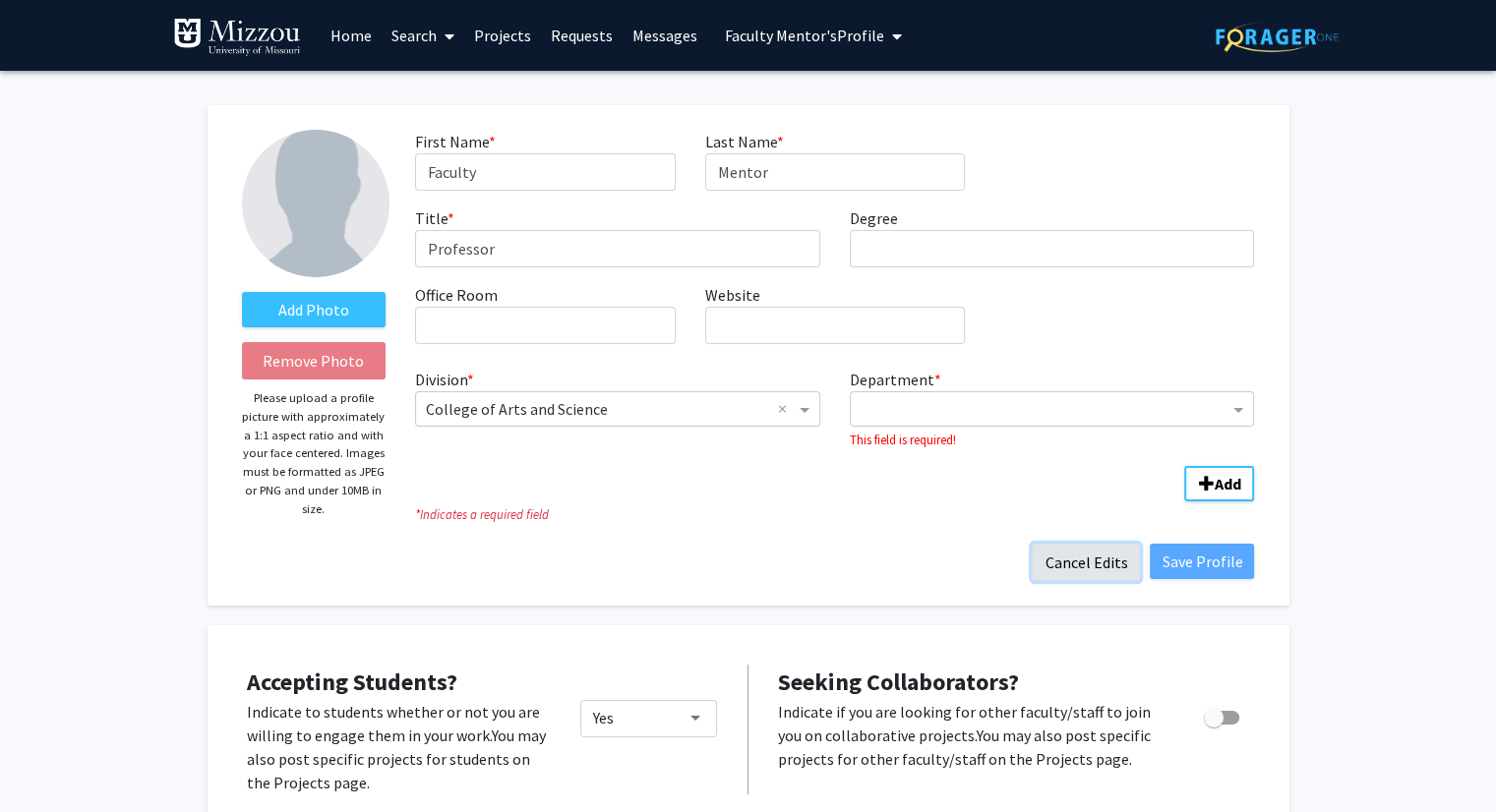 click on "Cancel Edits" 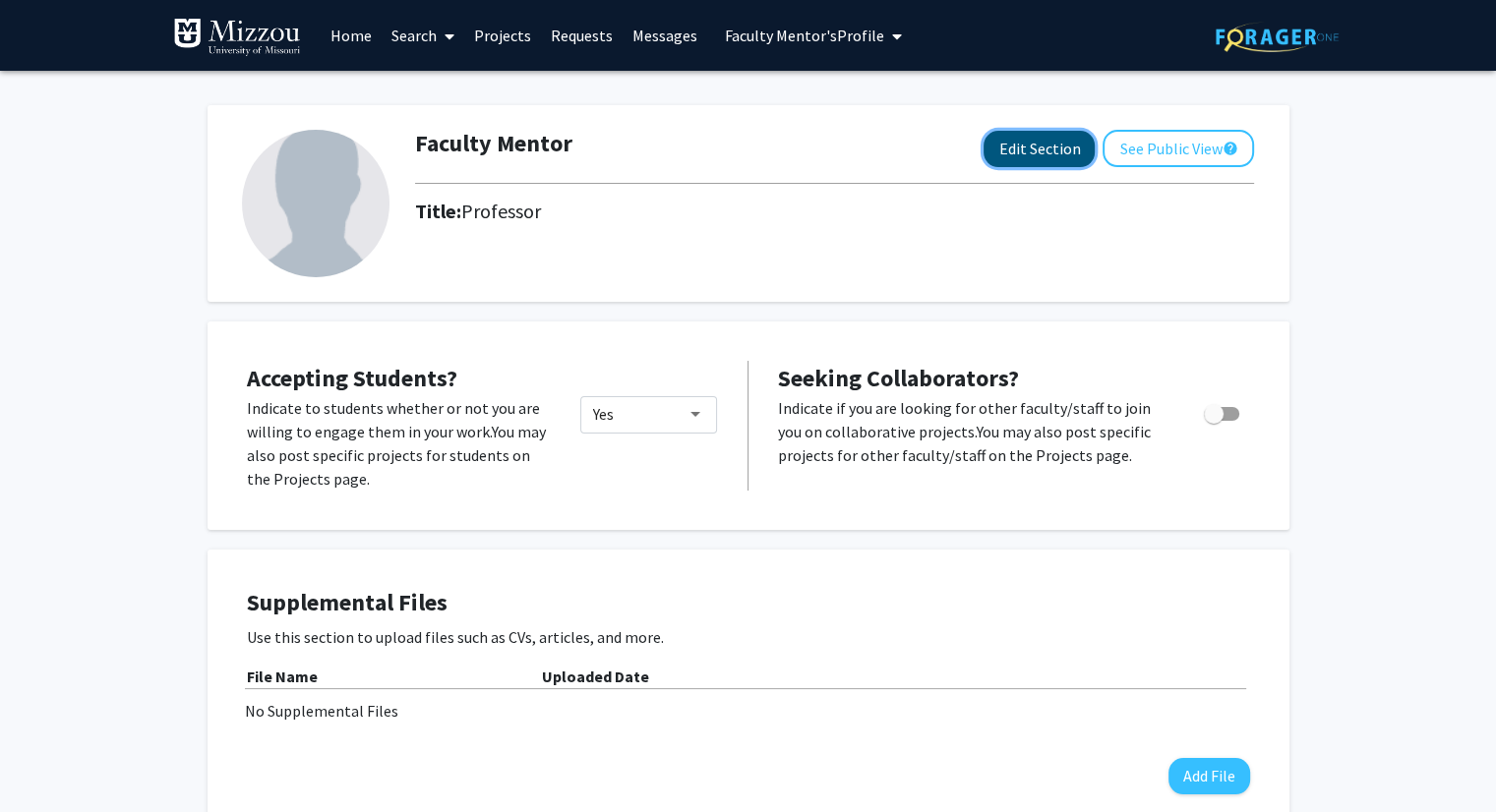drag, startPoint x: 1455, startPoint y: 247, endPoint x: 1058, endPoint y: 149, distance: 408.91686 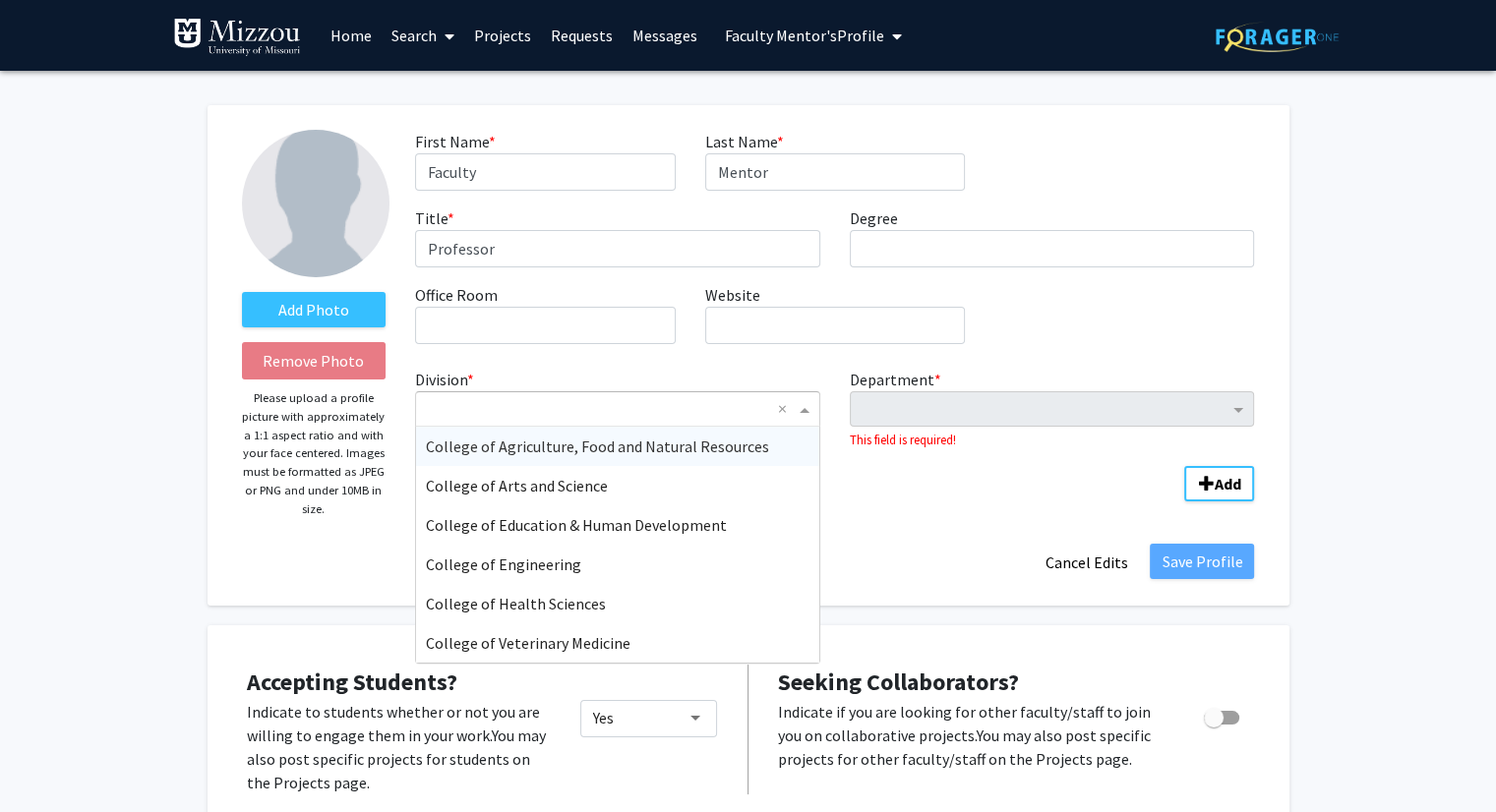 click 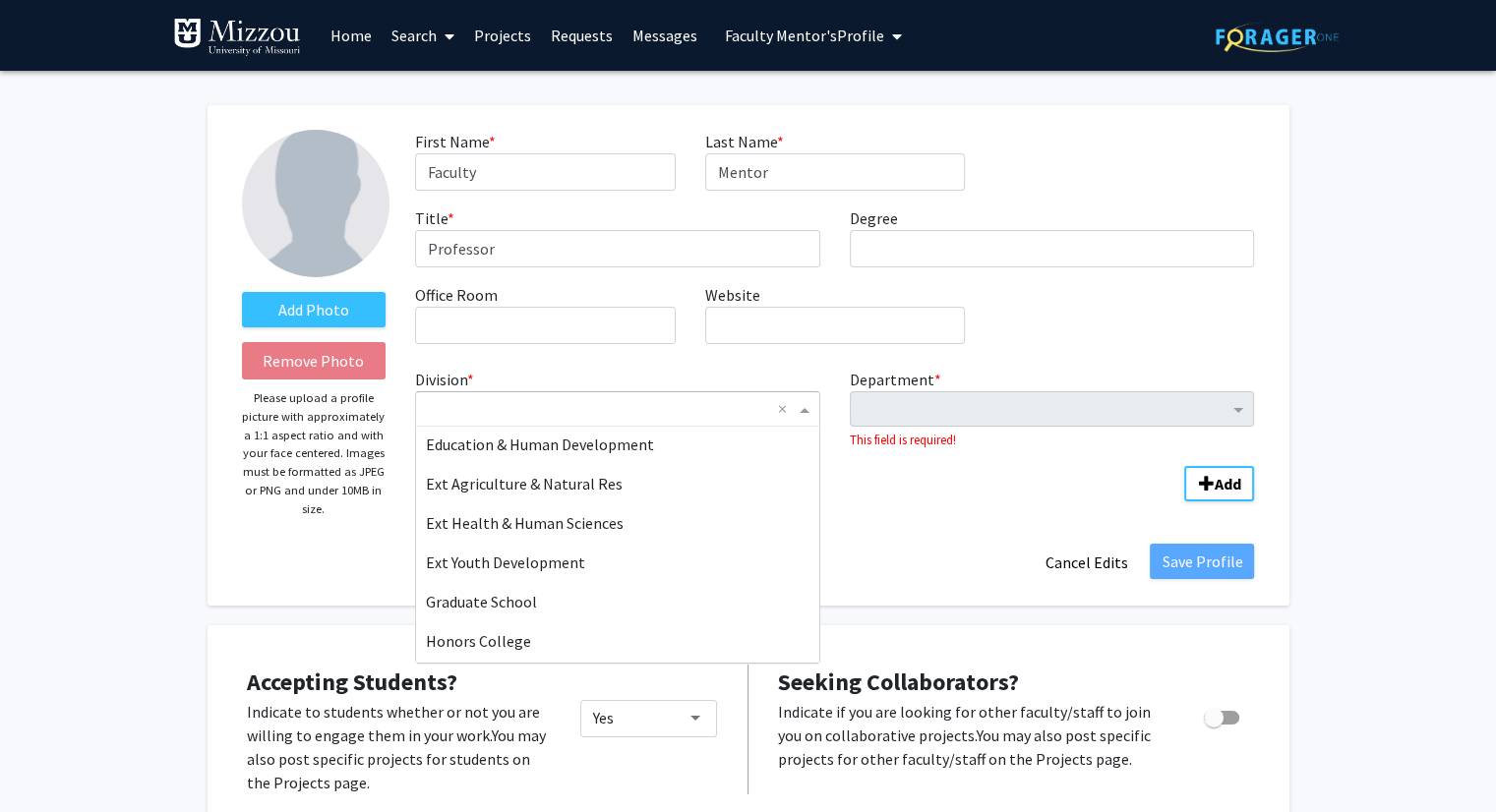 scroll, scrollTop: 275, scrollLeft: 0, axis: vertical 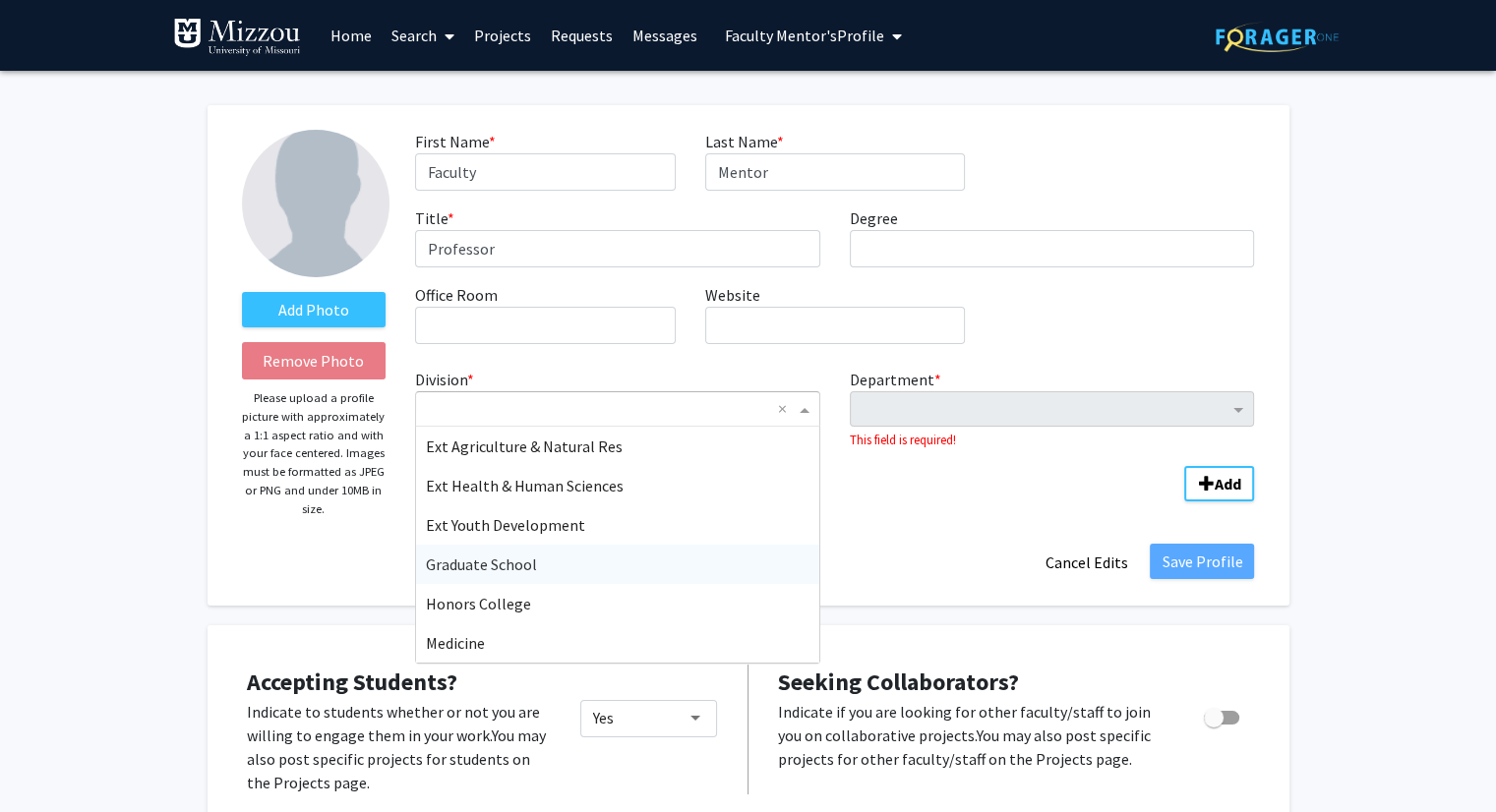 click on "Graduate School" at bounding box center (618, 564) 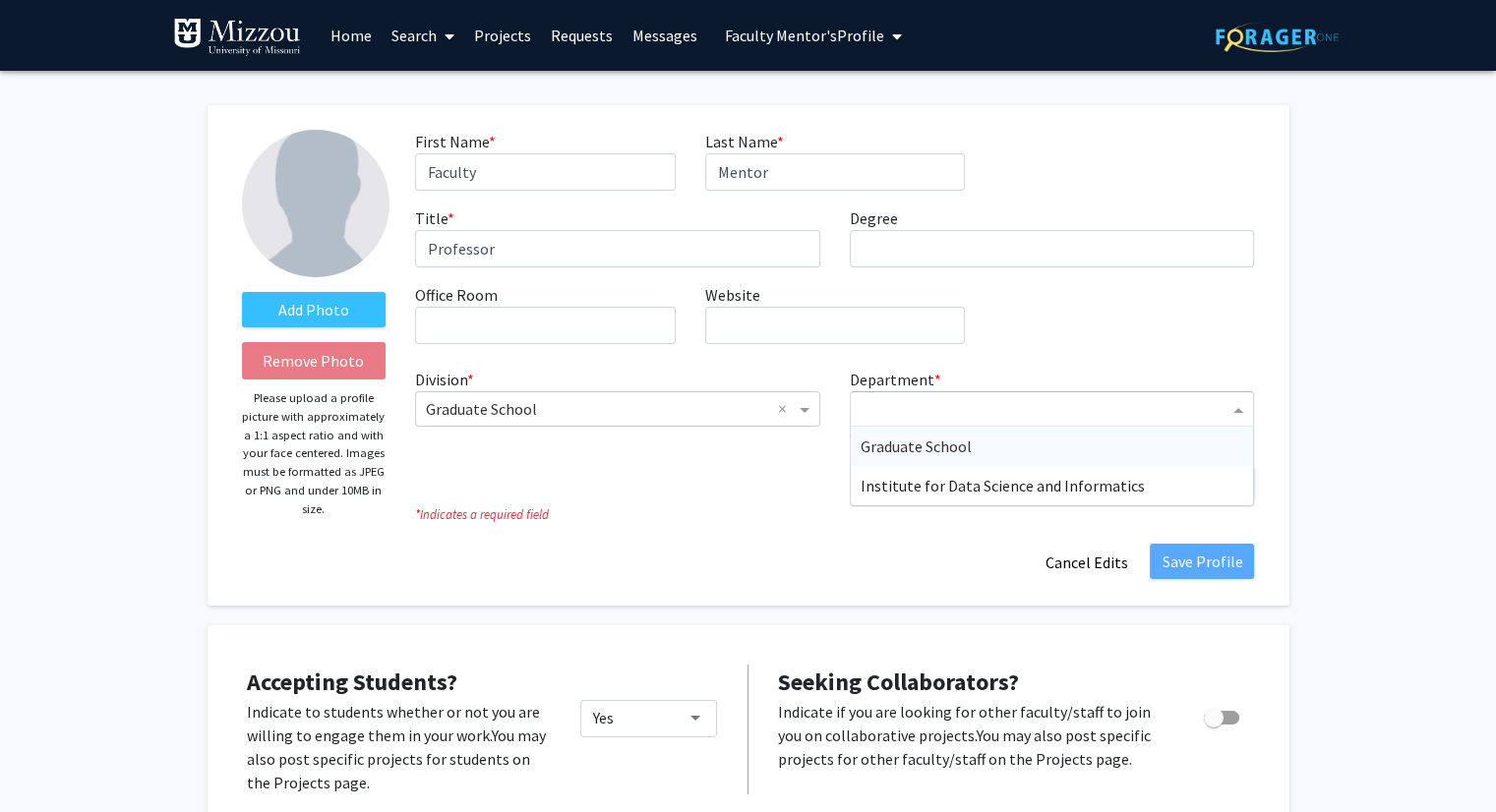 click 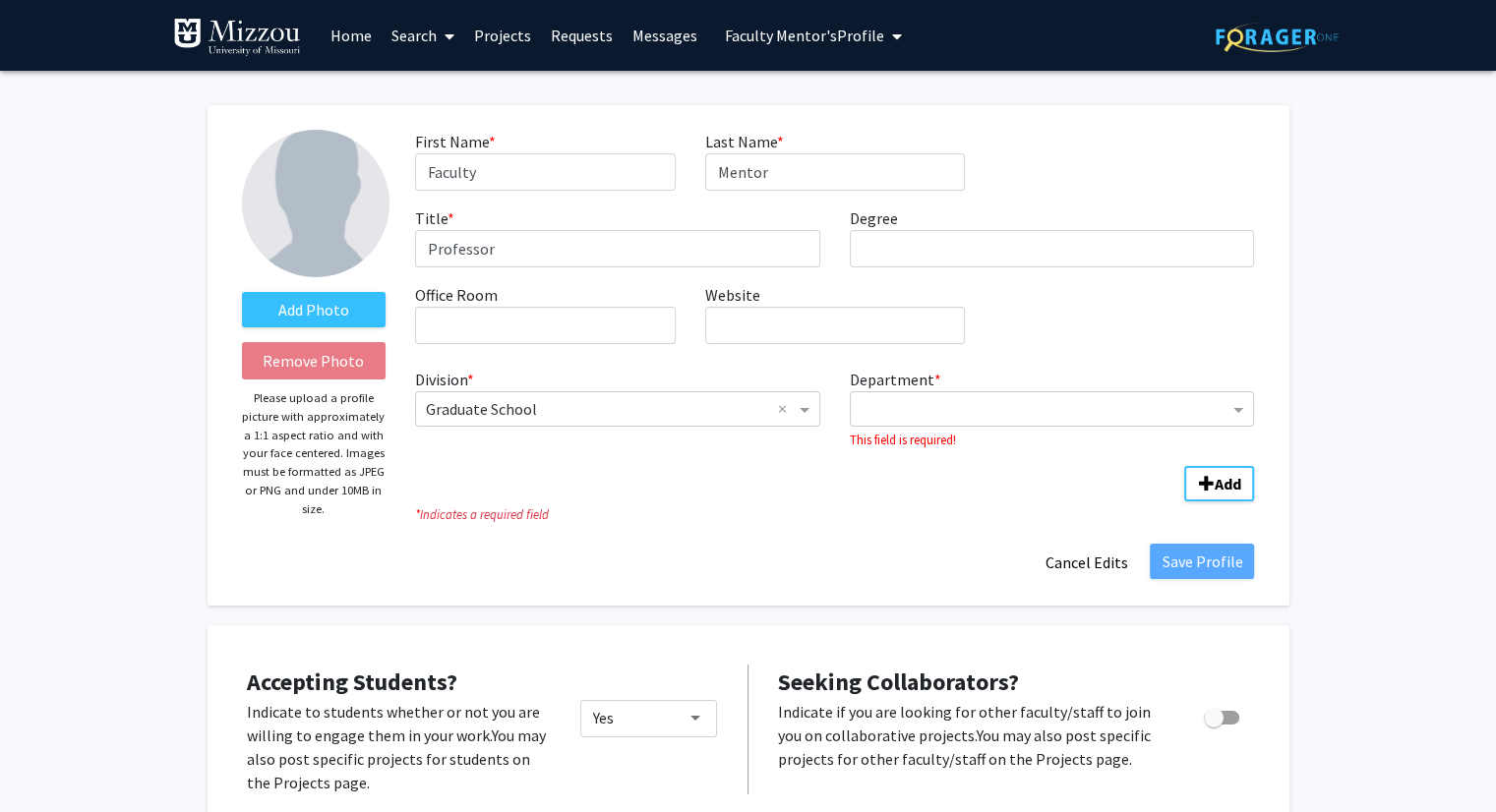 click on "*  Indicates a required field" 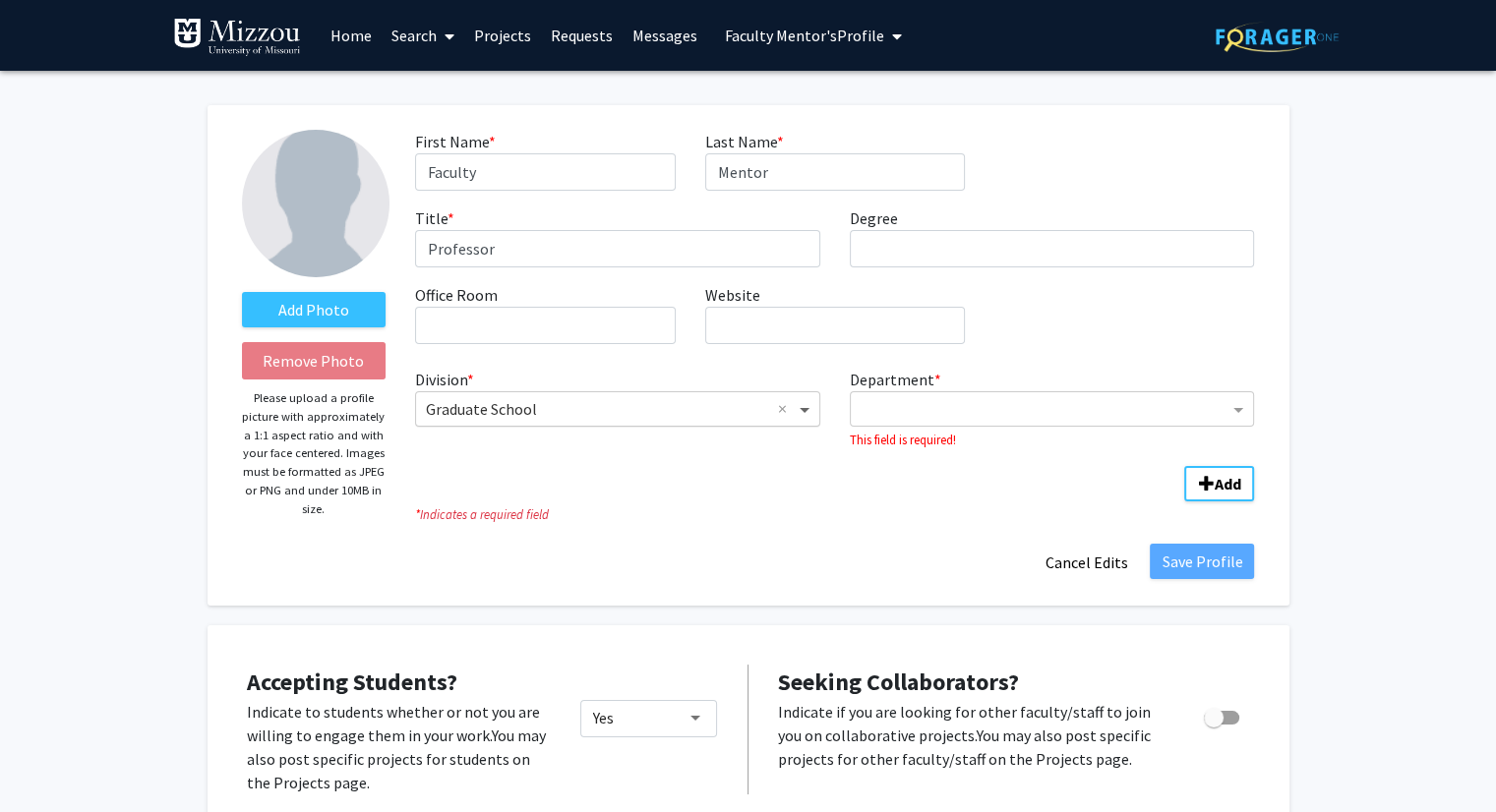 click 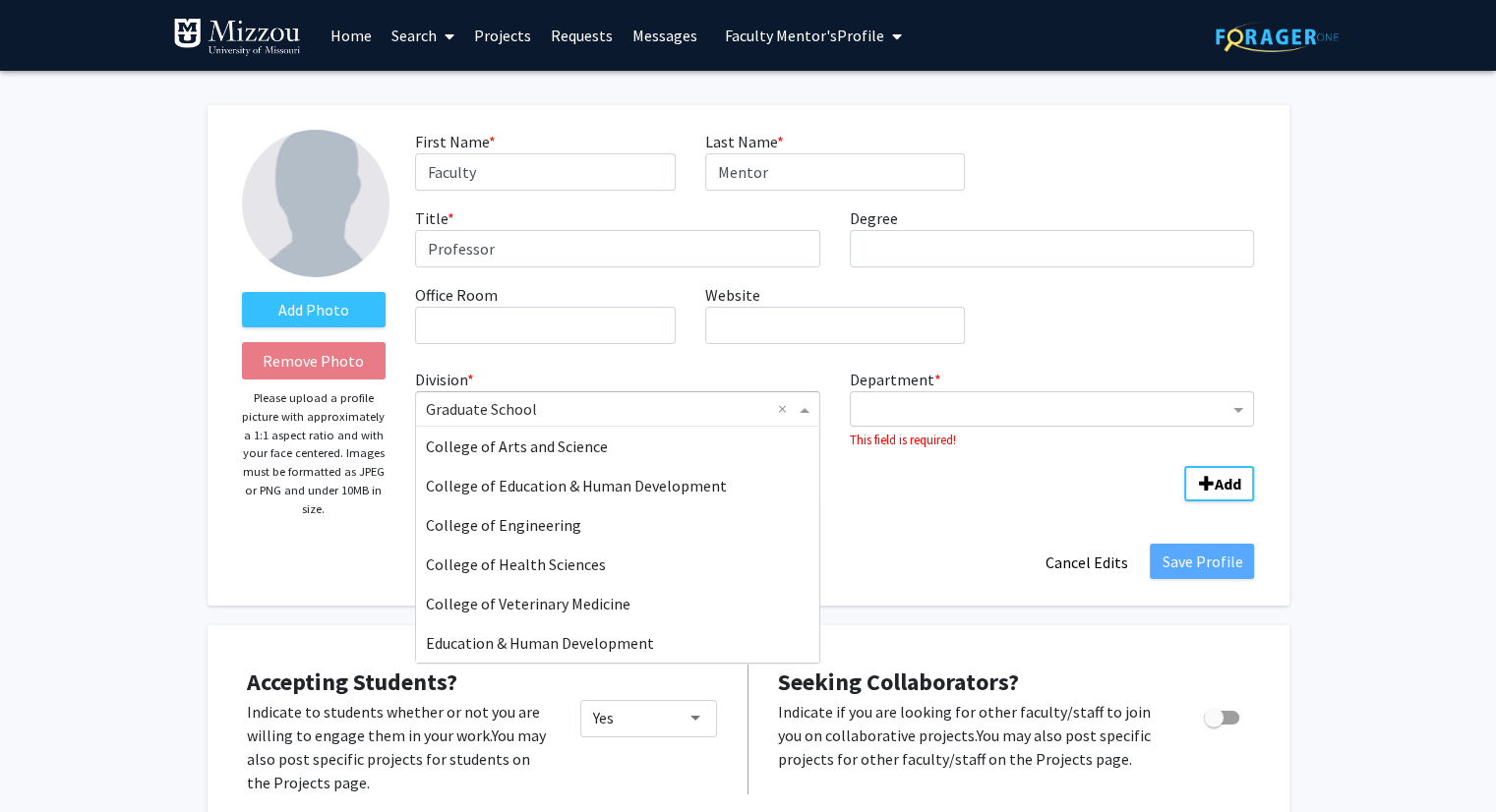 scroll, scrollTop: 0, scrollLeft: 0, axis: both 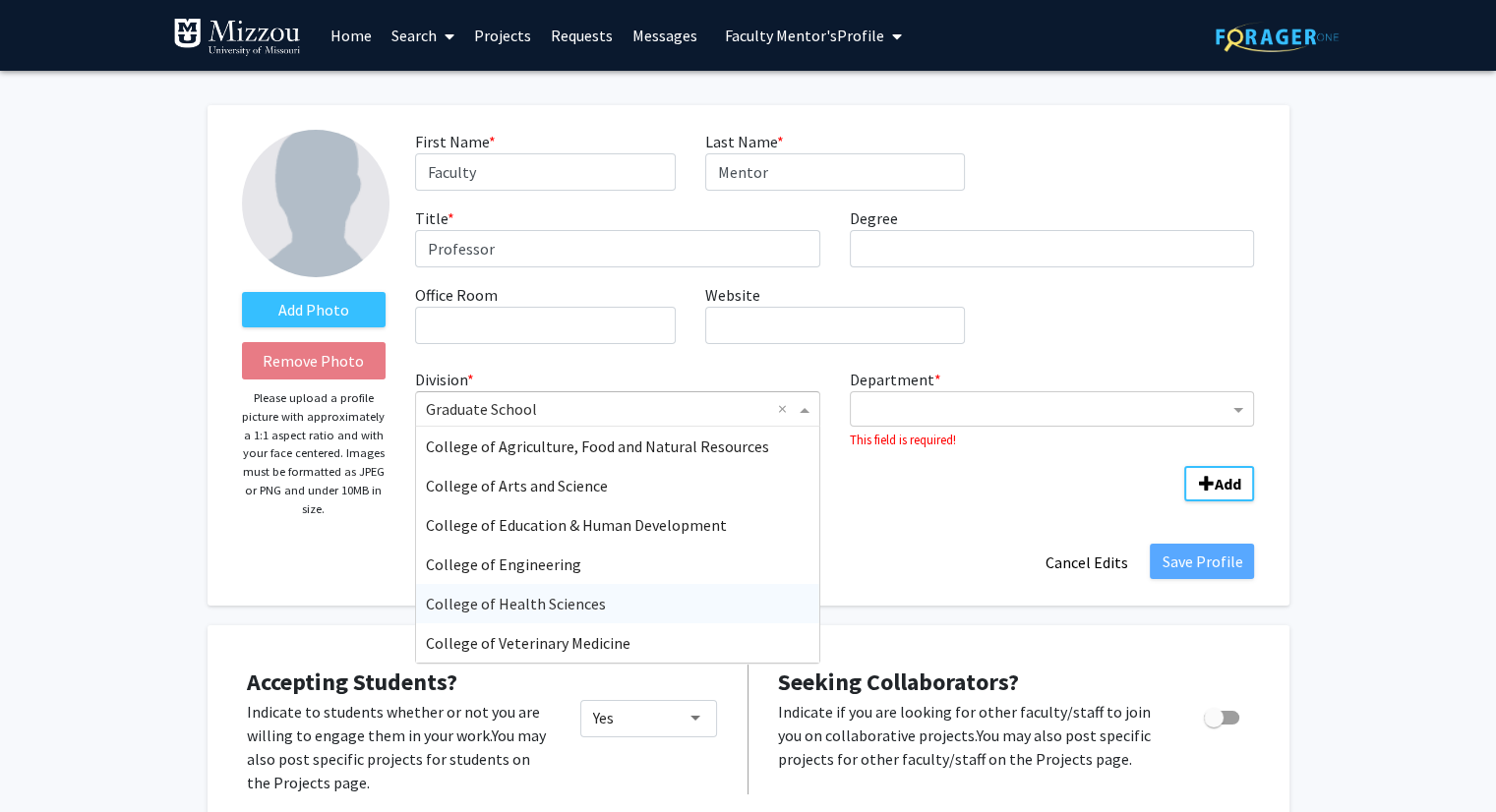 click on "College of Health Sciences" at bounding box center (618, 604) 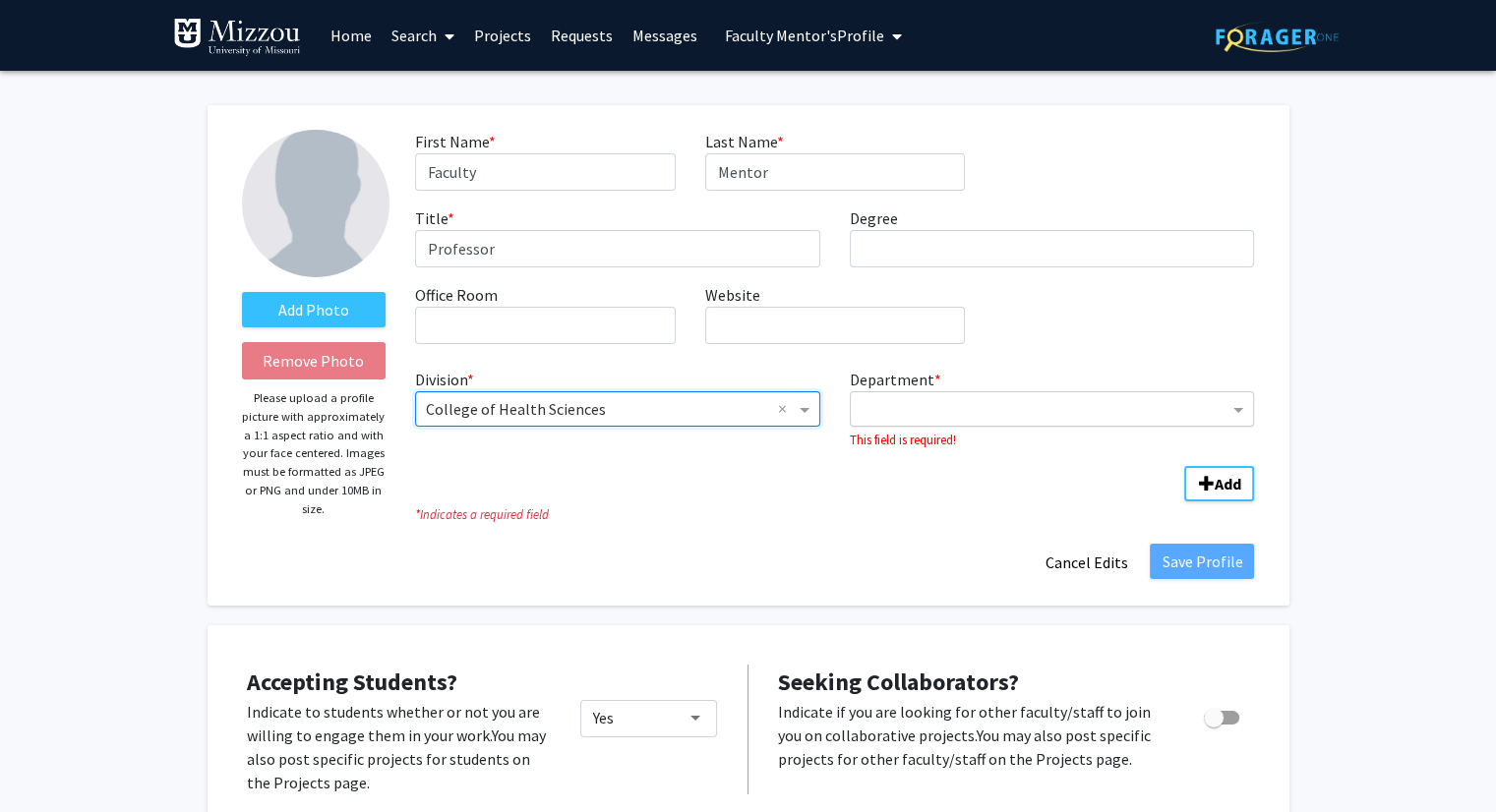 click 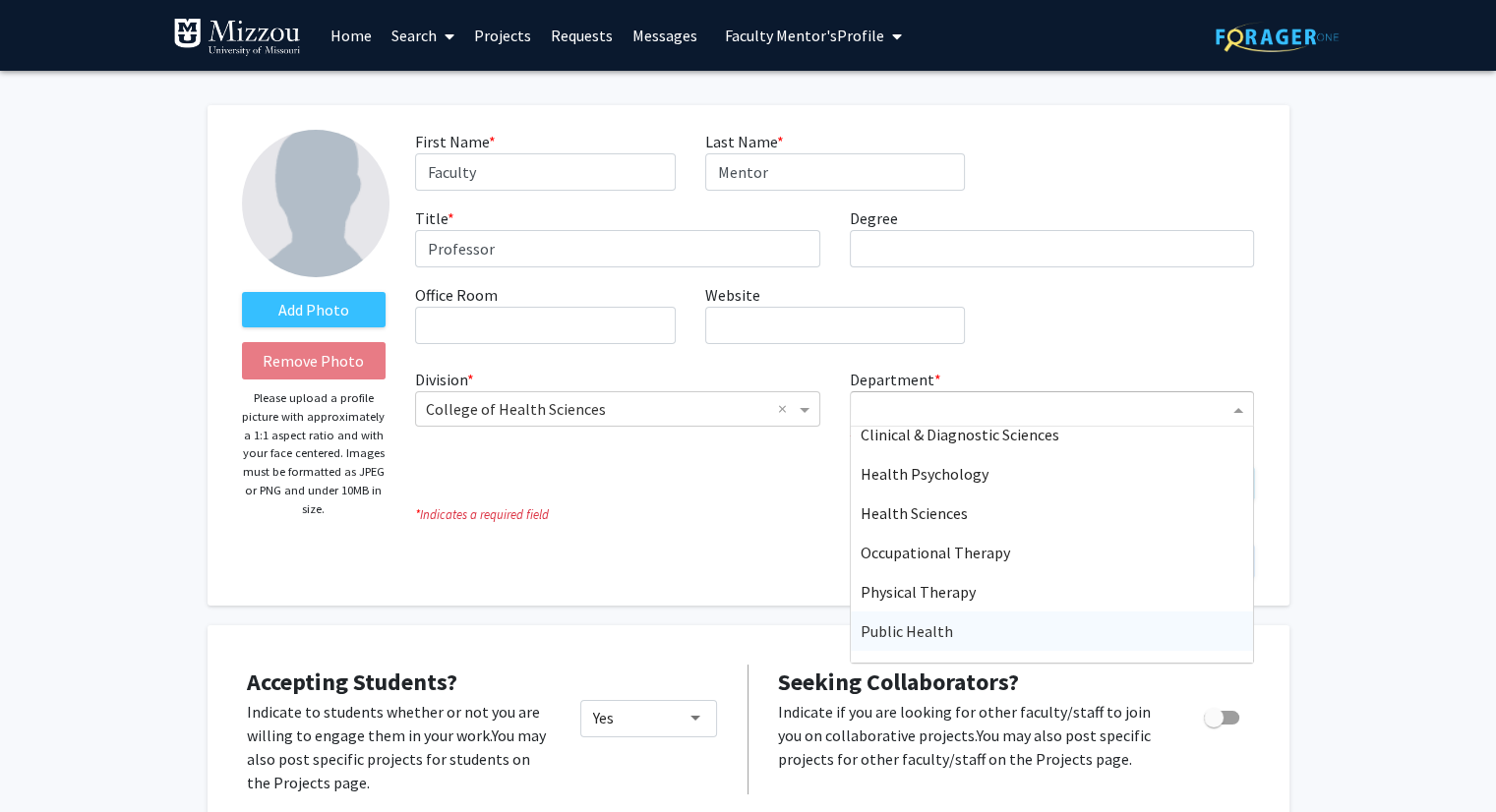 scroll, scrollTop: 0, scrollLeft: 0, axis: both 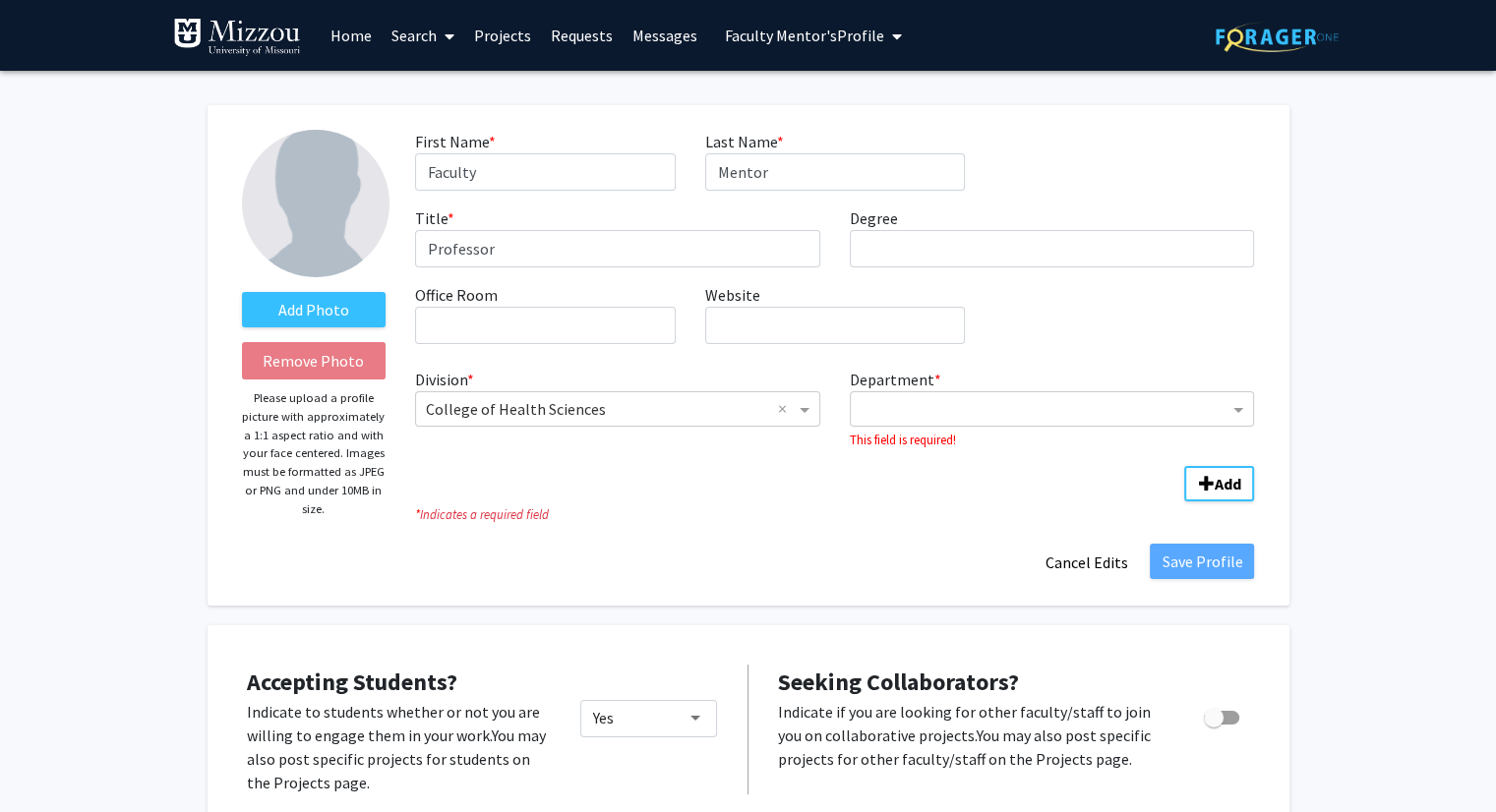 drag, startPoint x: 1245, startPoint y: 436, endPoint x: 1327, endPoint y: 464, distance: 86.648716 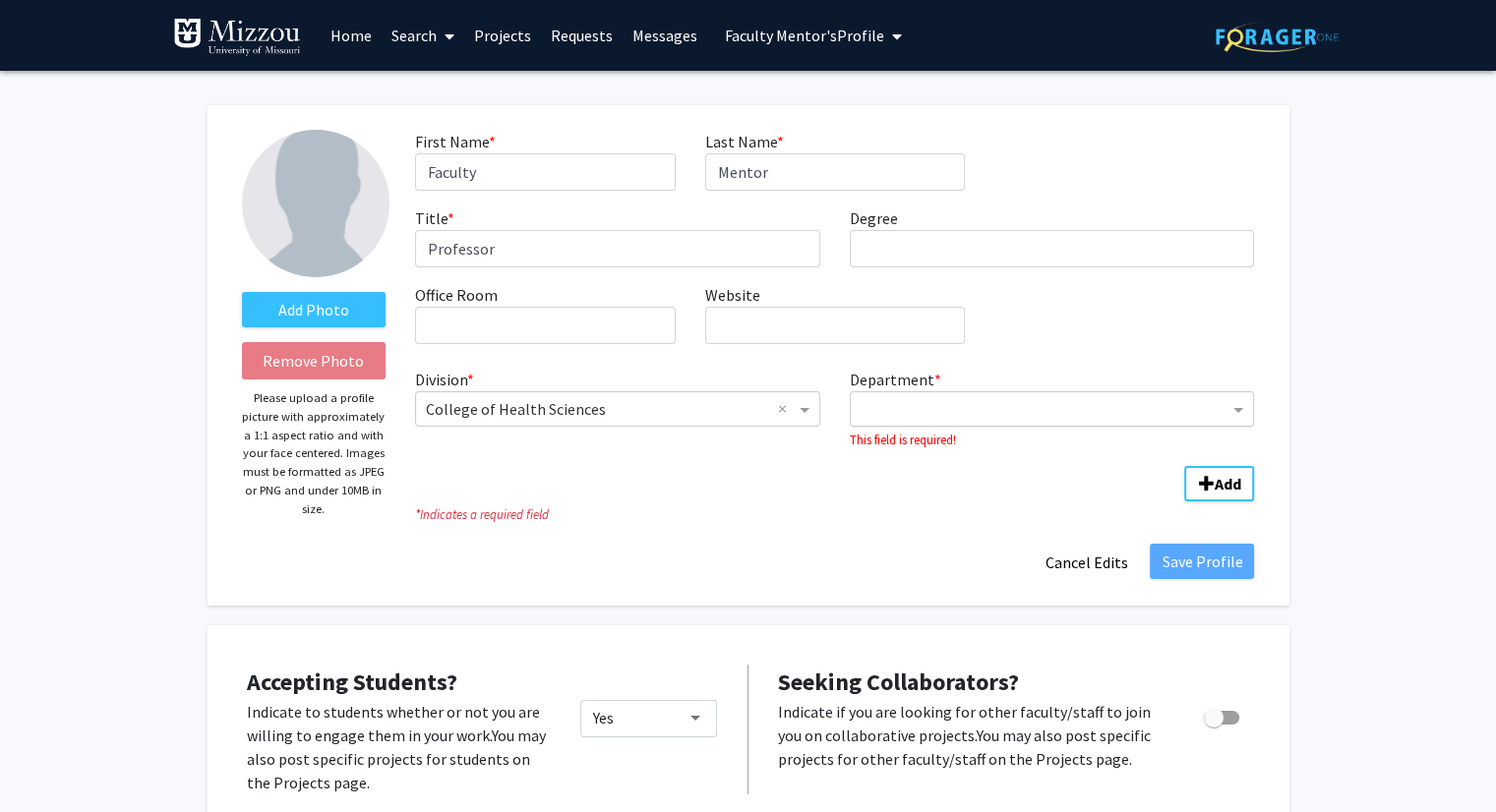 click 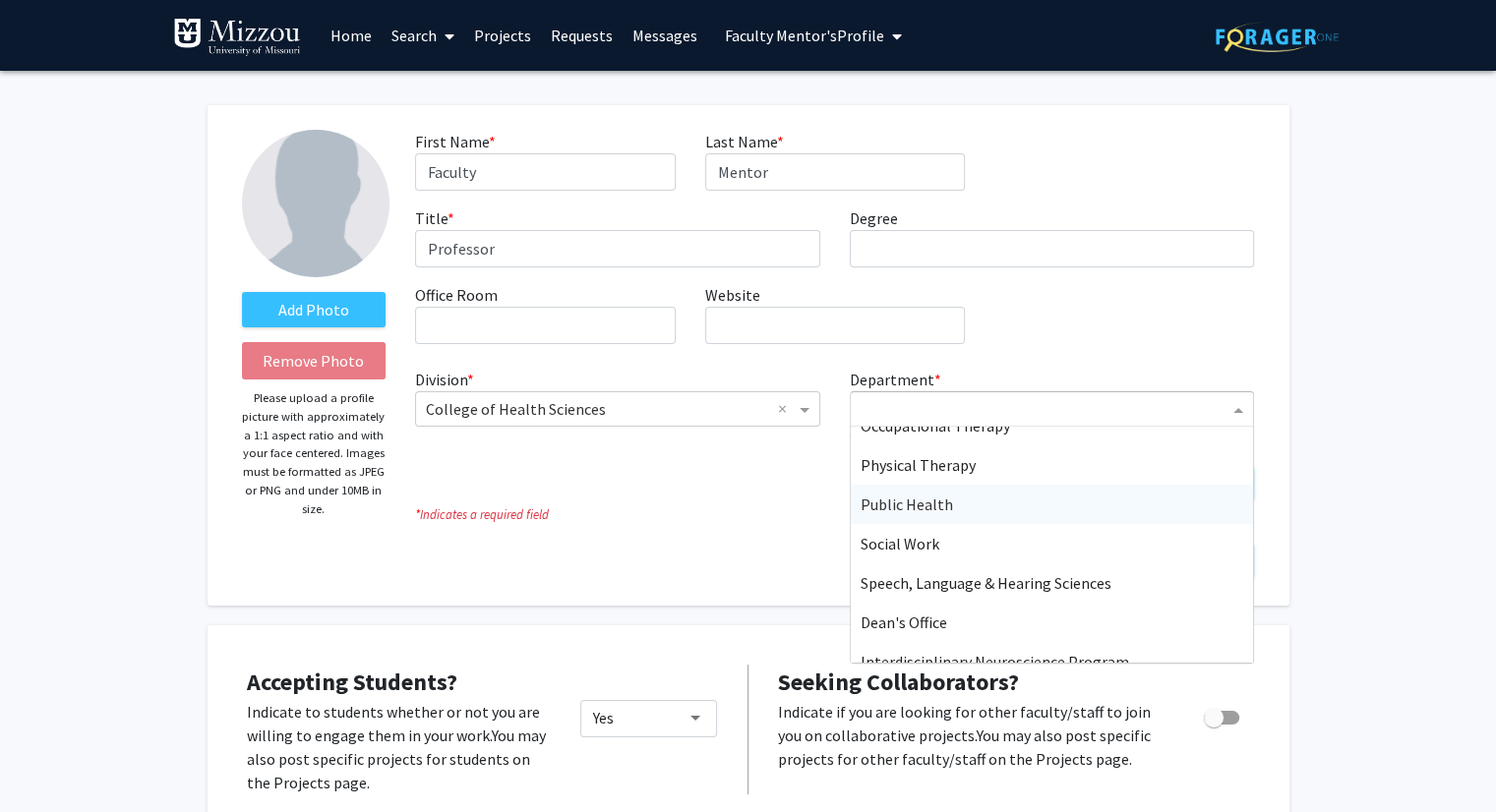 scroll, scrollTop: 157, scrollLeft: 0, axis: vertical 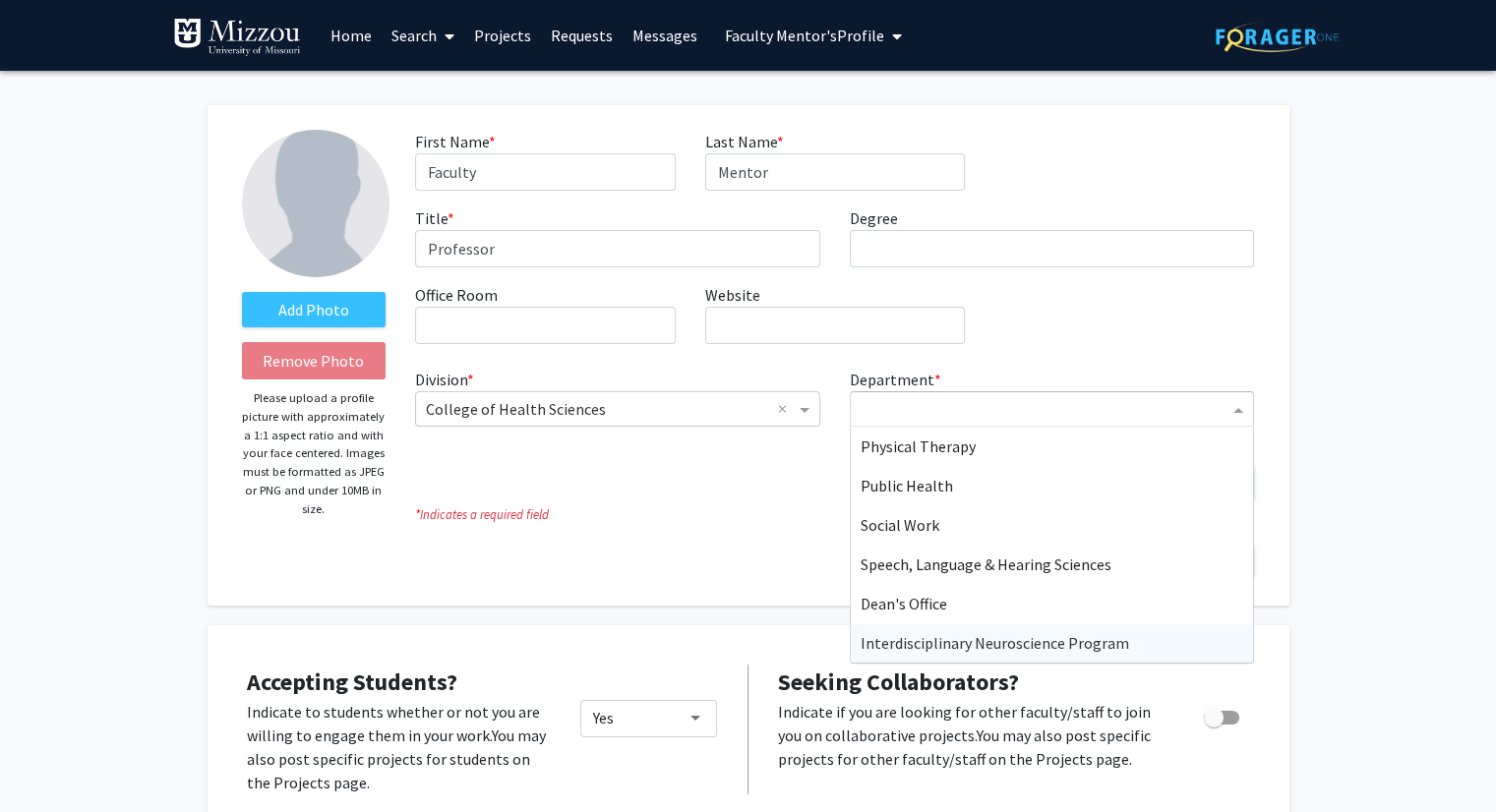 click on "Interdisciplinary Neuroscience Program" at bounding box center (1052, 643) 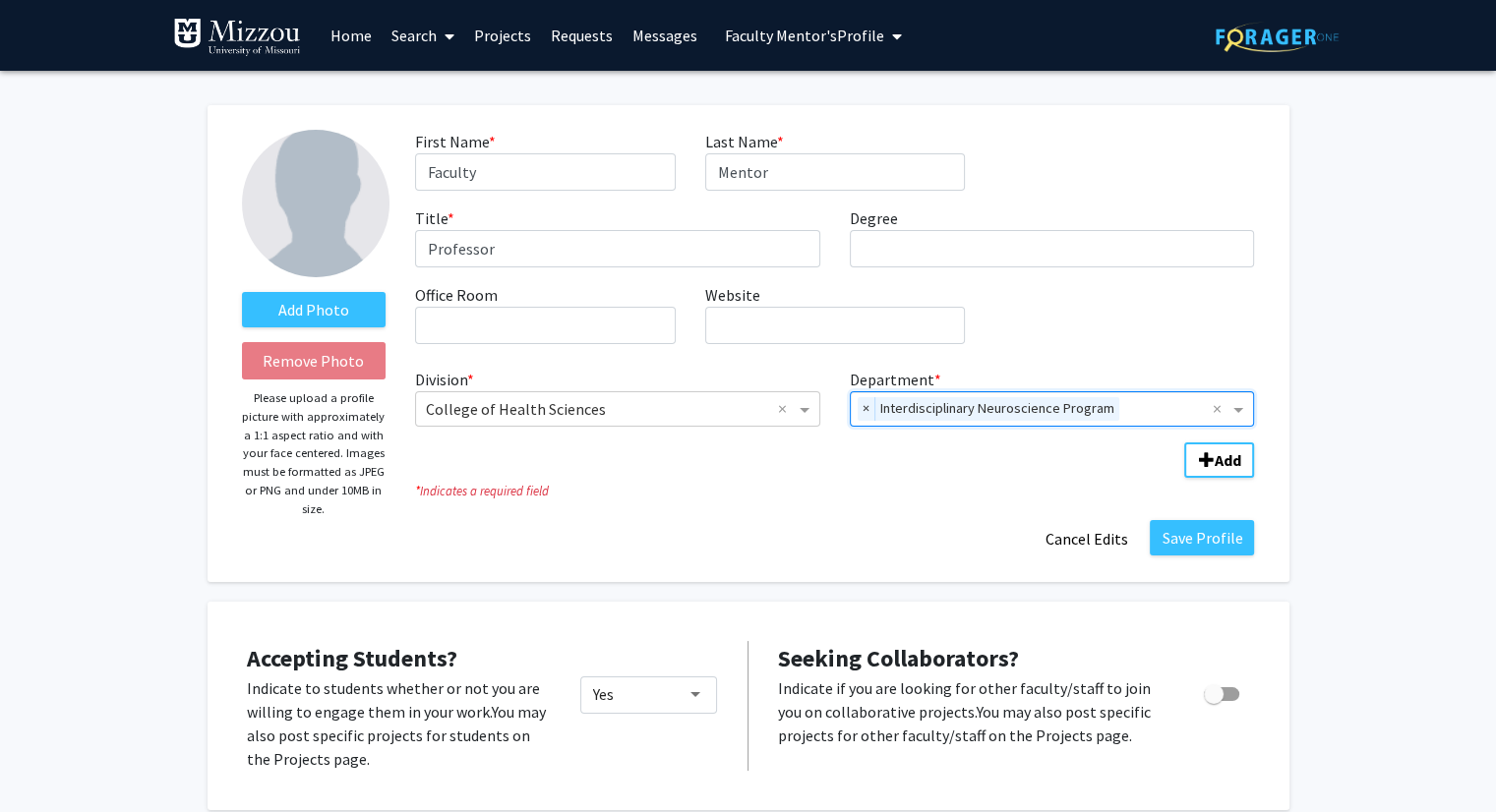 click on "Search" at bounding box center [423, 35] 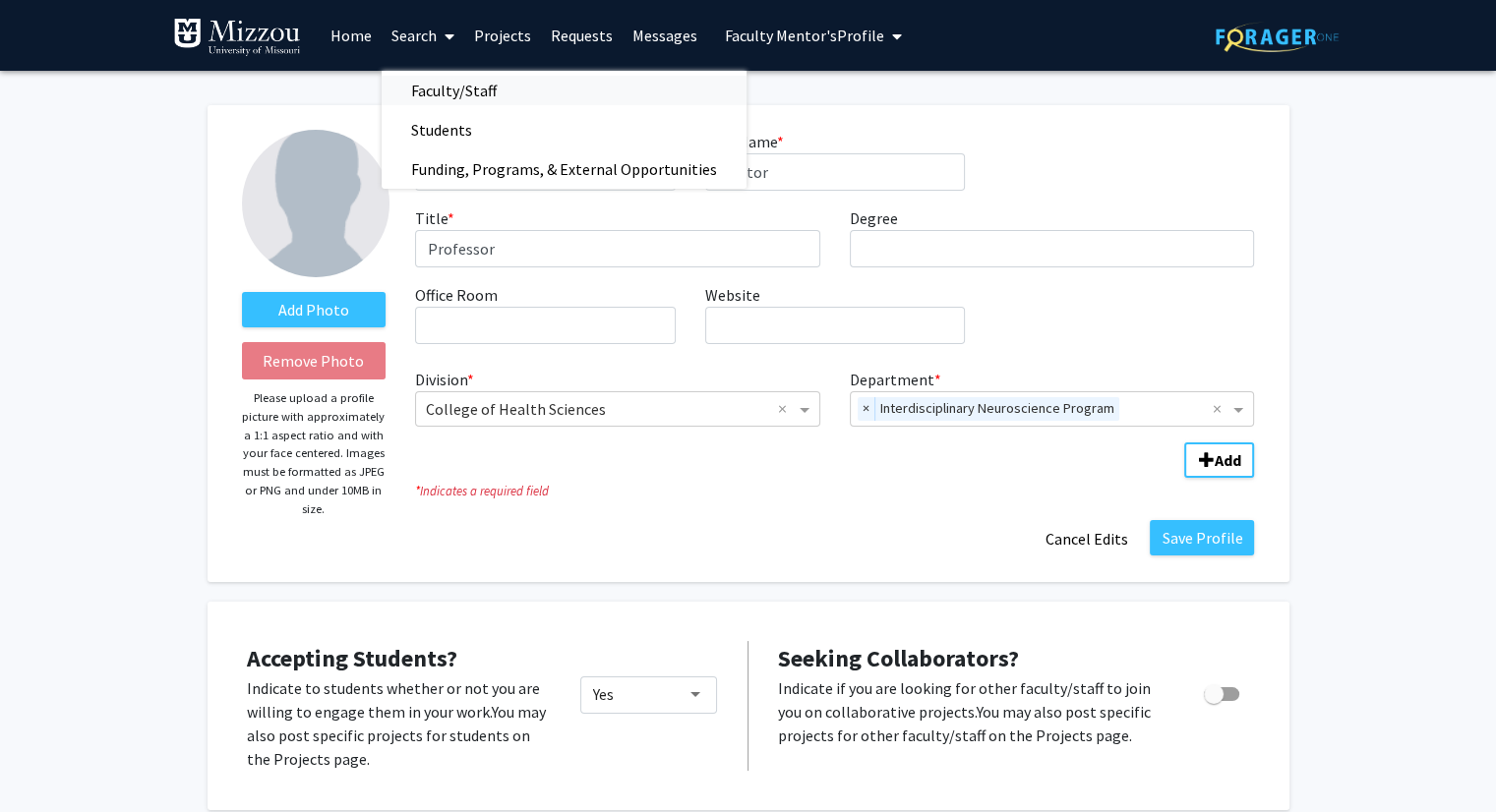 click on "Faculty/Staff" at bounding box center [453, 90] 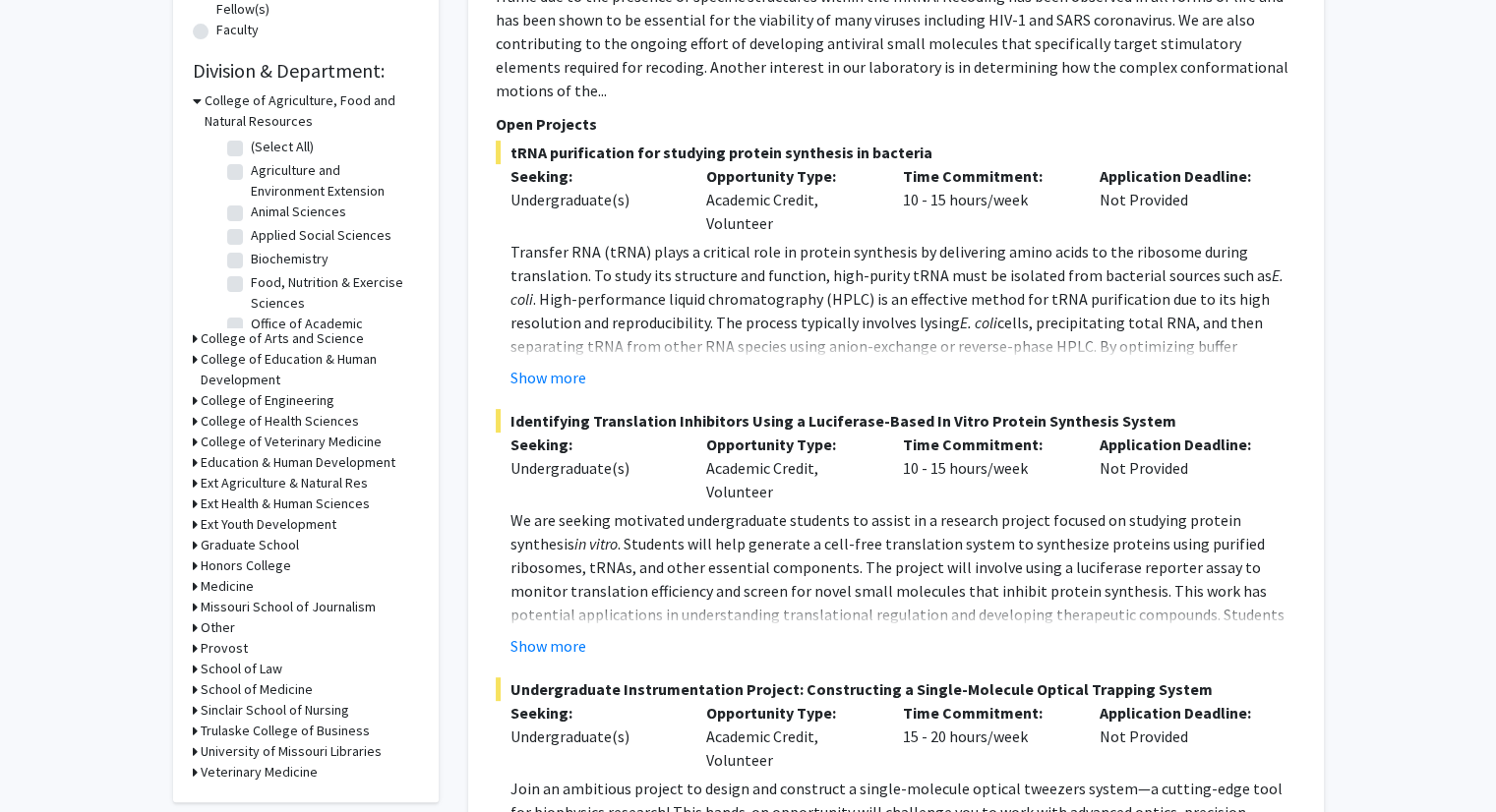 scroll, scrollTop: 551, scrollLeft: 0, axis: vertical 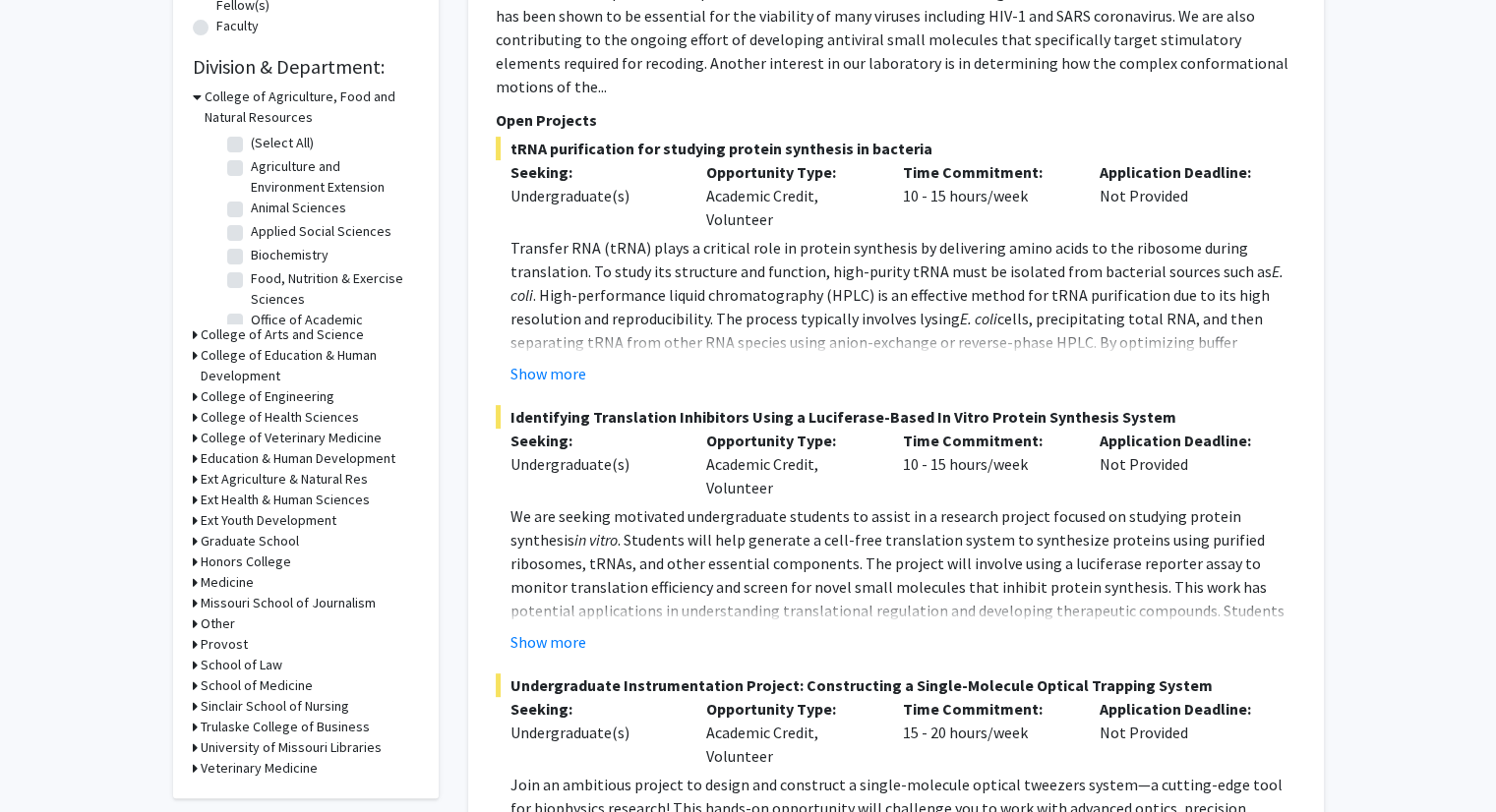 click on "College of Health Sciences" at bounding box center [279, 417] 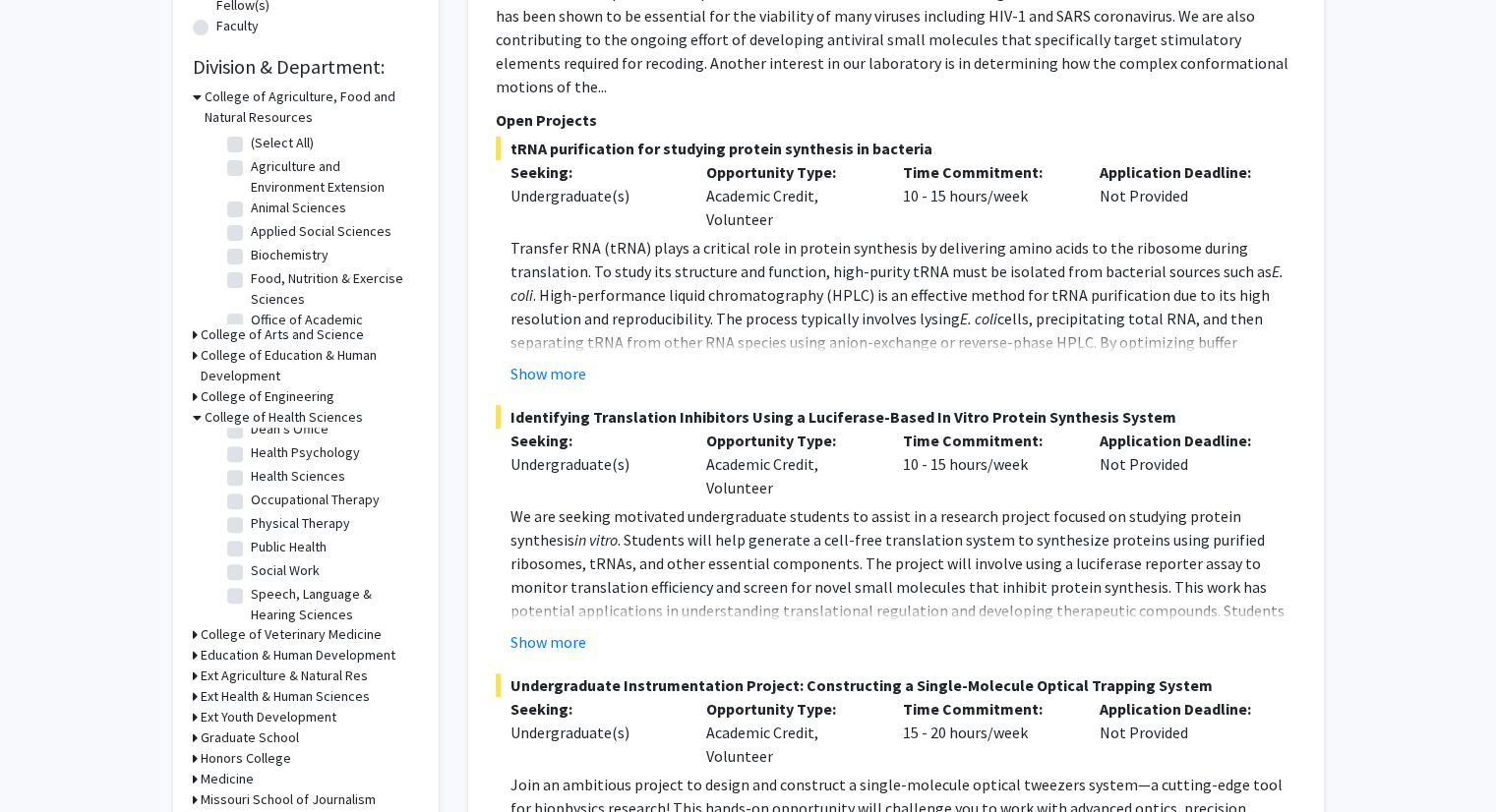 scroll, scrollTop: 84, scrollLeft: 0, axis: vertical 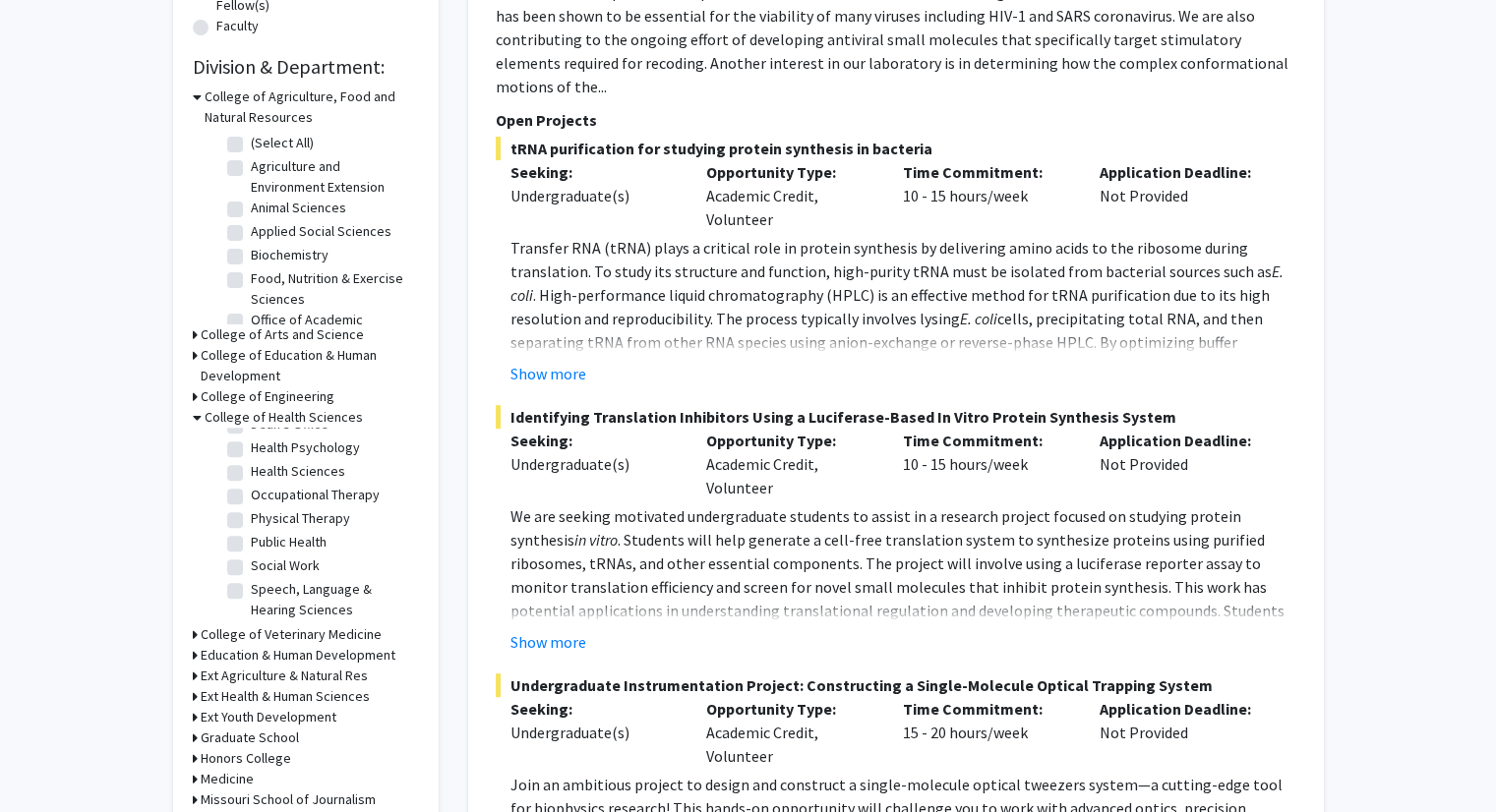 click on "Graduate School" at bounding box center (250, 737) 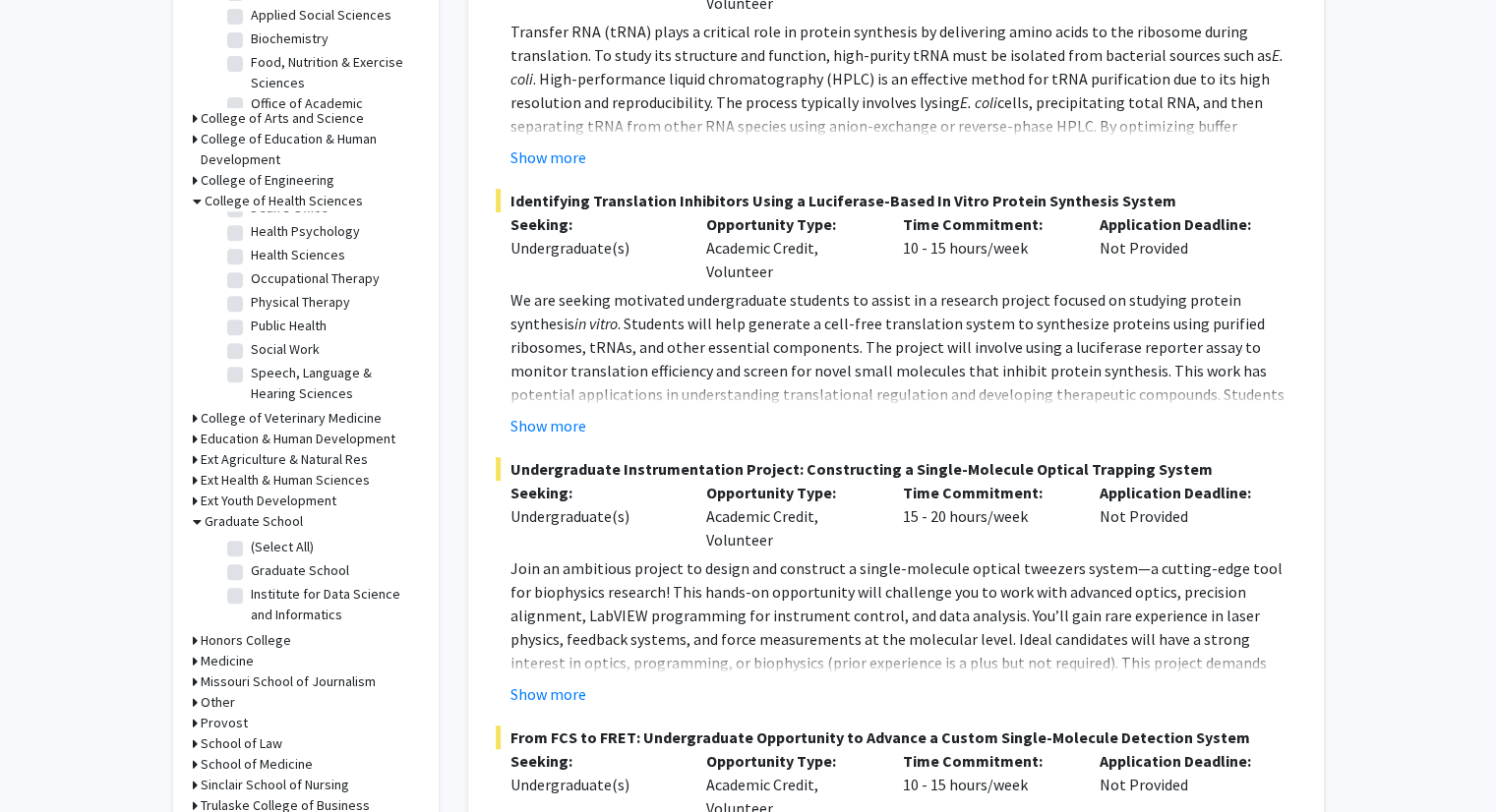 scroll, scrollTop: 786, scrollLeft: 0, axis: vertical 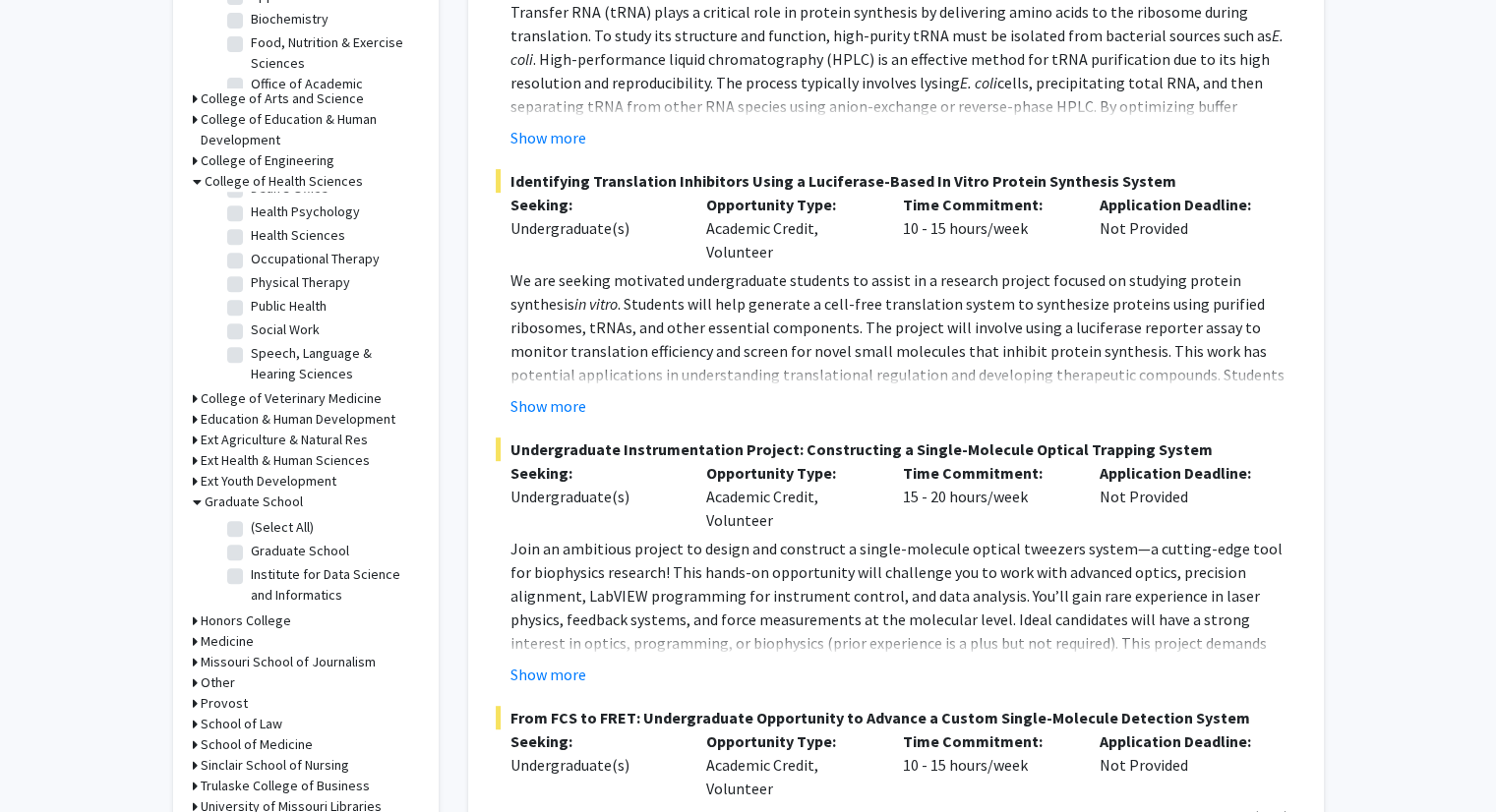 click on "Honors College" at bounding box center [246, 620] 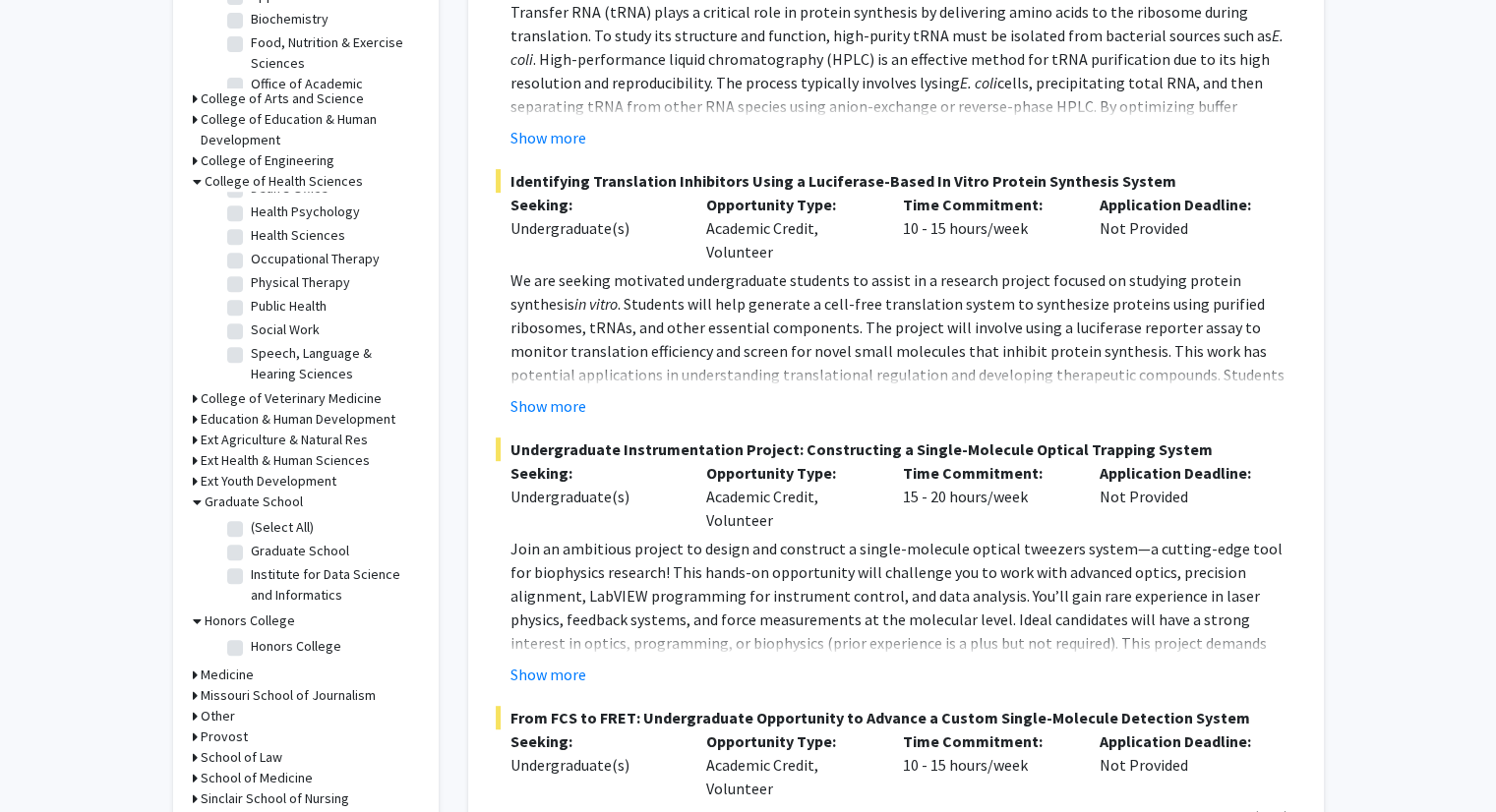 click on "Honors College" at bounding box center [250, 620] 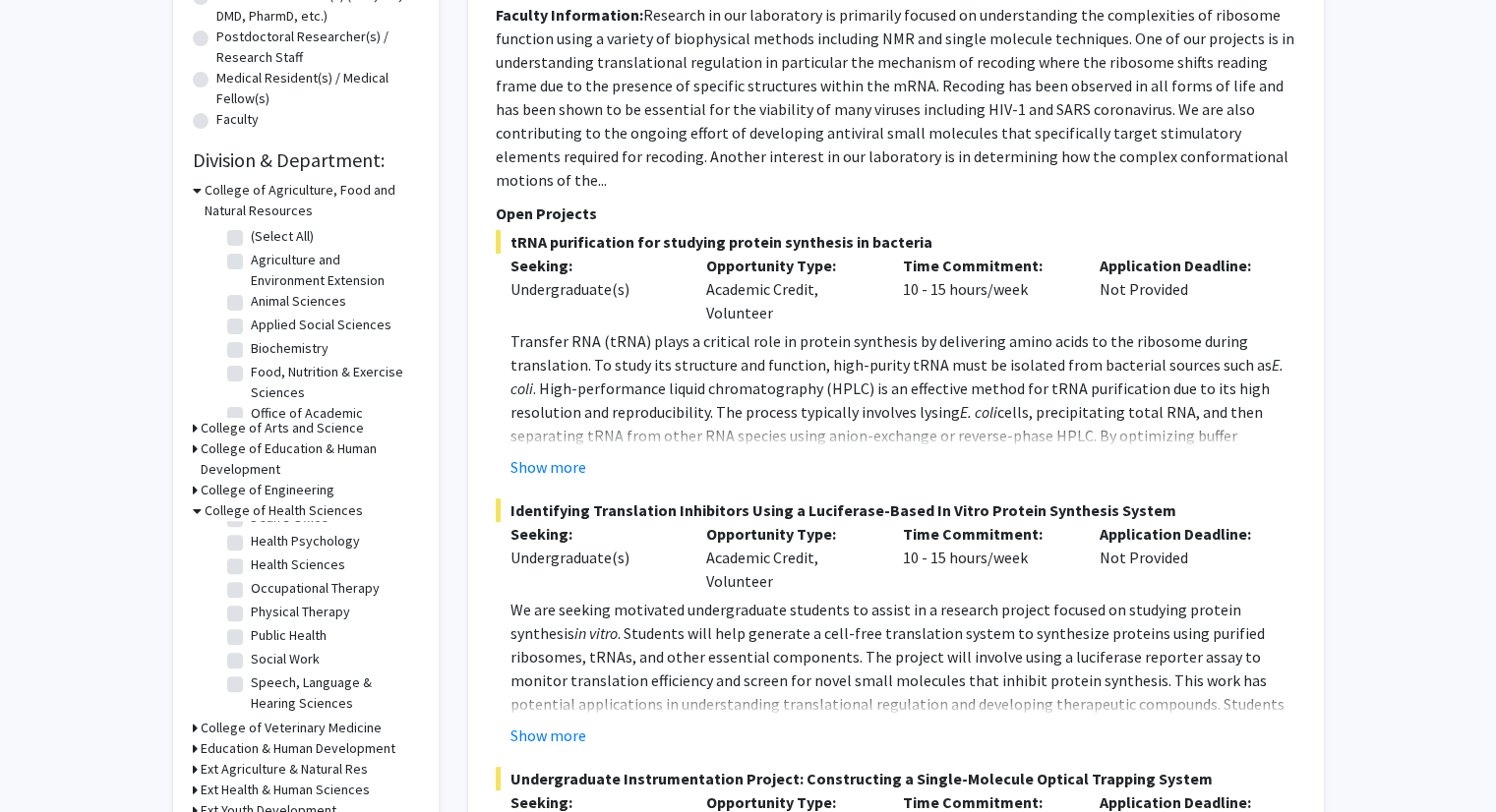 scroll, scrollTop: 466, scrollLeft: 0, axis: vertical 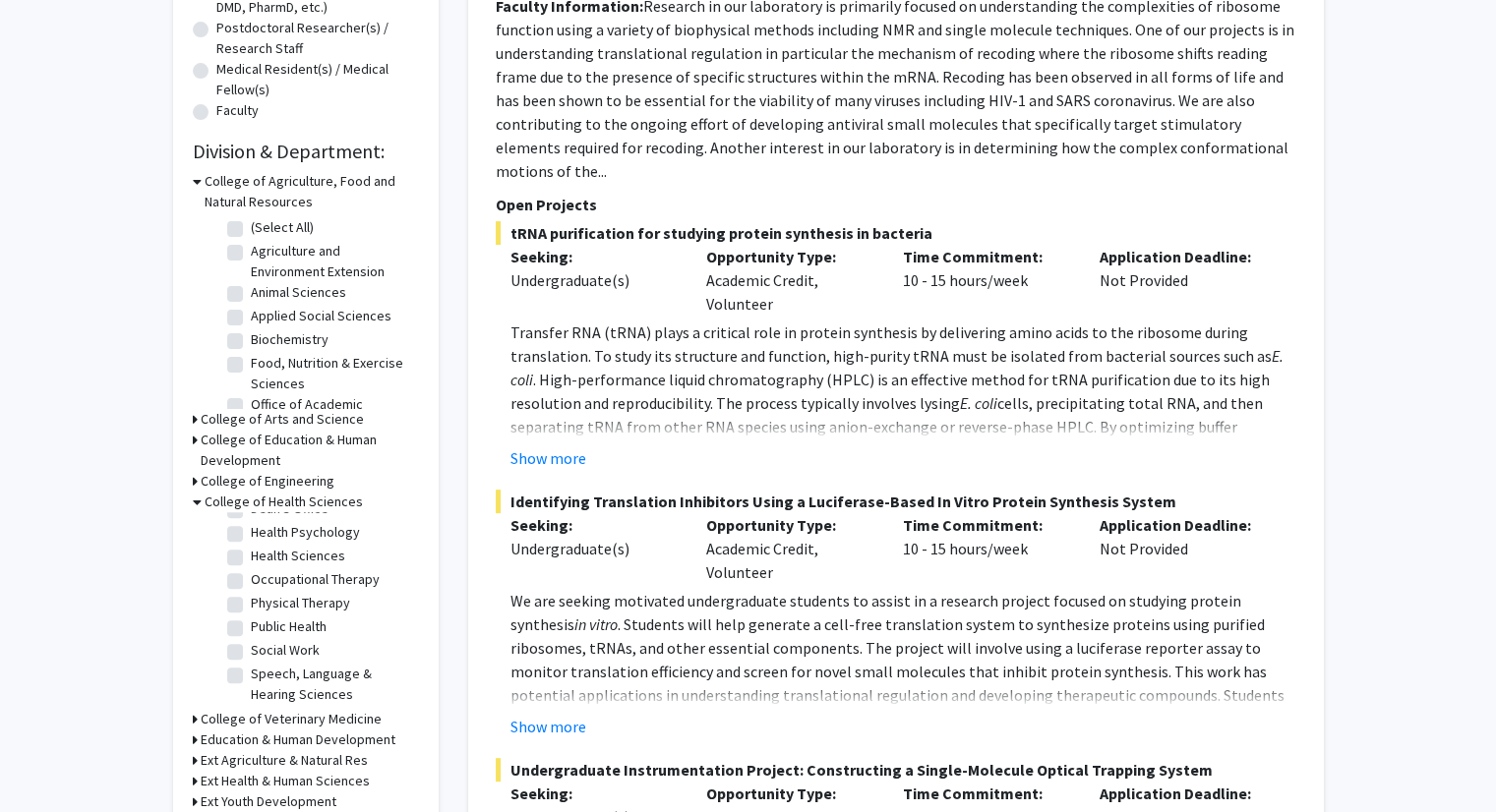 click 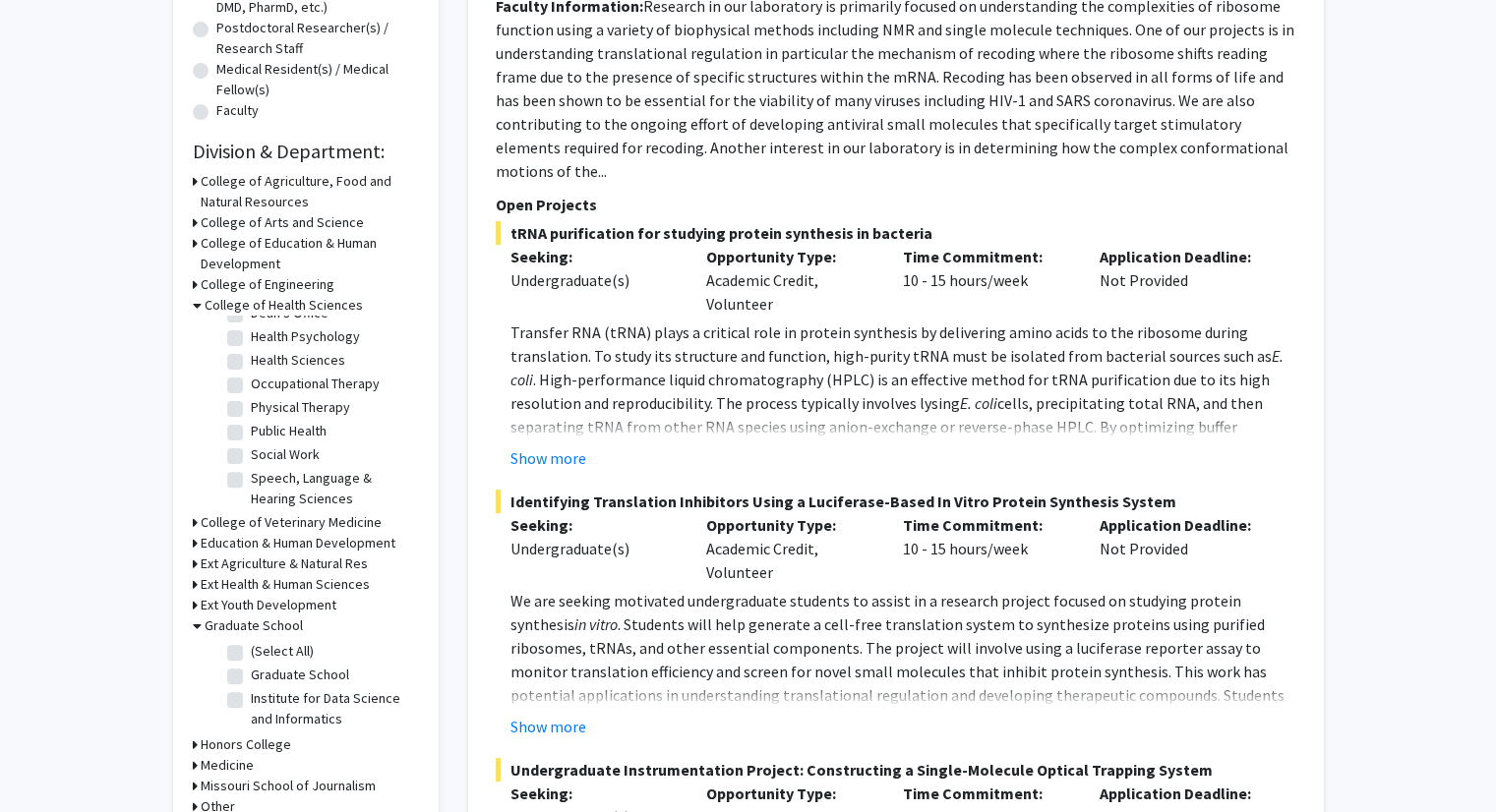 scroll, scrollTop: 84, scrollLeft: 0, axis: vertical 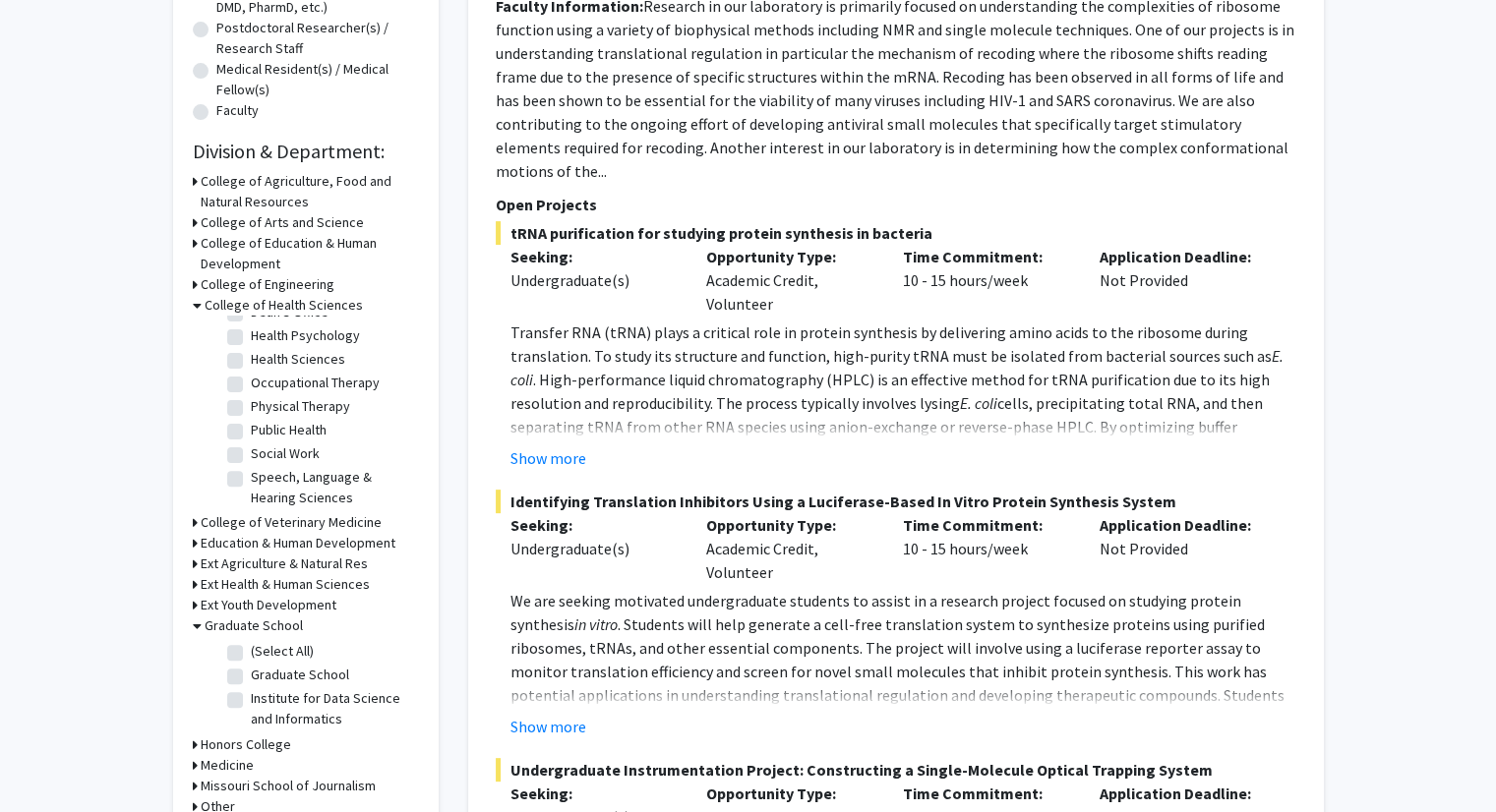 click 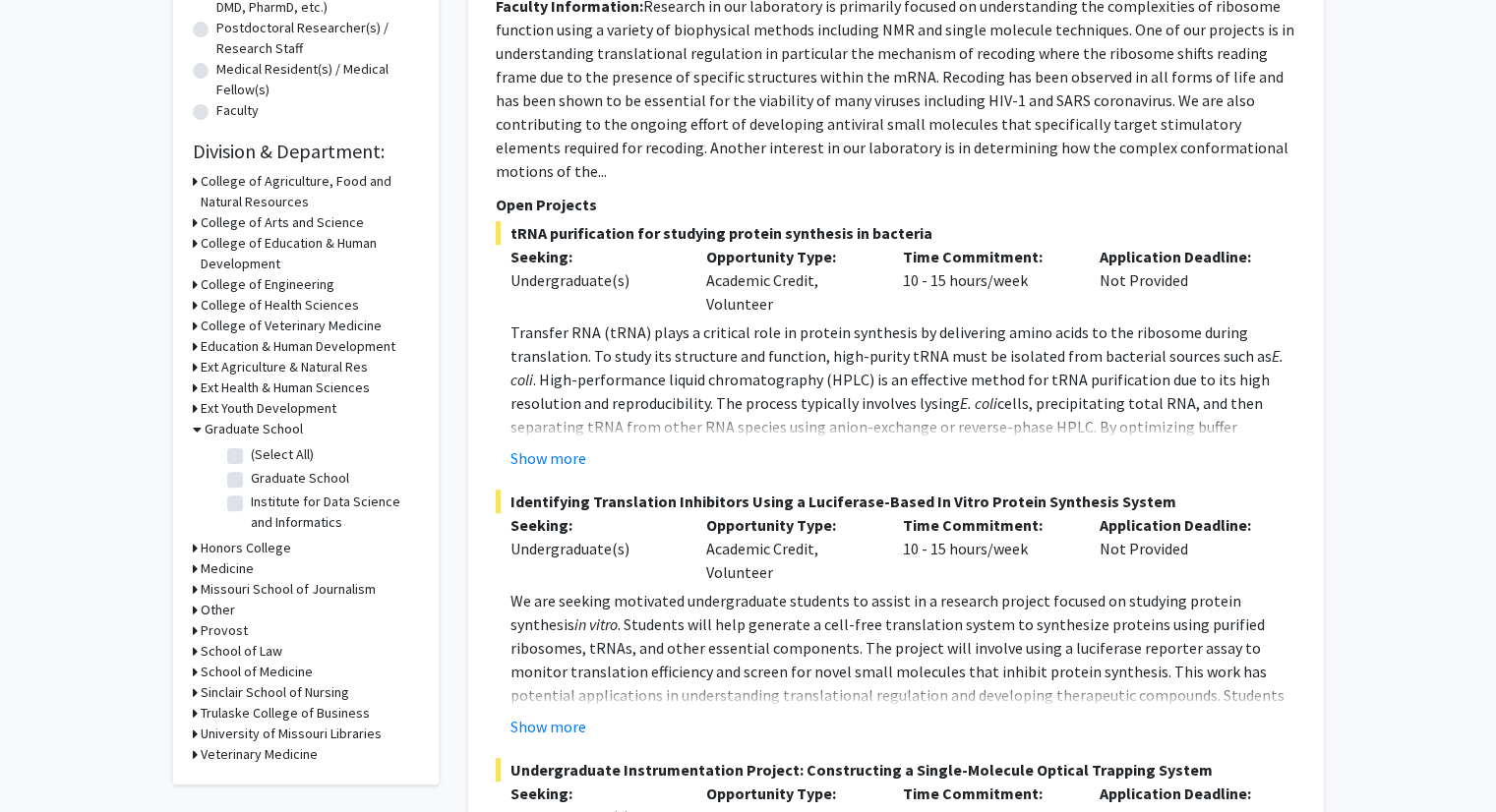 click on "Missouri School of Journalism" at bounding box center [288, 589] 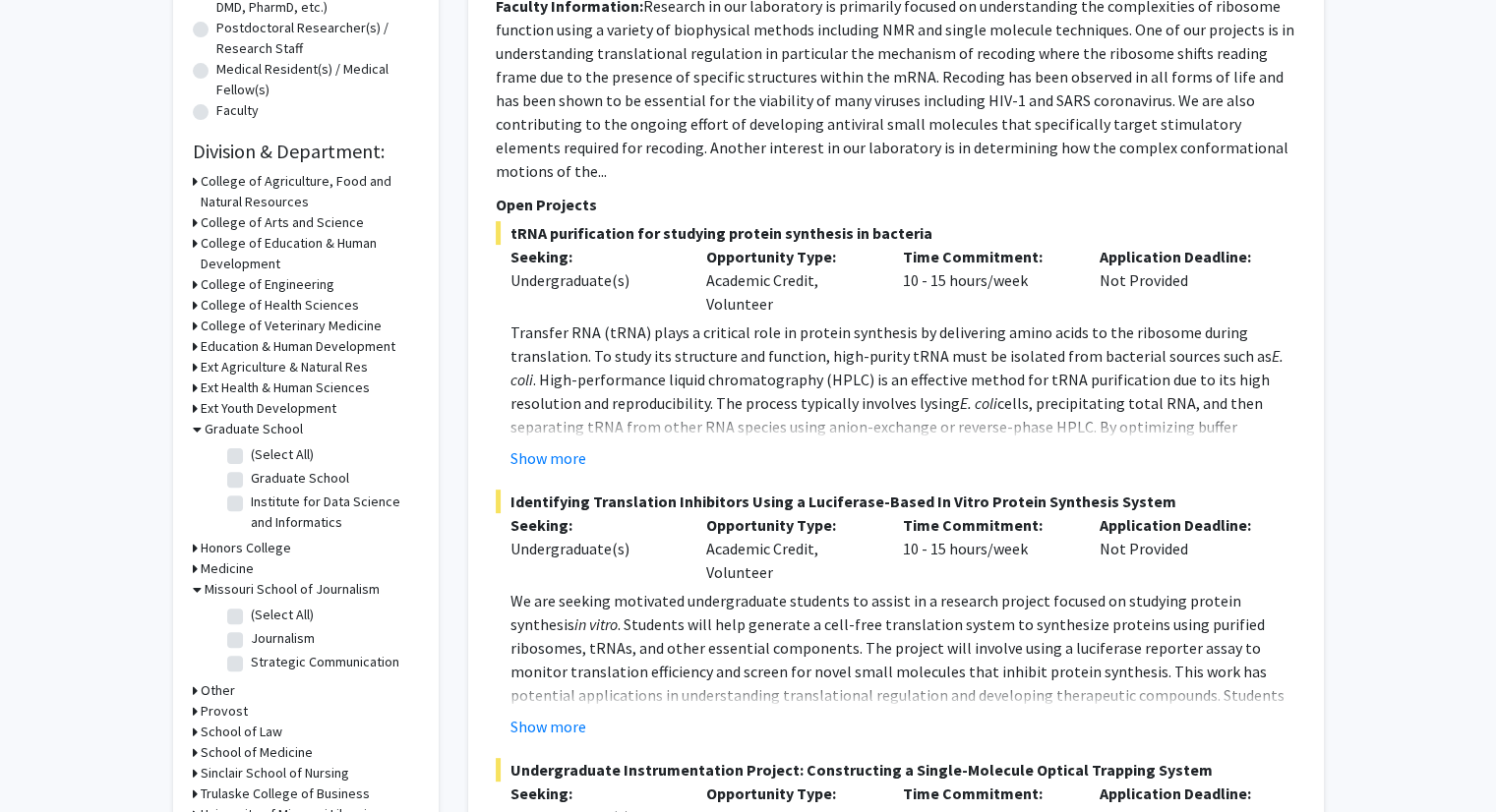 drag, startPoint x: 205, startPoint y: 590, endPoint x: 106, endPoint y: 607, distance: 100.44899 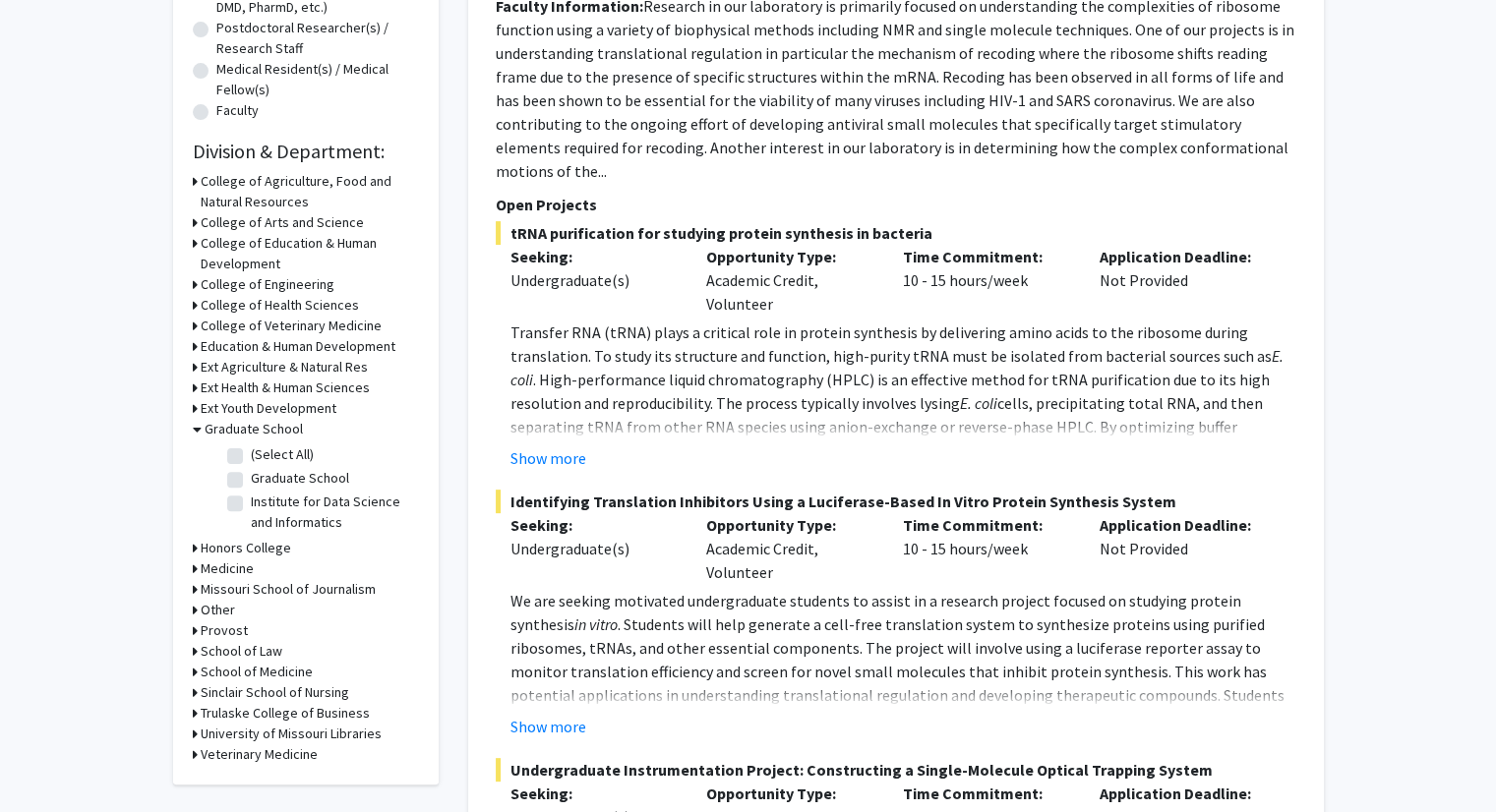 click on "Education & Human Development" at bounding box center [298, 346] 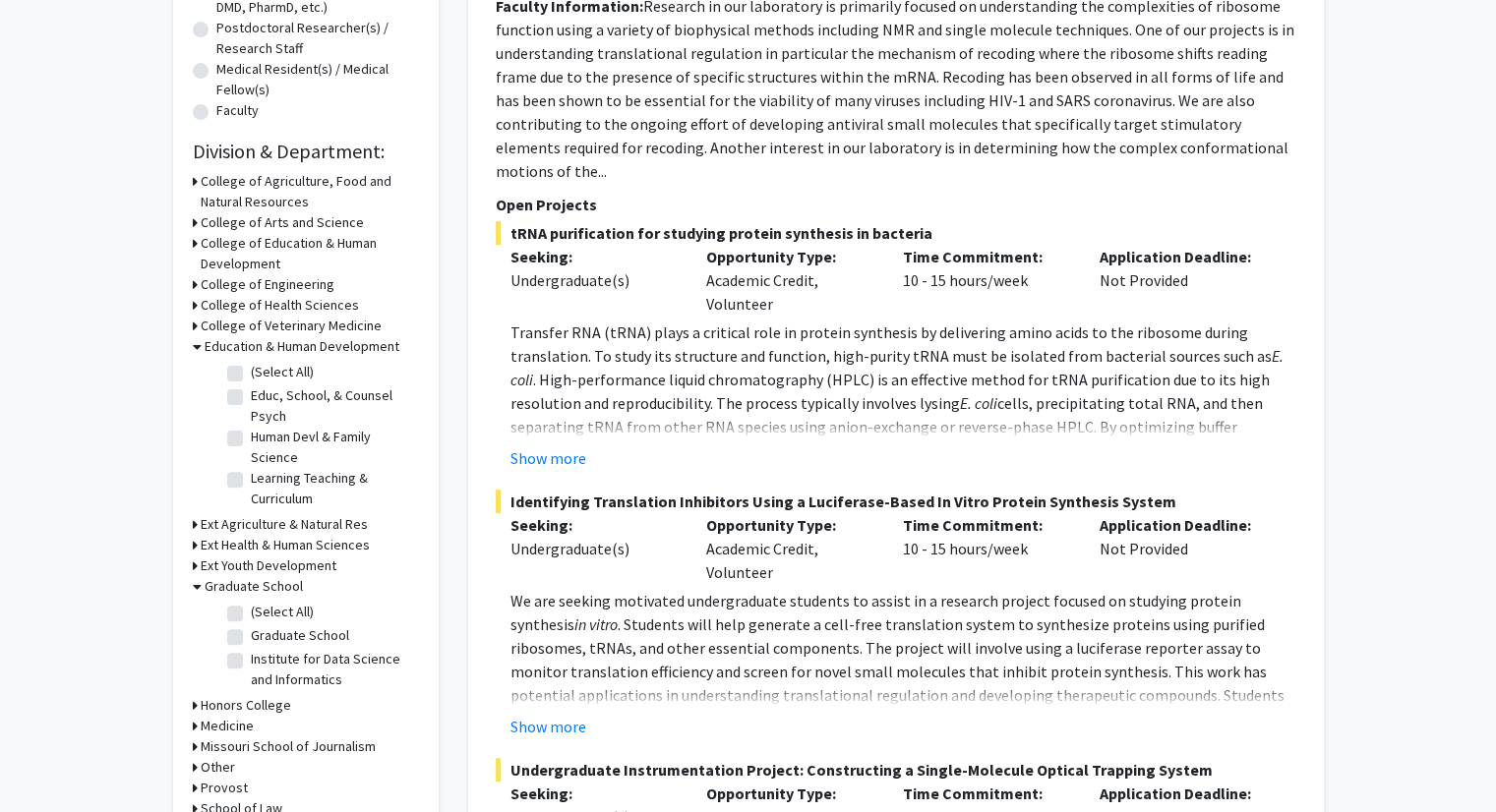 click on "Education & Human Development" at bounding box center (302, 346) 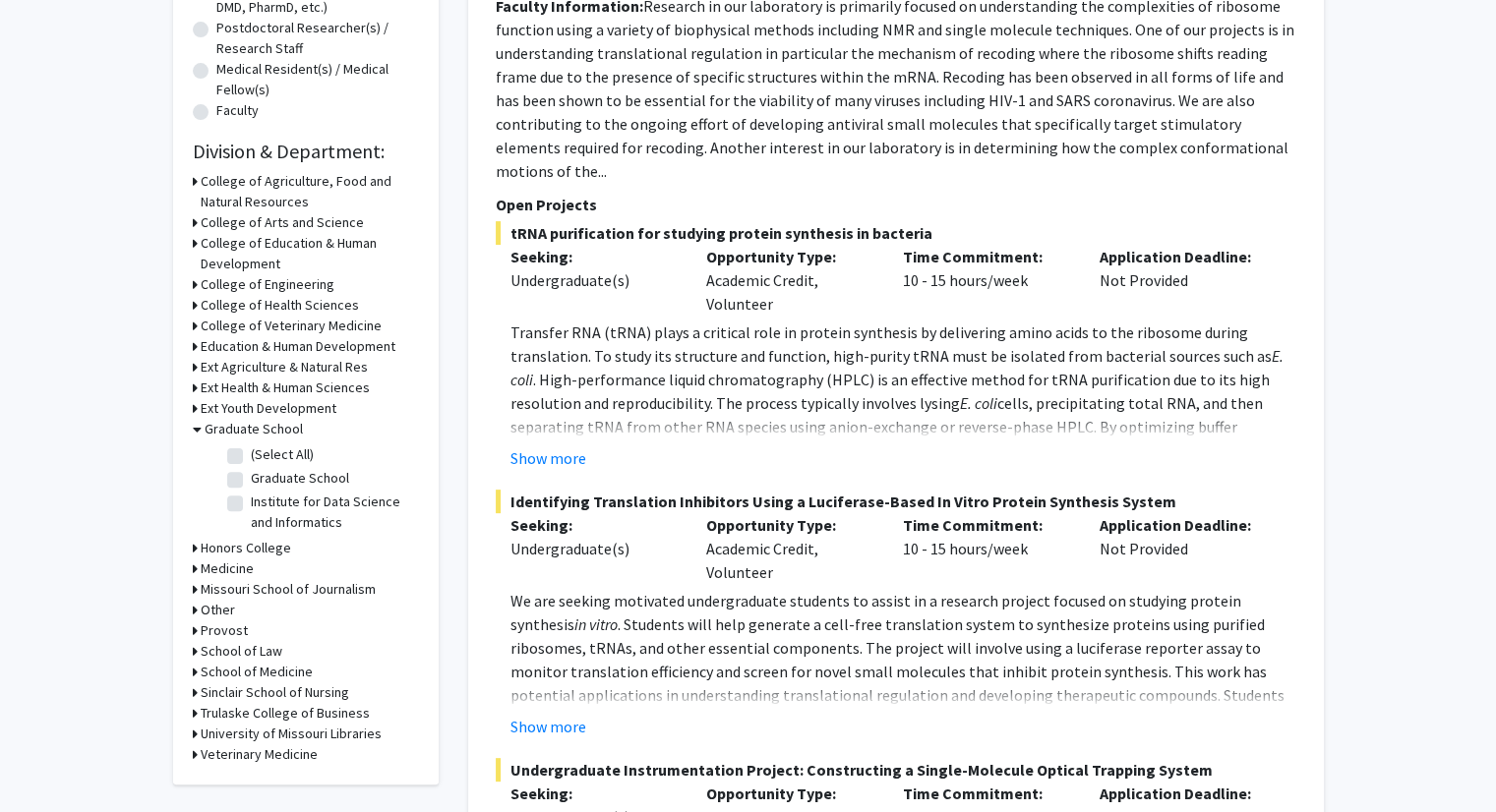 click on "College of Education & Human Development" at bounding box center [310, 254] 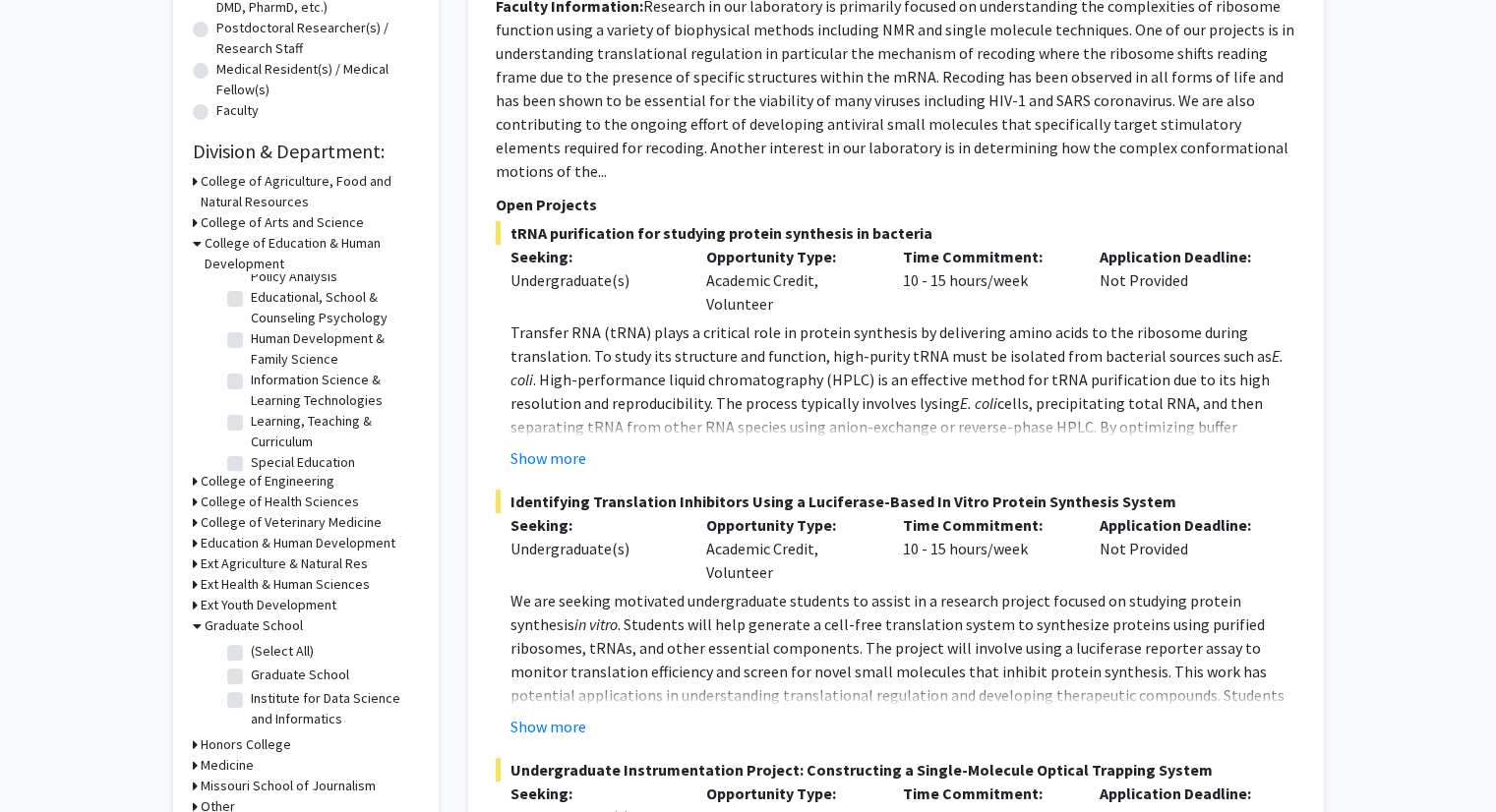 scroll, scrollTop: 67, scrollLeft: 0, axis: vertical 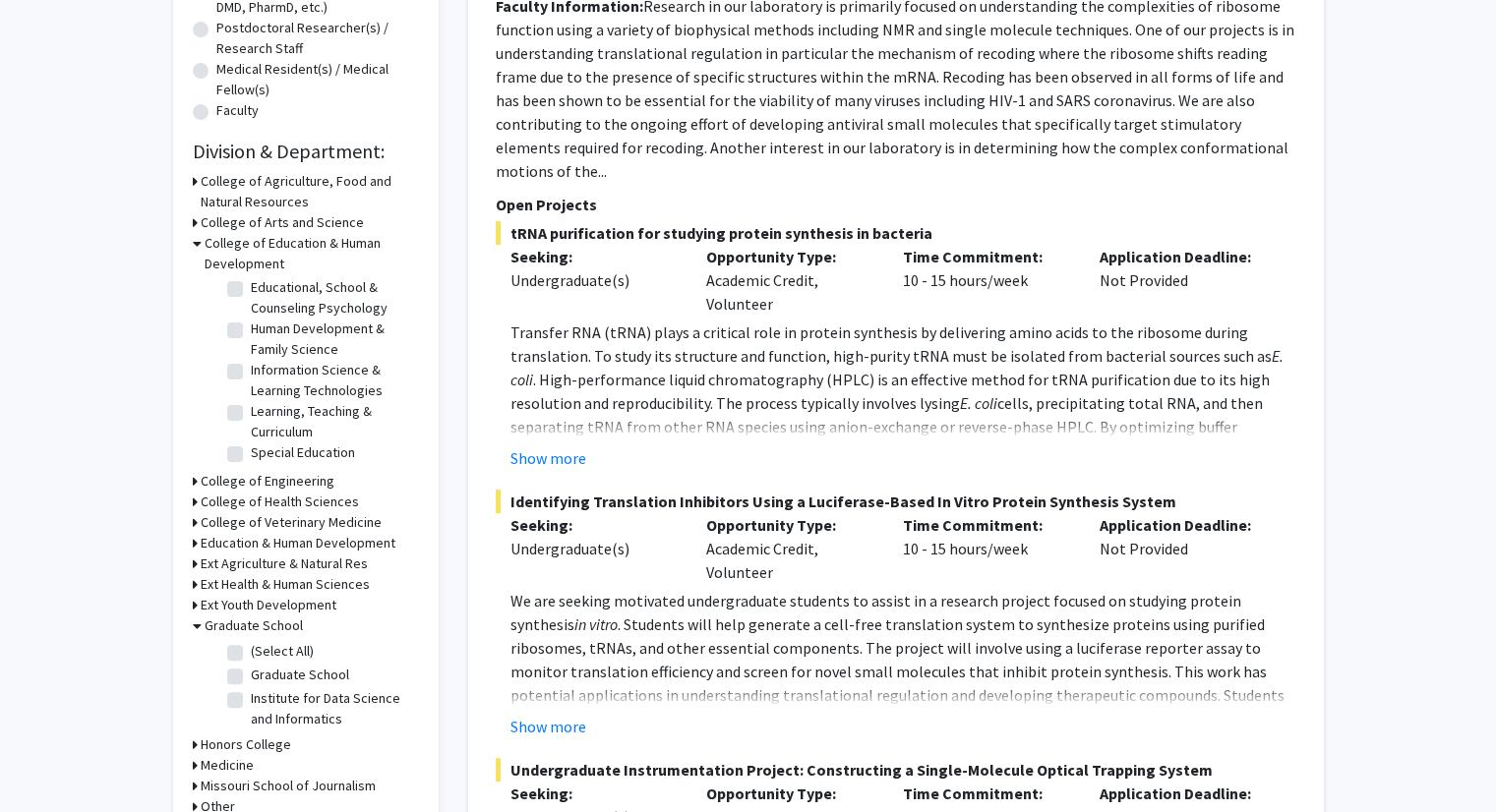 click on "College of Education & Human Development" at bounding box center (312, 254) 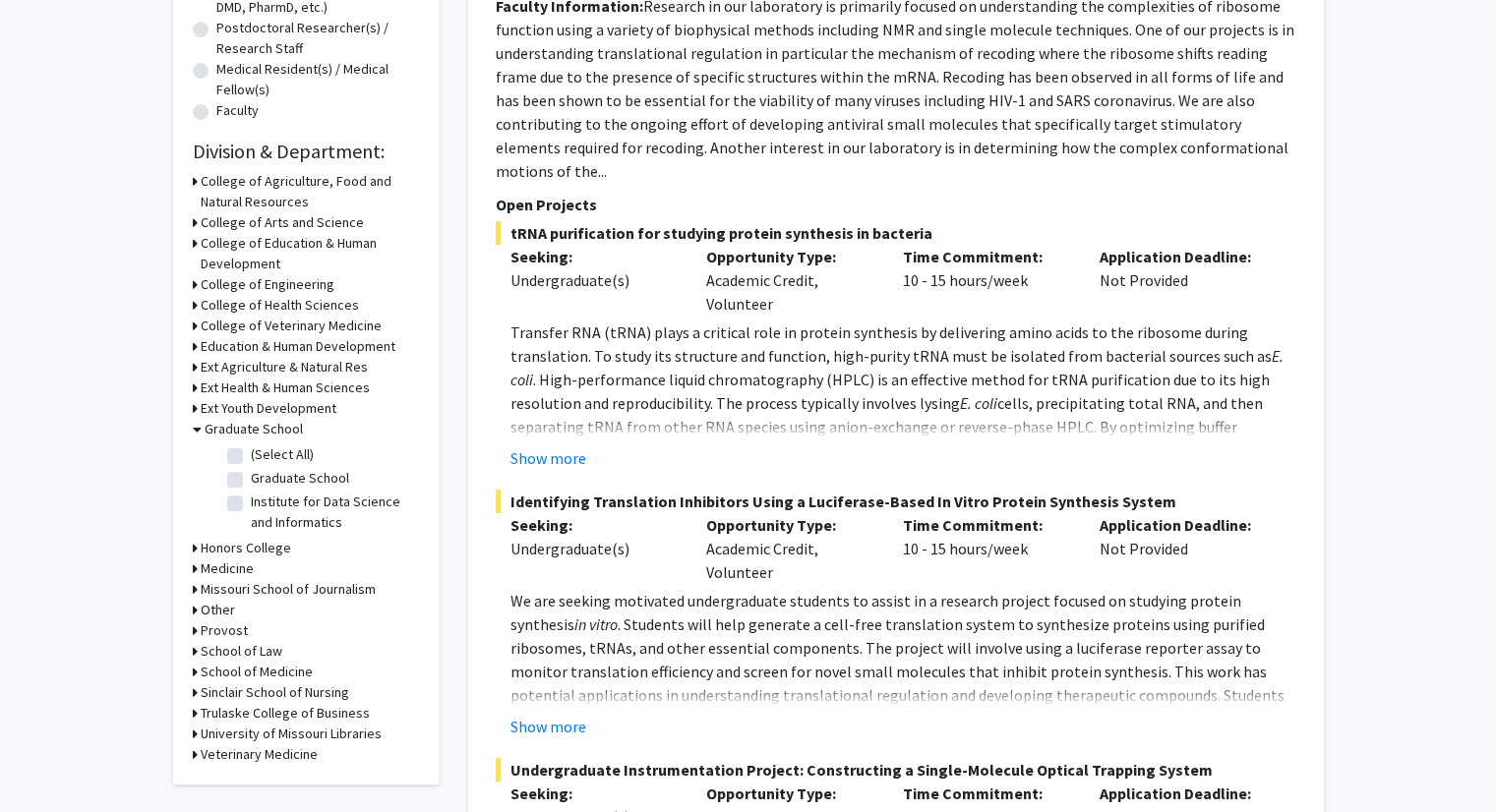 click on "Graduate School" at bounding box center (254, 429) 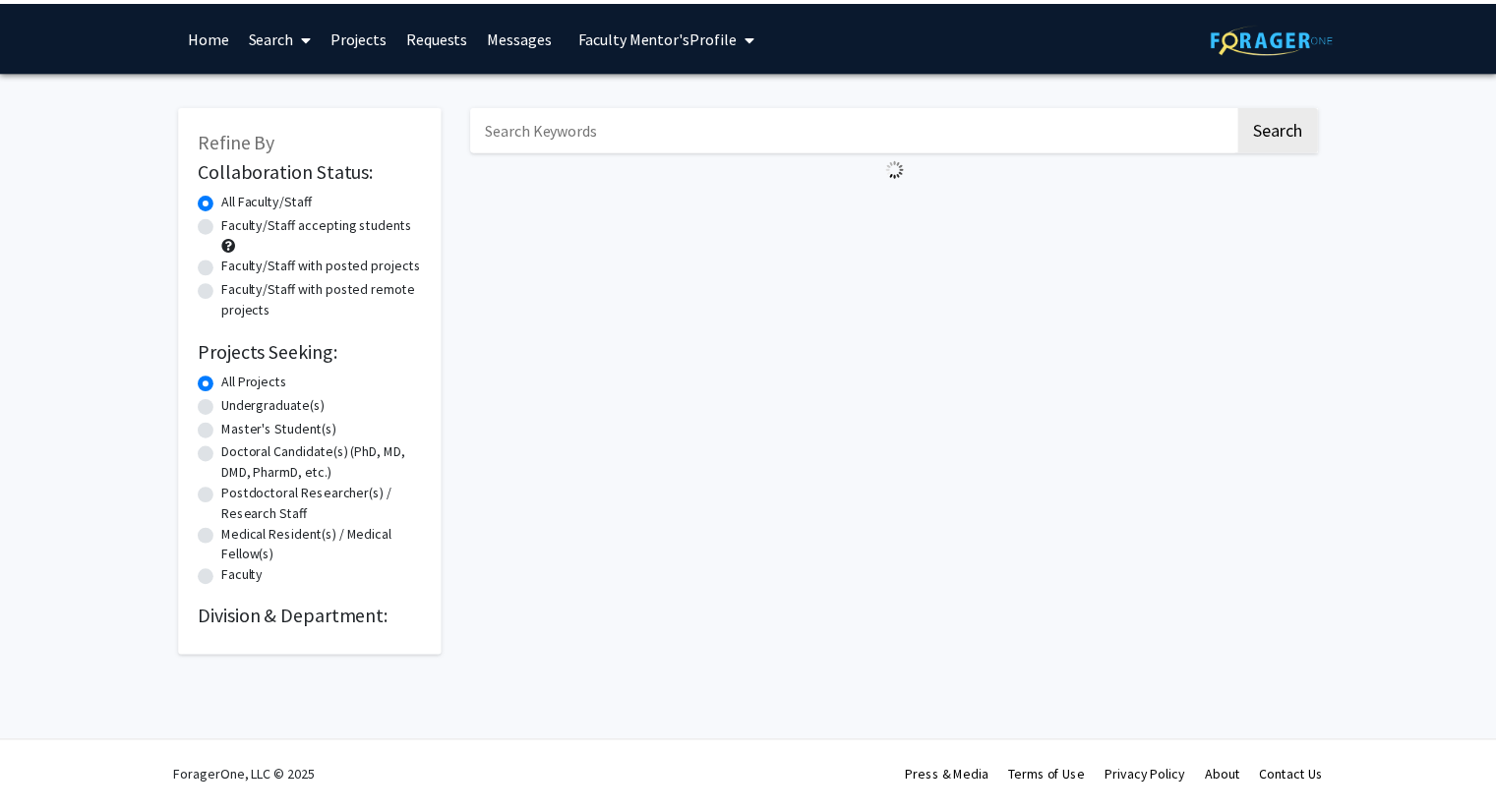 scroll, scrollTop: 0, scrollLeft: 0, axis: both 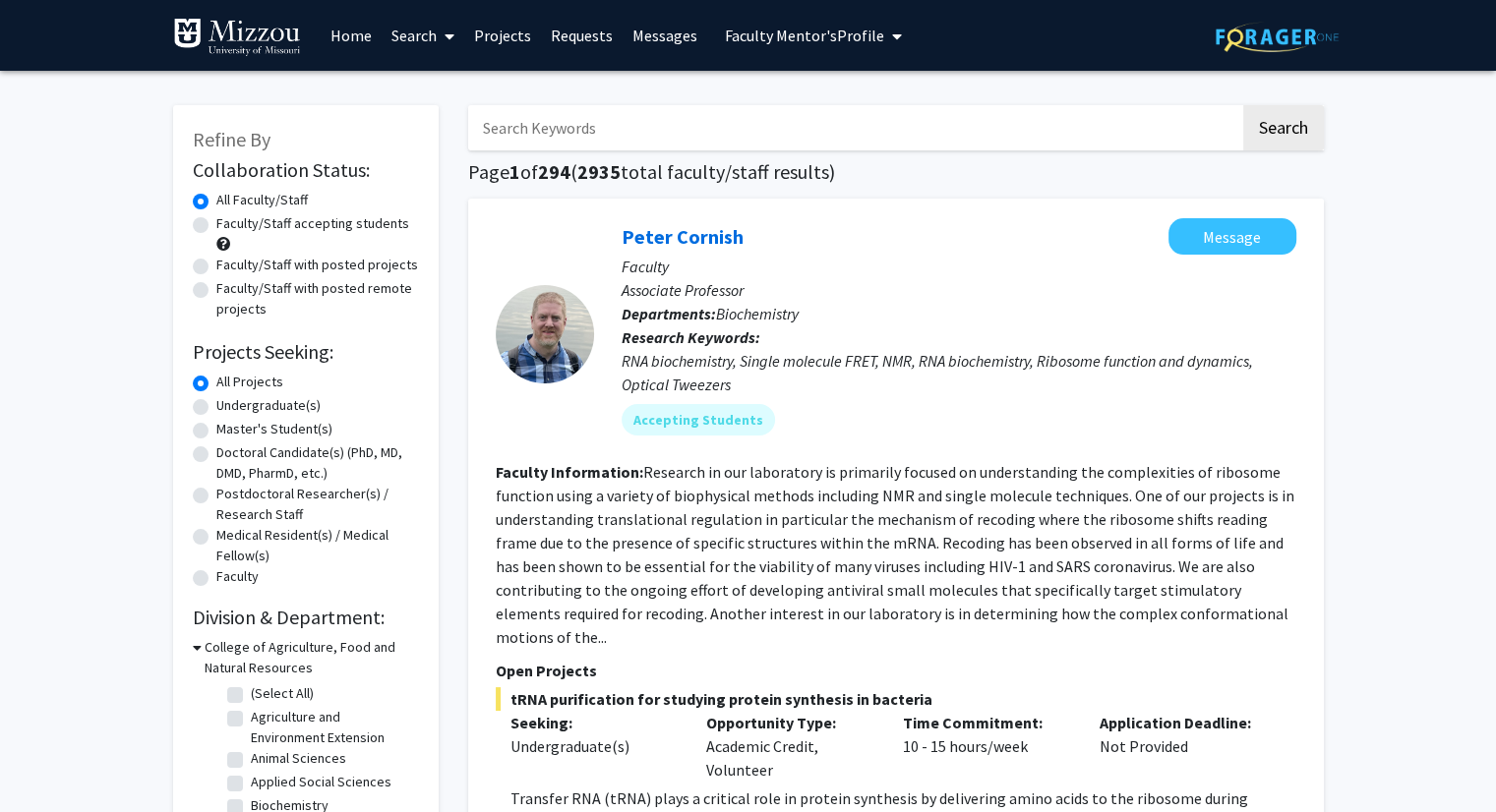 click at bounding box center (854, 128) 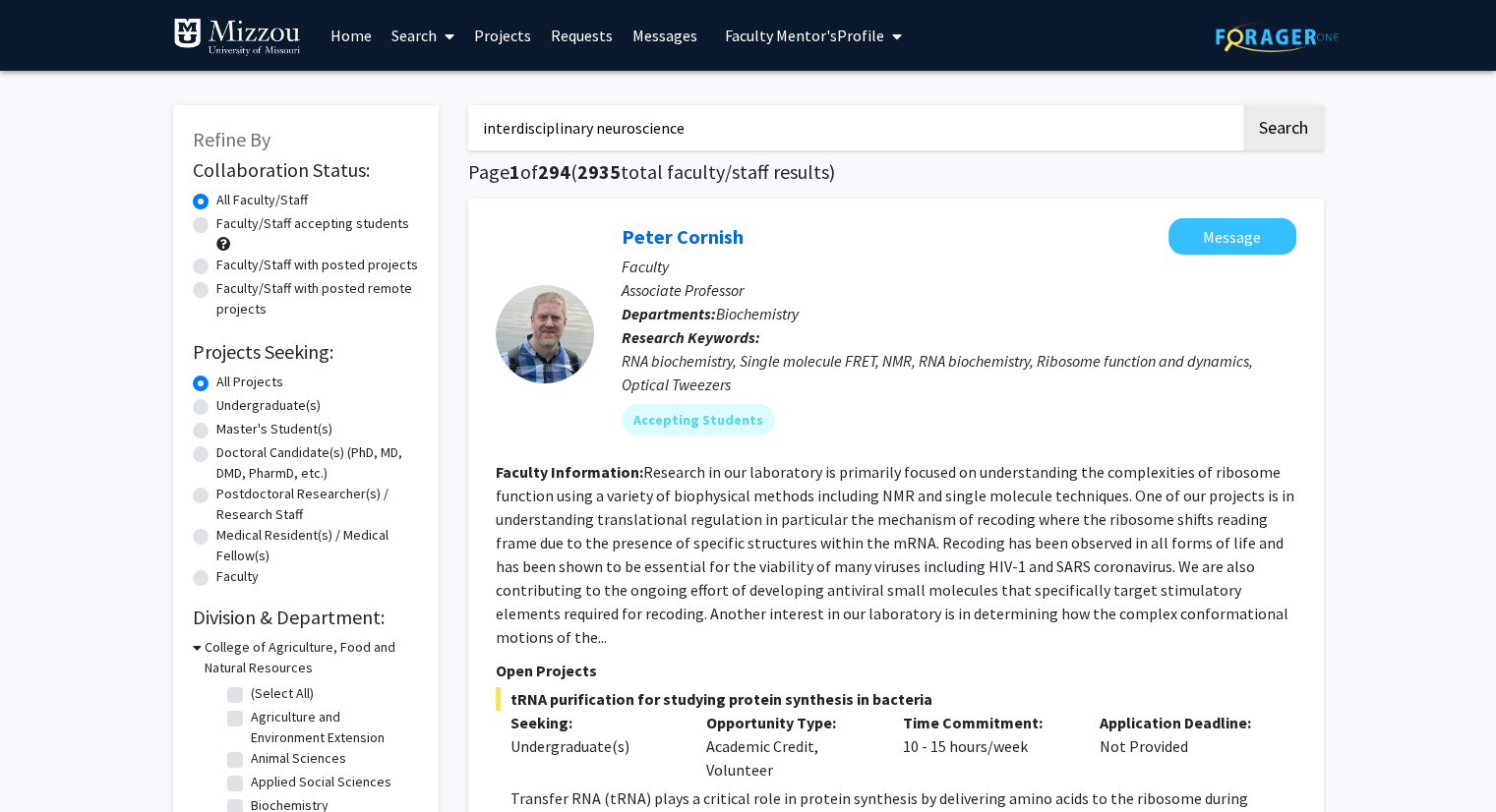 type on "interdisciplinary neuroscience" 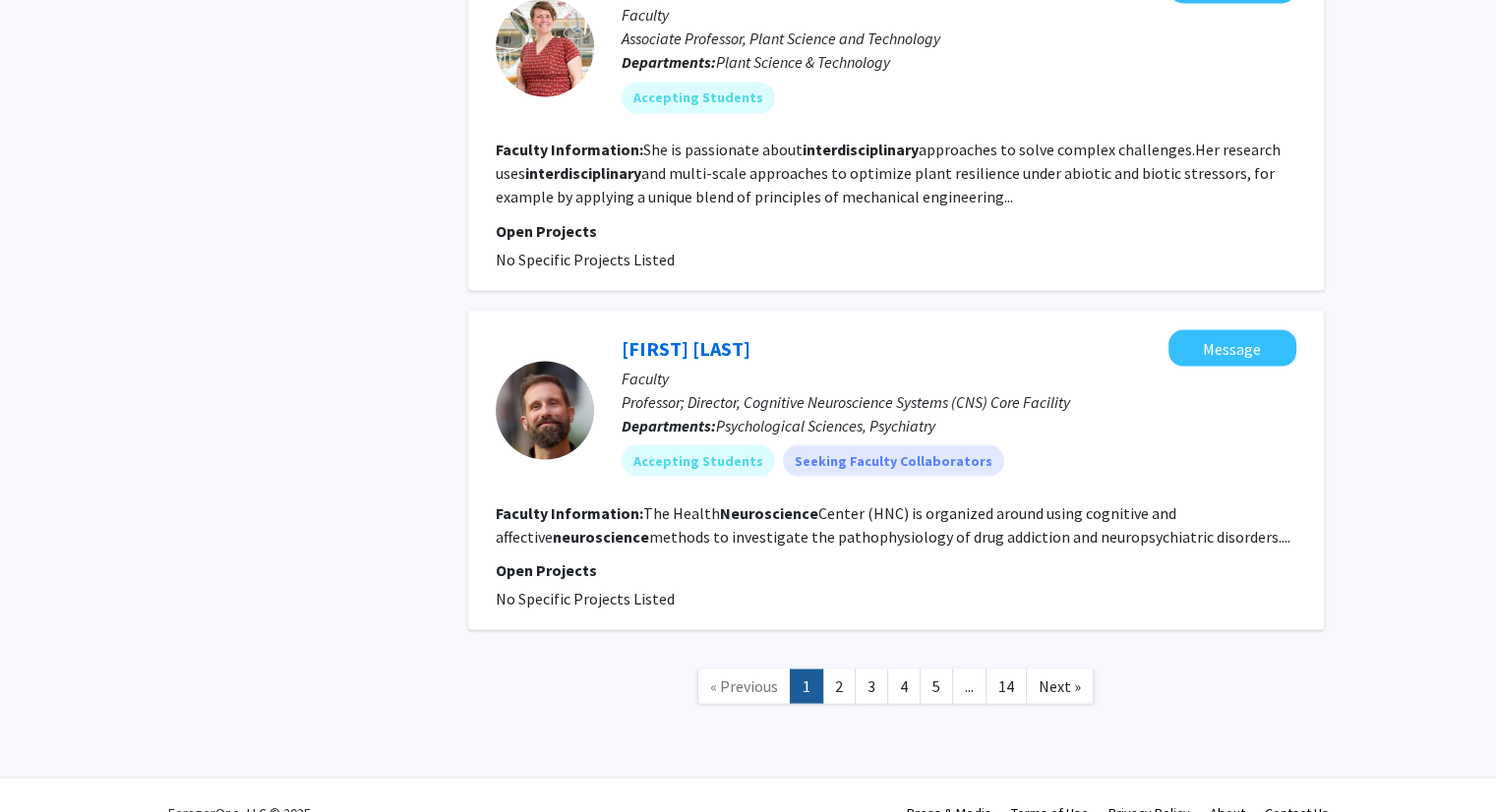 scroll, scrollTop: 3525, scrollLeft: 0, axis: vertical 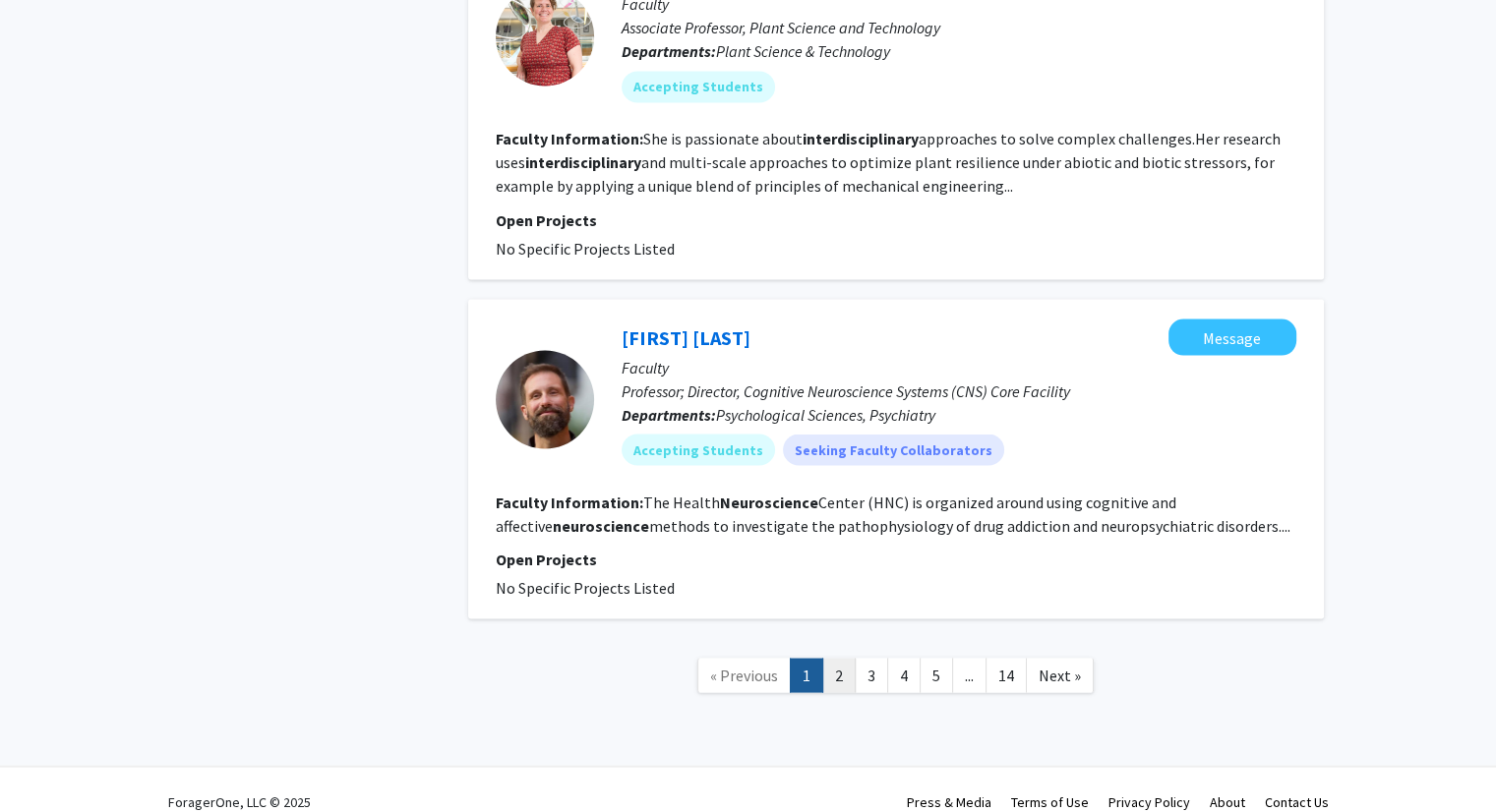 click on "2" 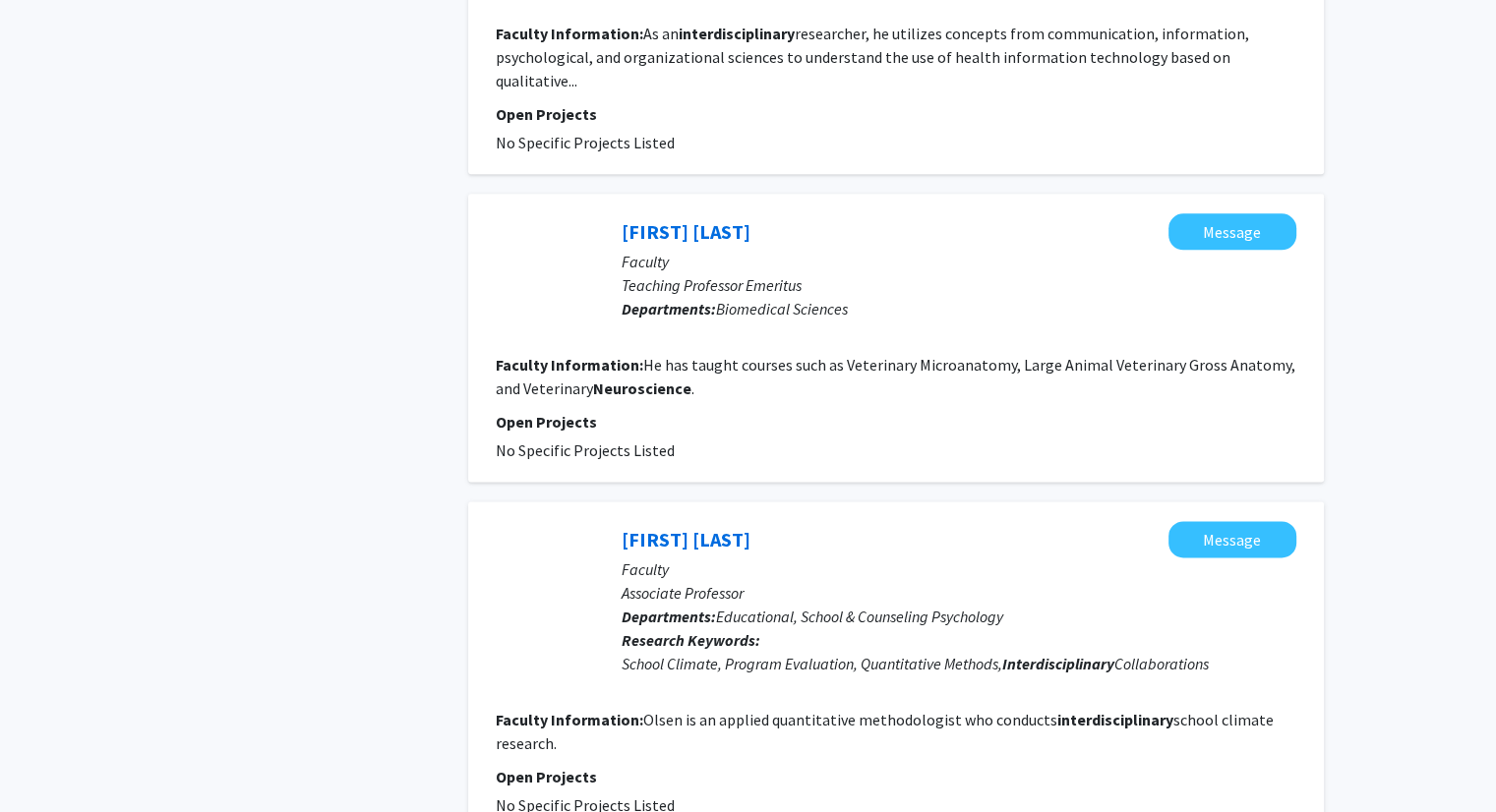 scroll, scrollTop: 2477, scrollLeft: 0, axis: vertical 